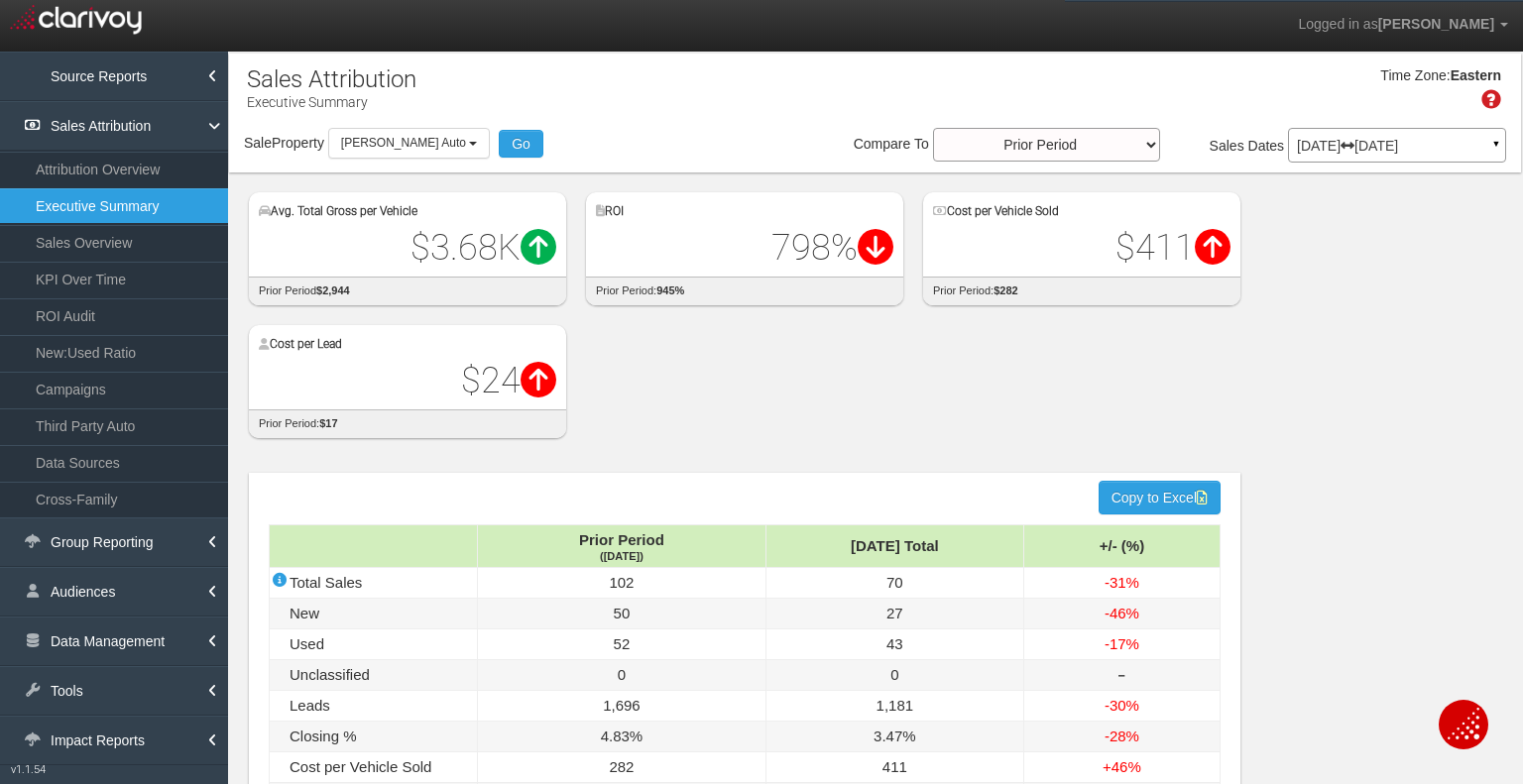 select on "object:13844" 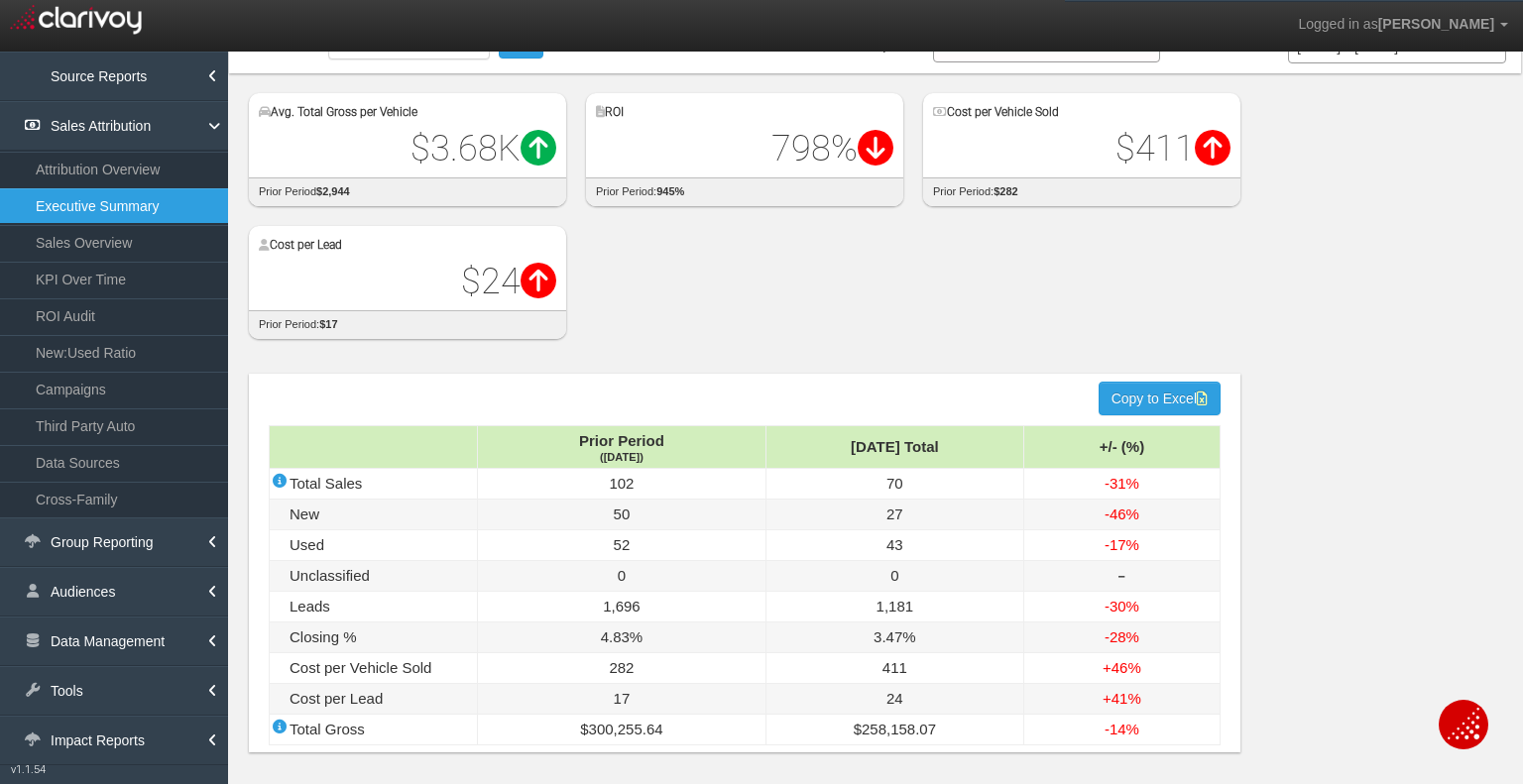 click on "hidden input value 		 Copy to Excel
Prior Period  (May '25)                                                                                            Jun '25  Total         +/- (%)
Total Sales 102 70 -31%
New 50 27 -46%
Used 52 43 -17%
Unclassified 0 0 ‒
Leads 1,696 1,181                                            -30%
Closing % 4.83% 3.47% -28%
Cost per Vehicle Sold 282 411 +46%
Cost per Lead 17 24 +41%
Total Gross
$300,255.64 $258,158.07 -14%" at bounding box center [875, 568] 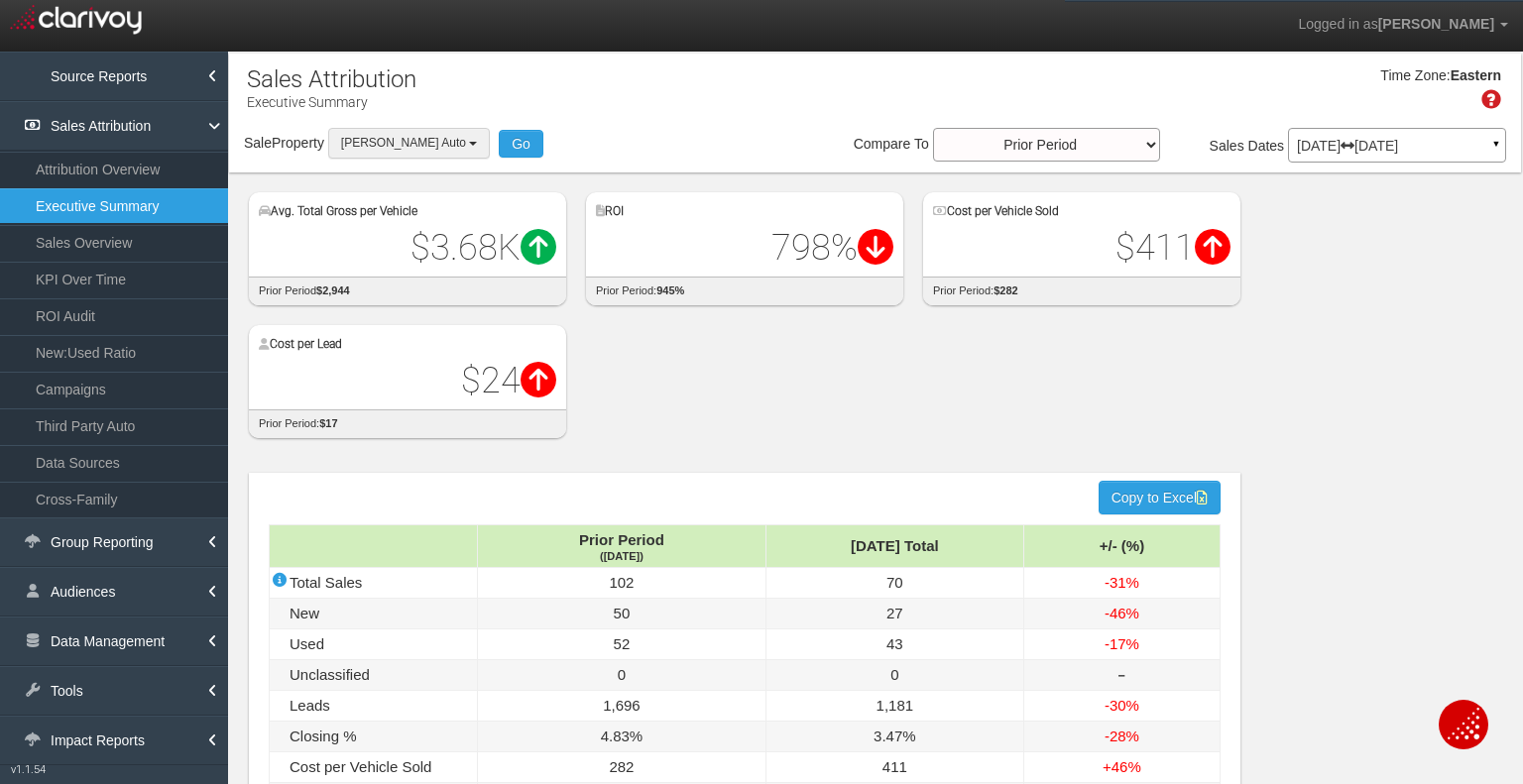 click at bounding box center (473, 144) 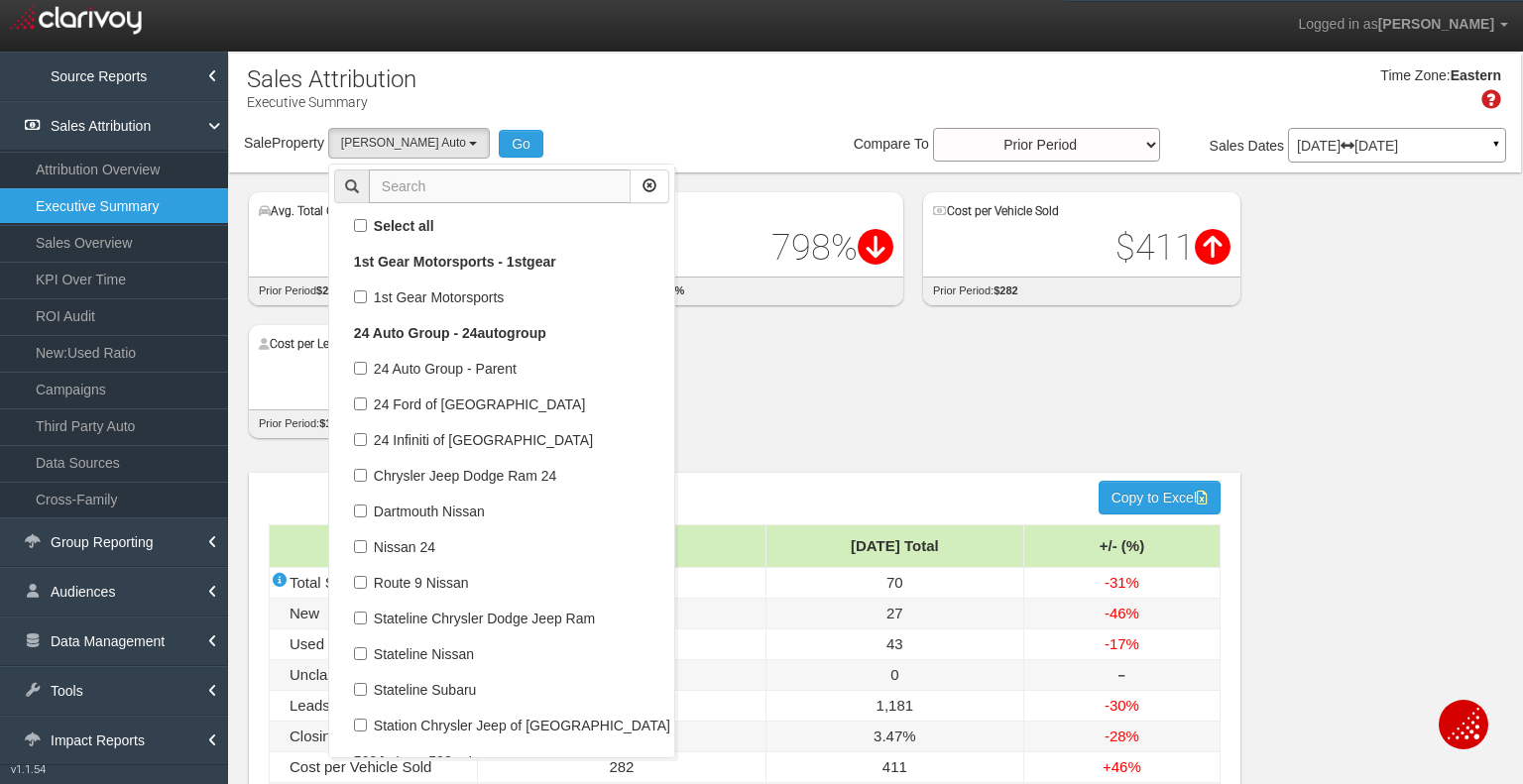 scroll, scrollTop: 15236, scrollLeft: 0, axis: vertical 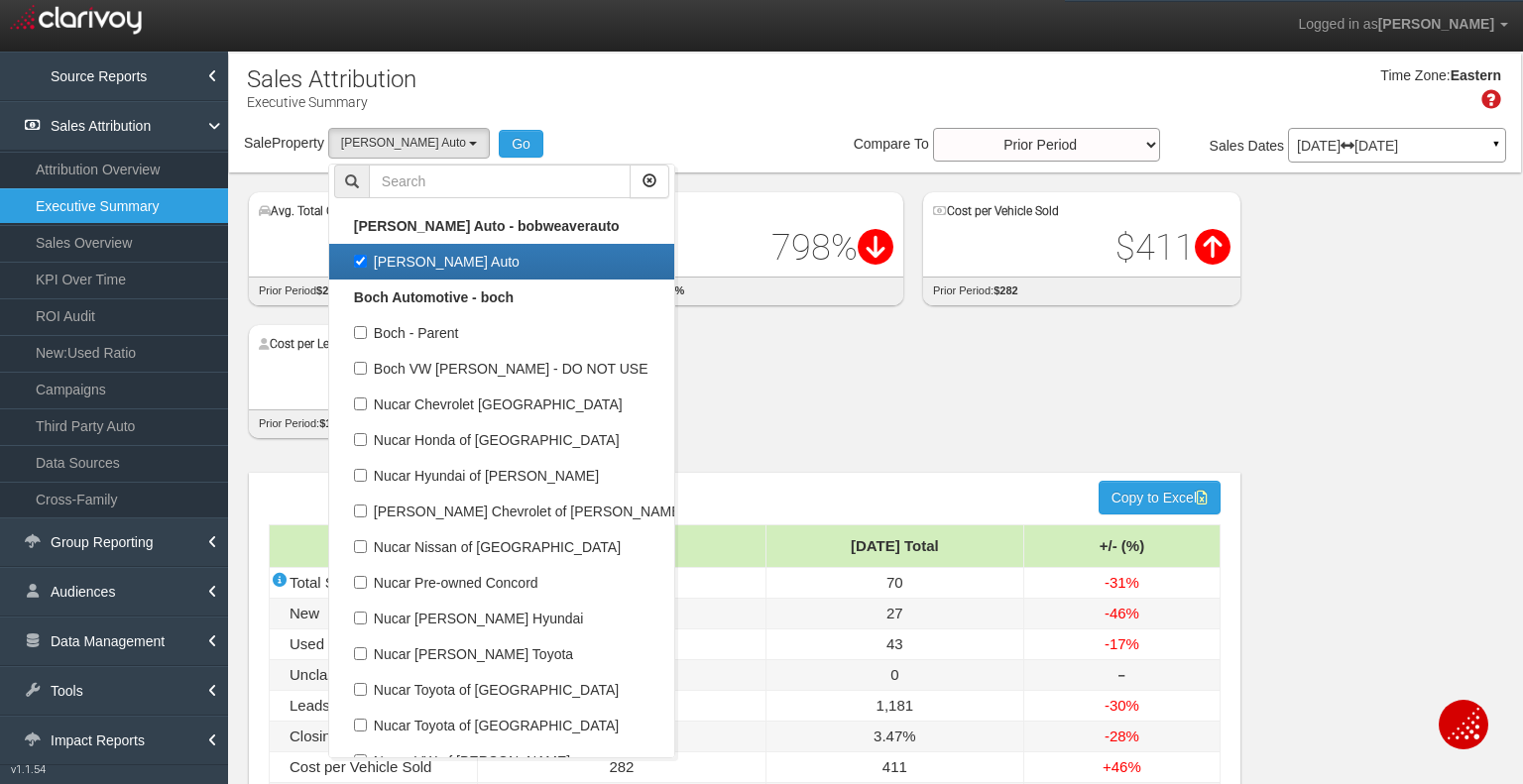click on "[PERSON_NAME] Auto" at bounding box center (502, 262) 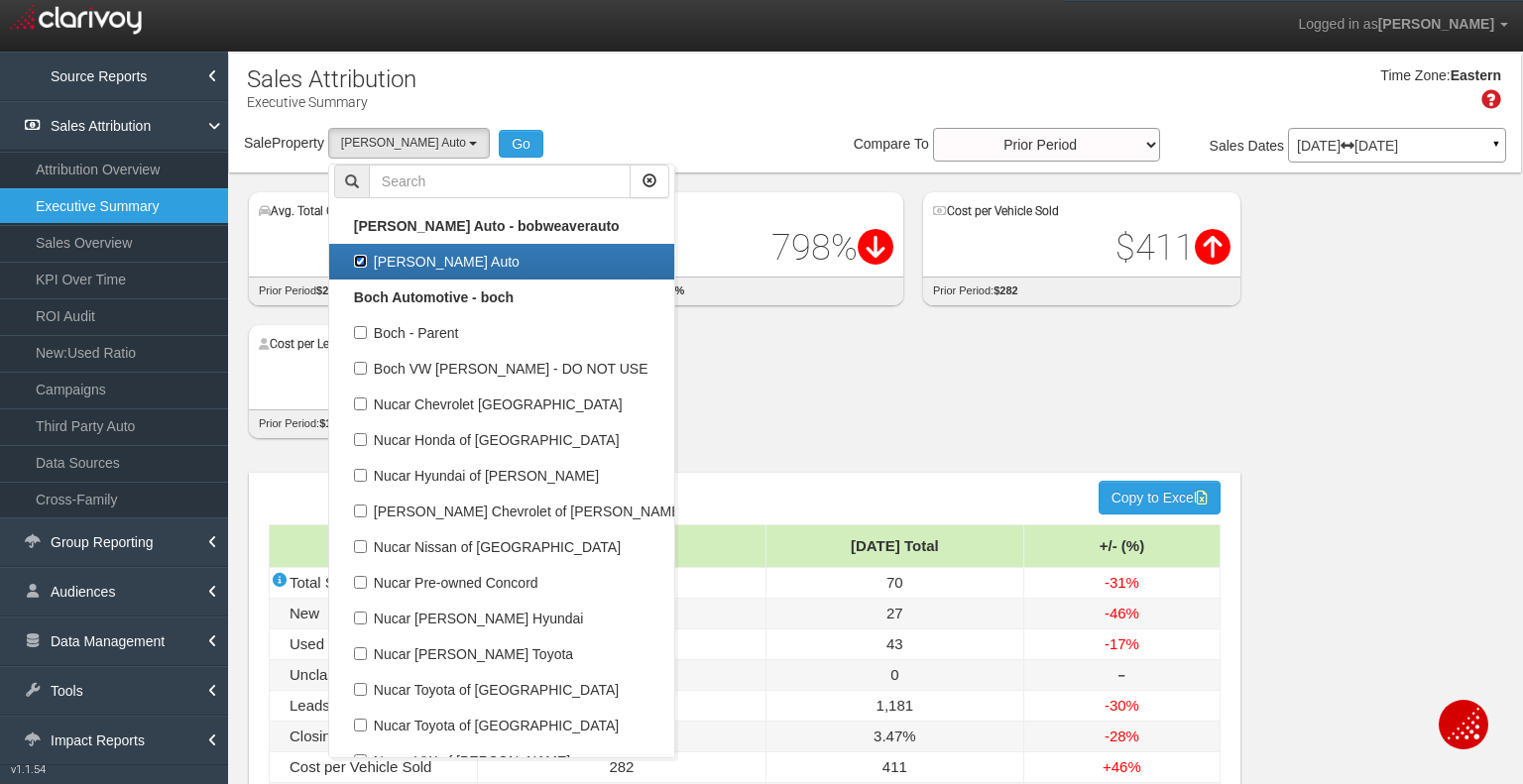 click on "[PERSON_NAME] Auto" at bounding box center [360, 261] 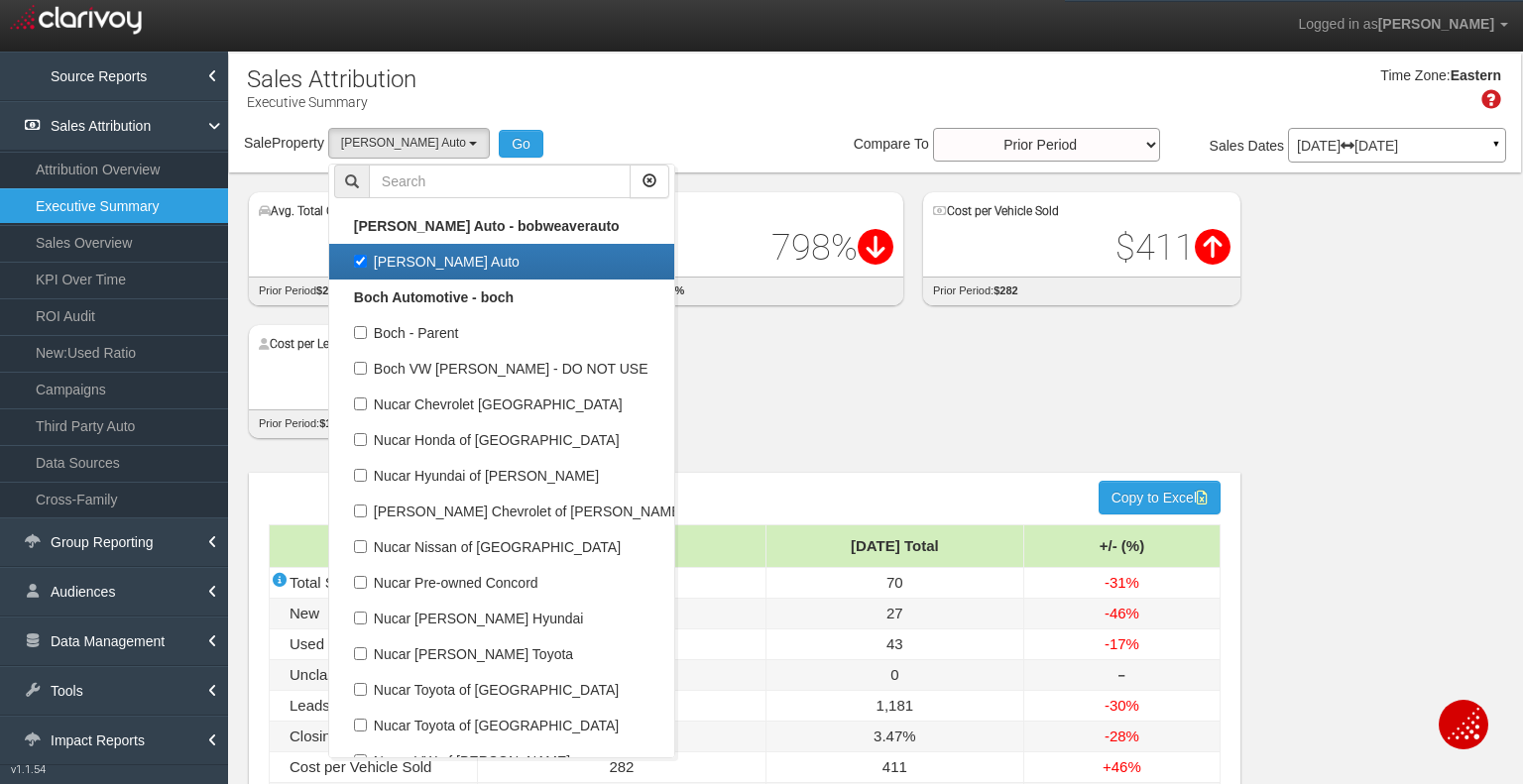 checkbox on "false" 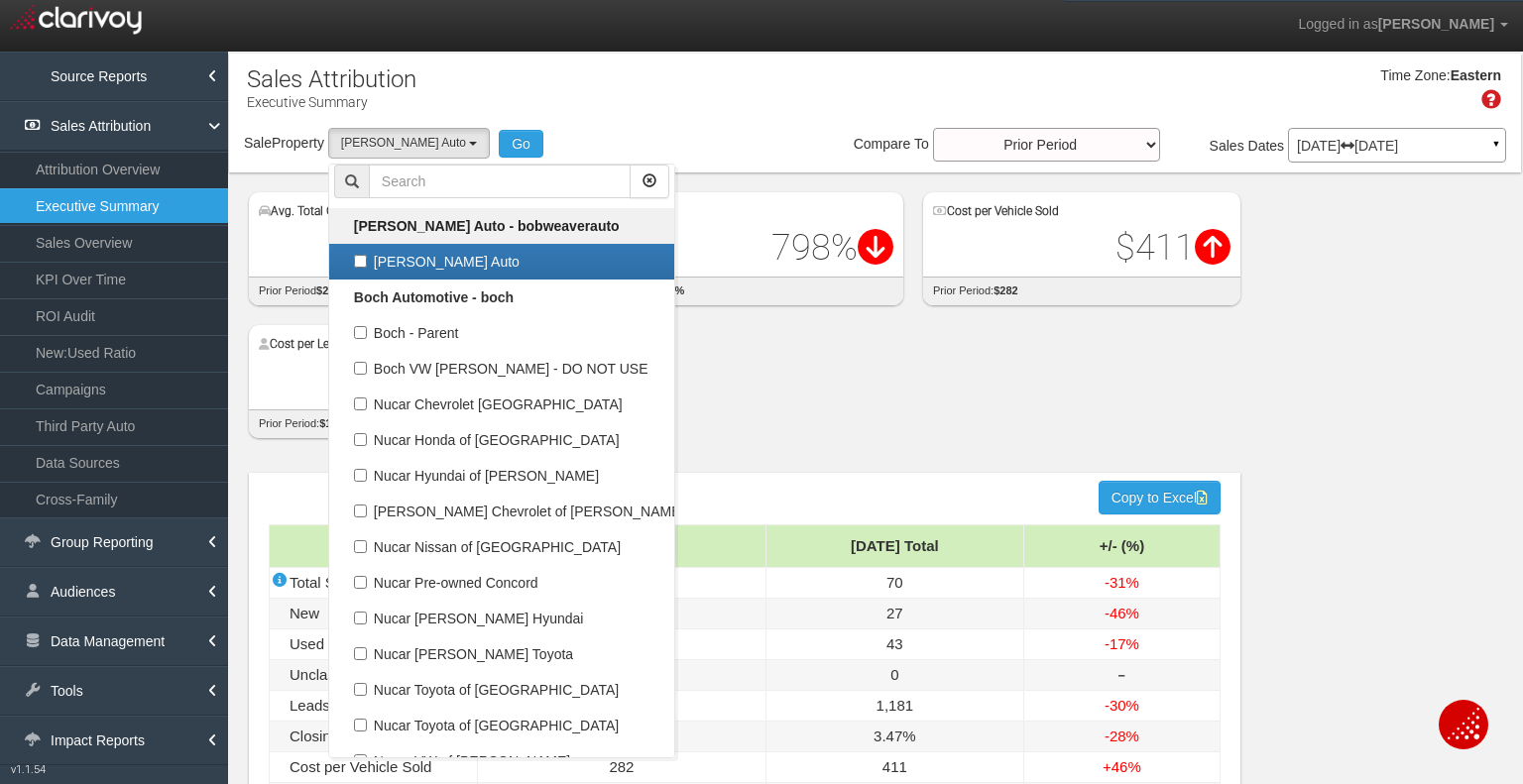 select 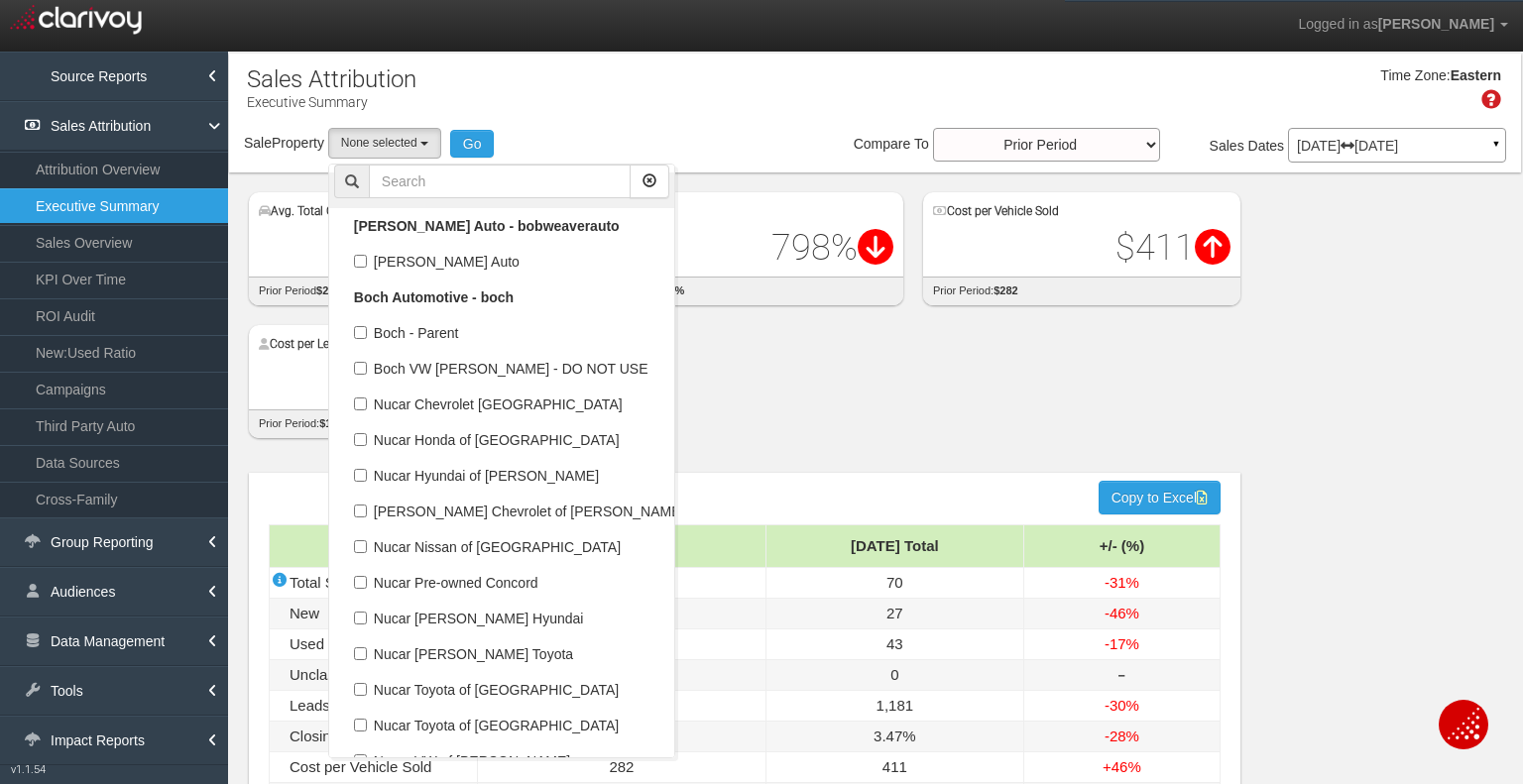 scroll, scrollTop: 7301, scrollLeft: 0, axis: vertical 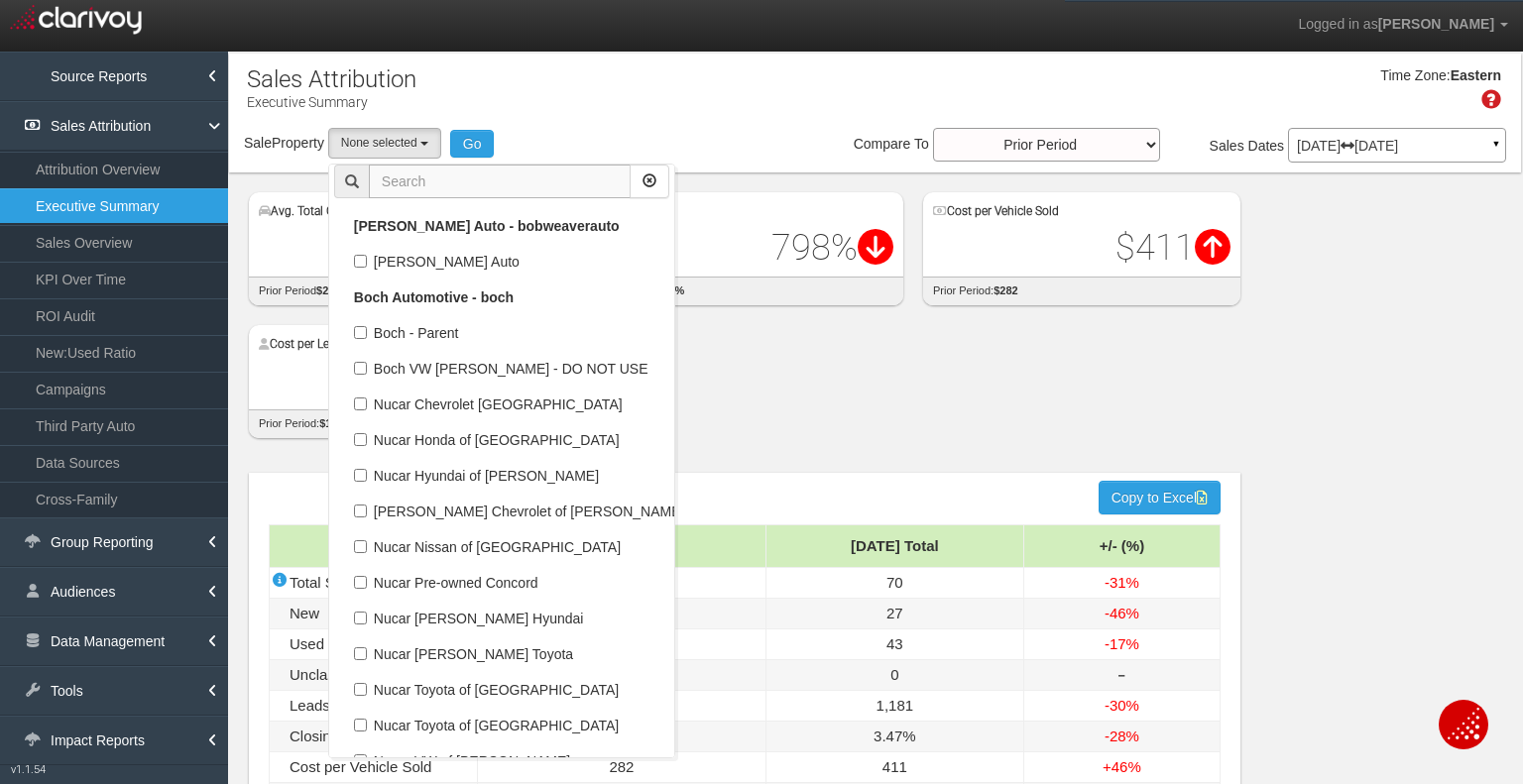 click at bounding box center [500, 181] 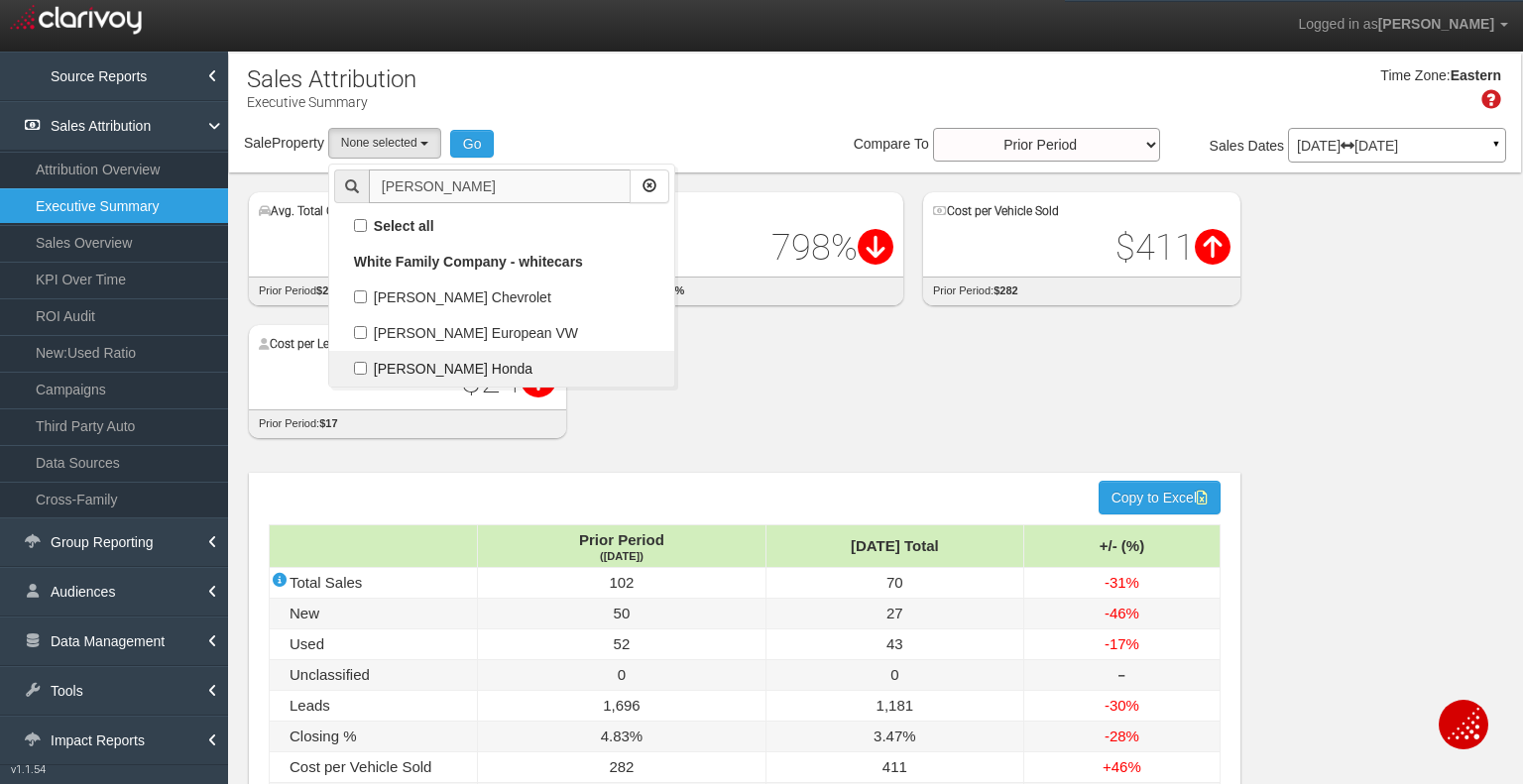 scroll, scrollTop: 0, scrollLeft: 0, axis: both 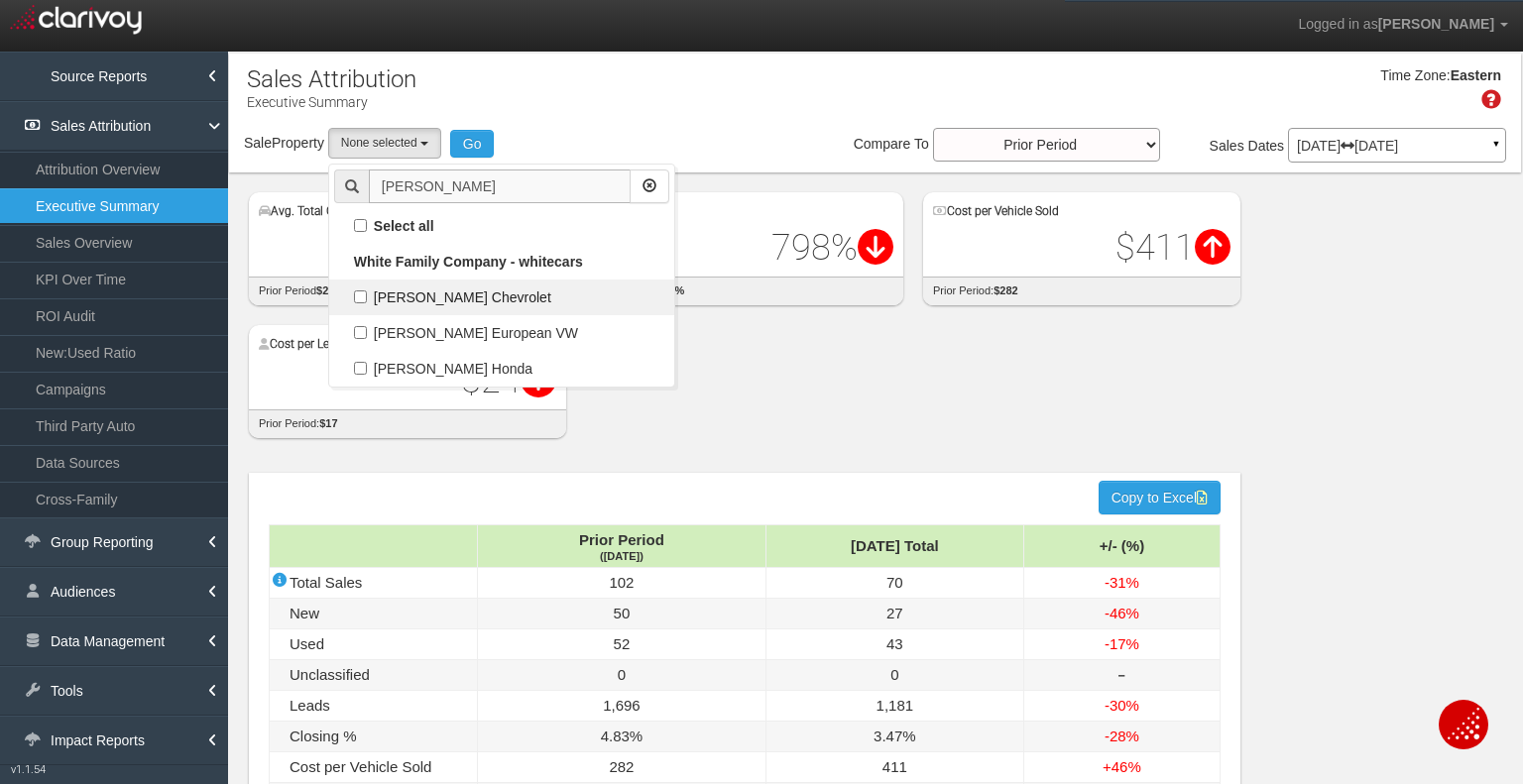 type on "[PERSON_NAME]" 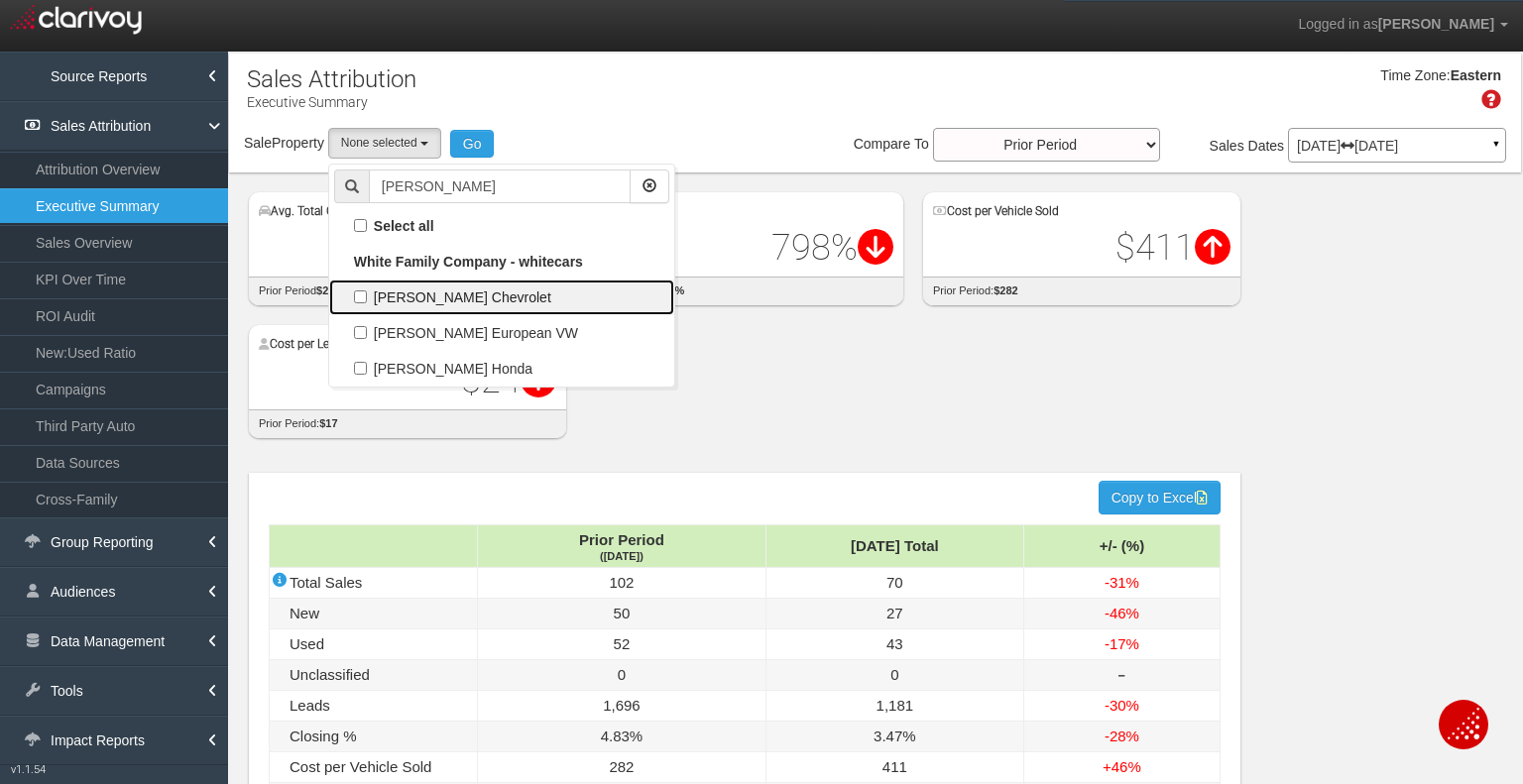 click on "[PERSON_NAME] Chevrolet" at bounding box center (502, 297) 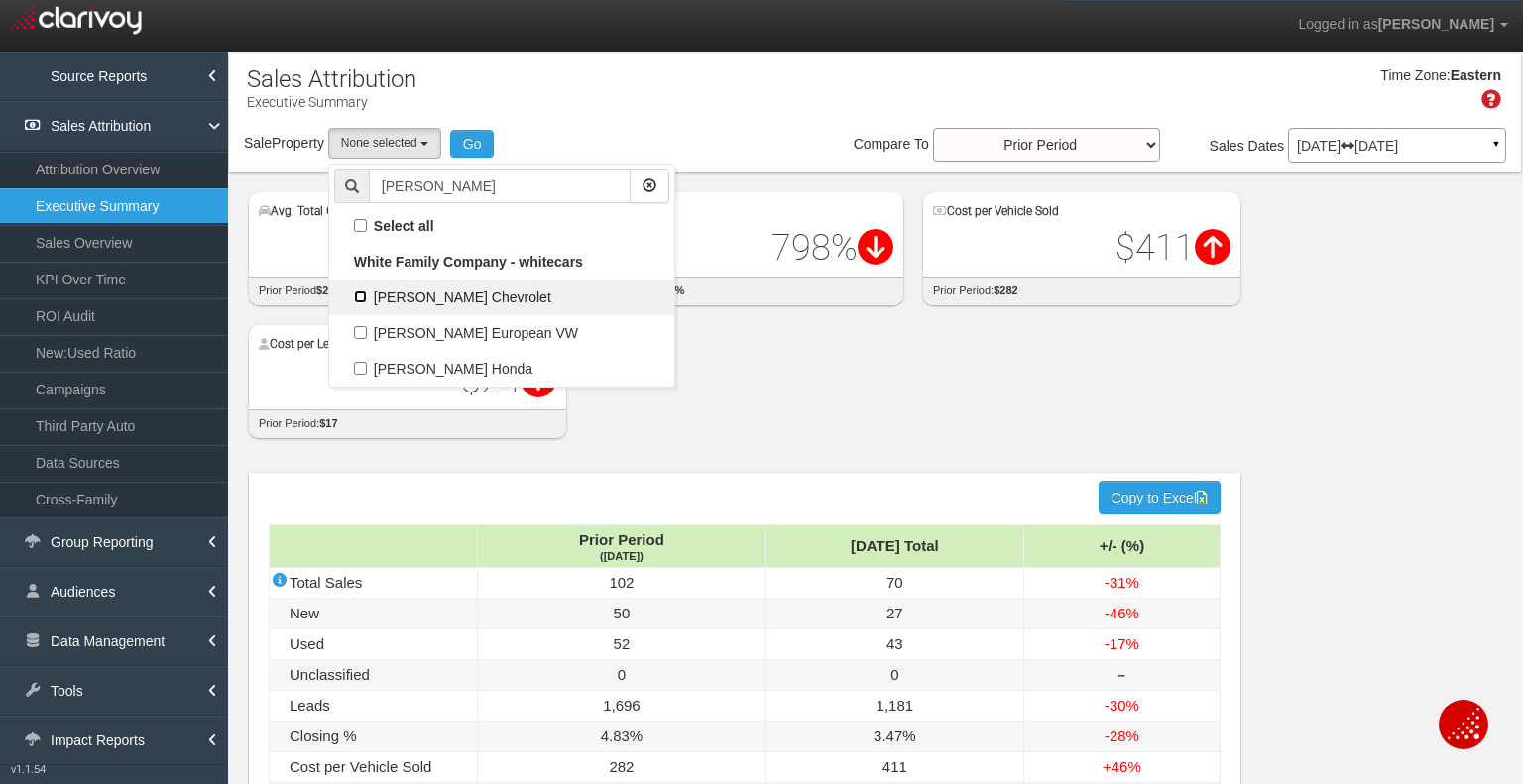 click on "[PERSON_NAME] Chevrolet" at bounding box center [360, 296] 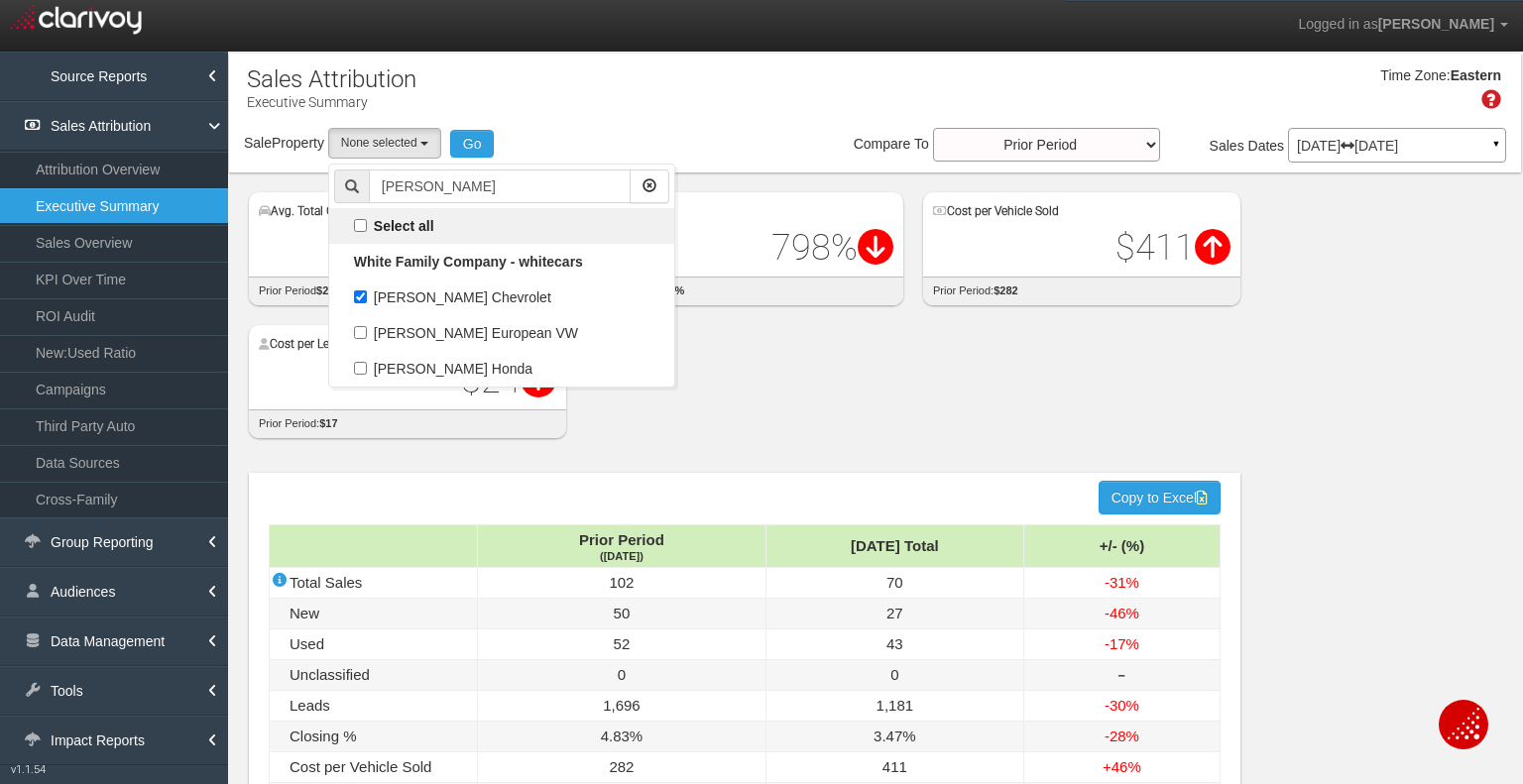 select on "object:16039" 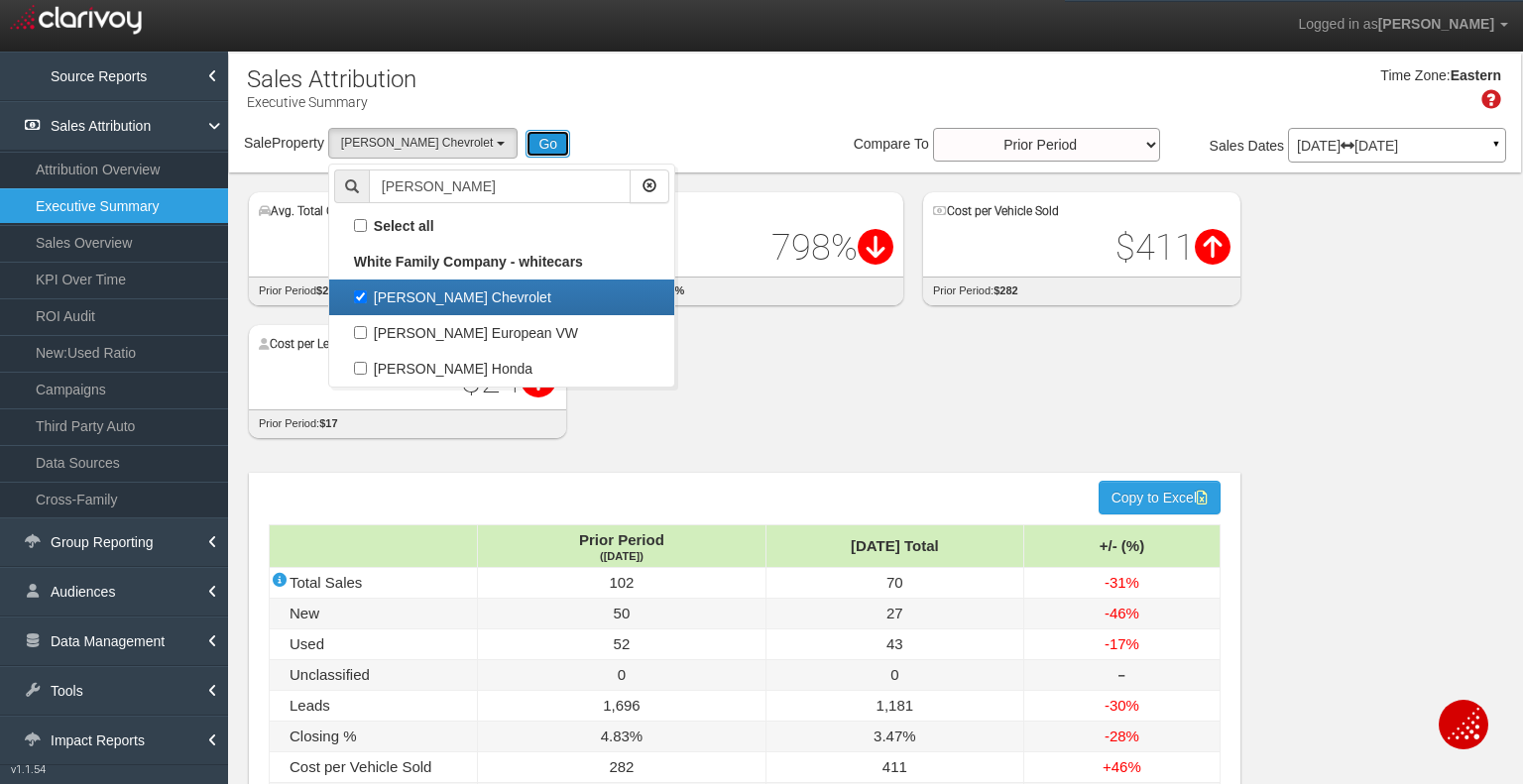 click on "Go" at bounding box center [547, 144] 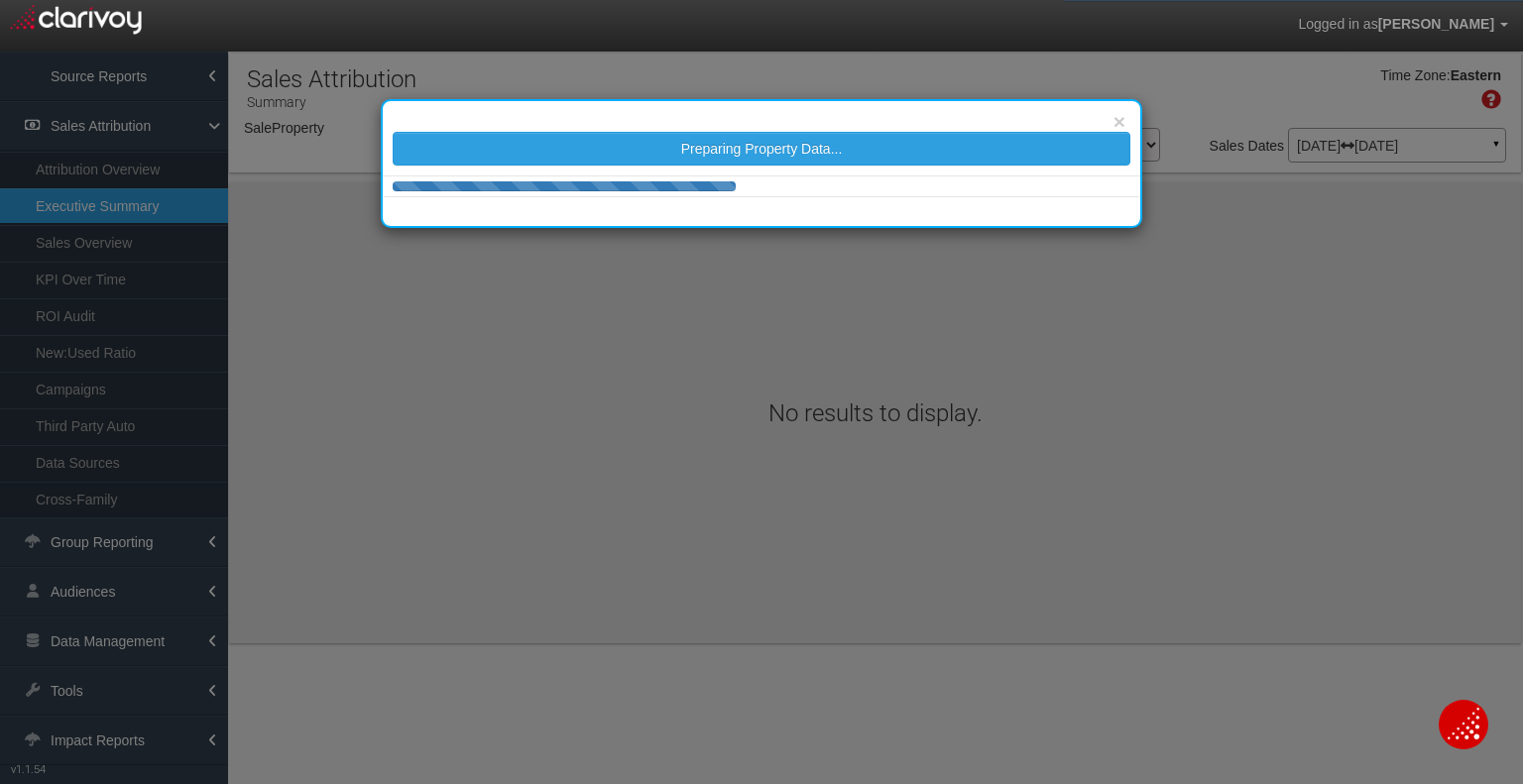 select on "object:18667" 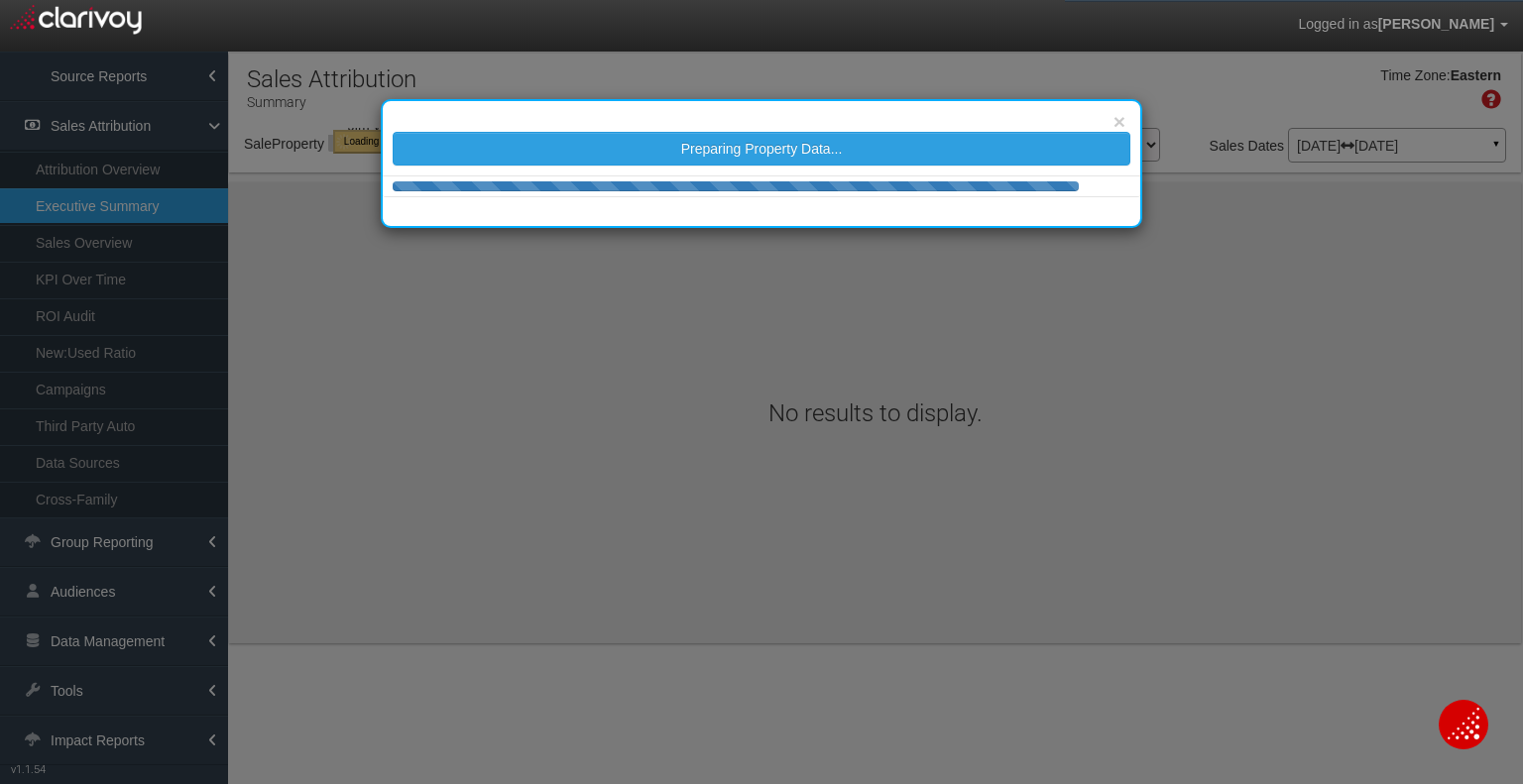 select on "object:18667" 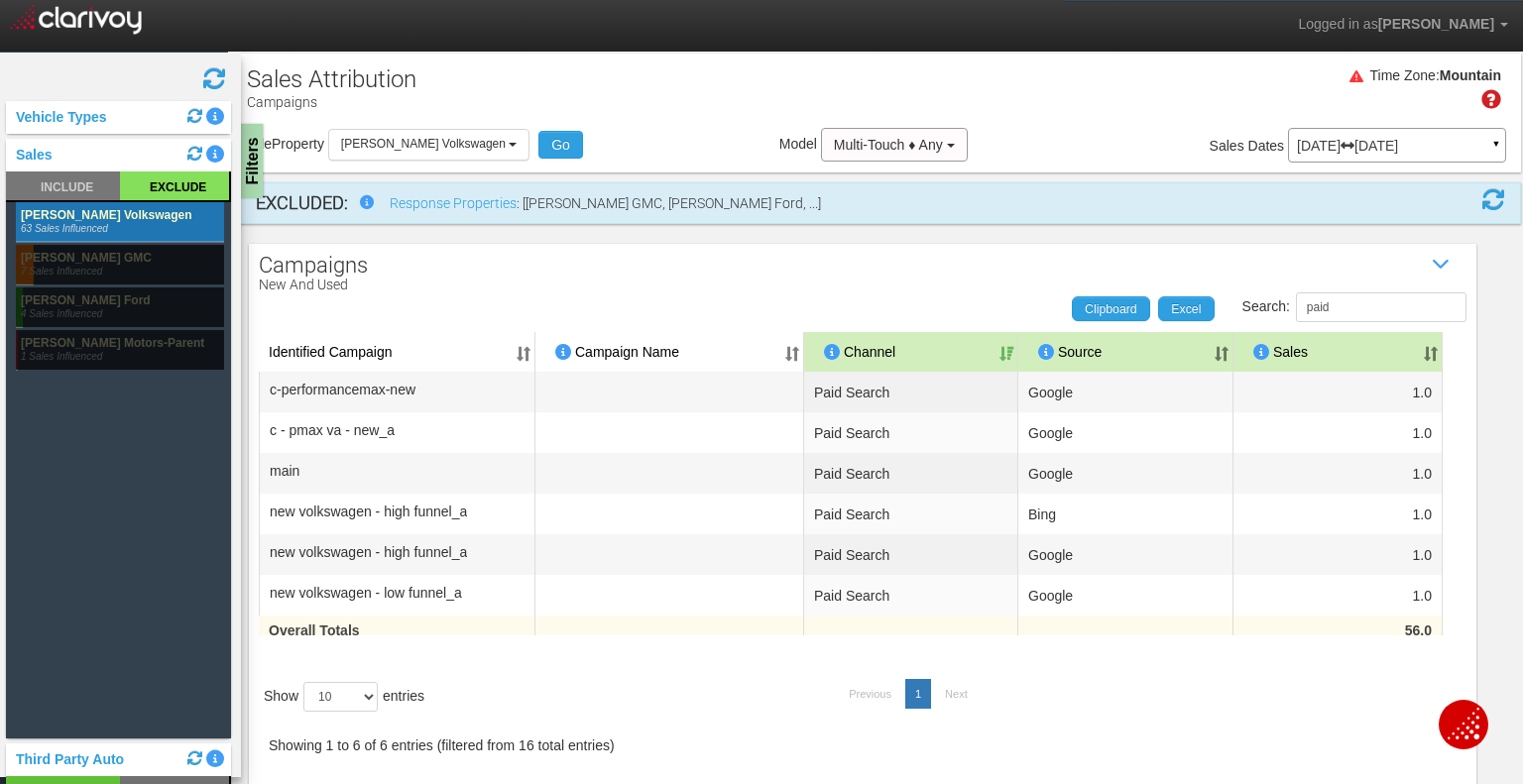 select on "object:57226" 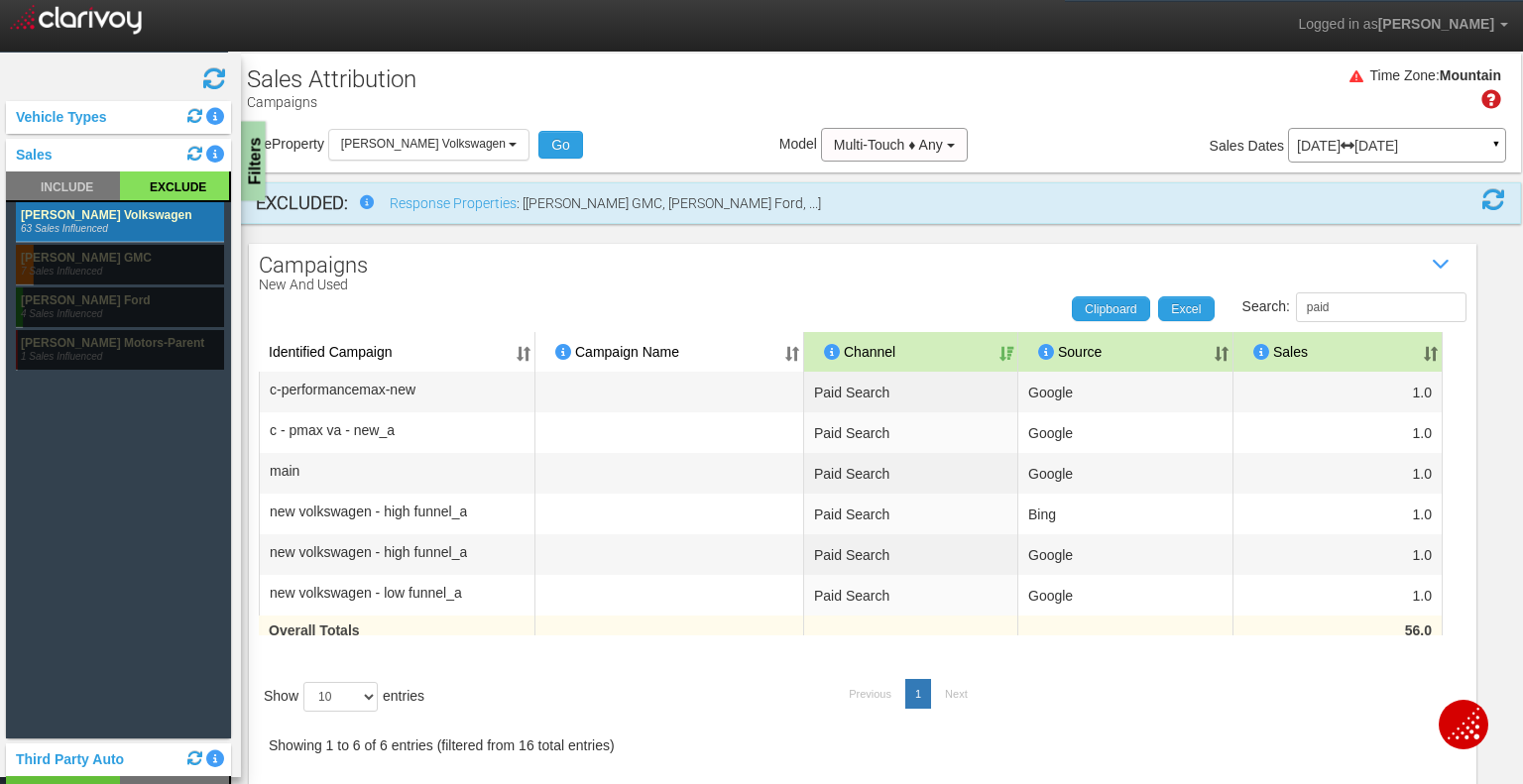 click on "Filters" at bounding box center [253, 162] 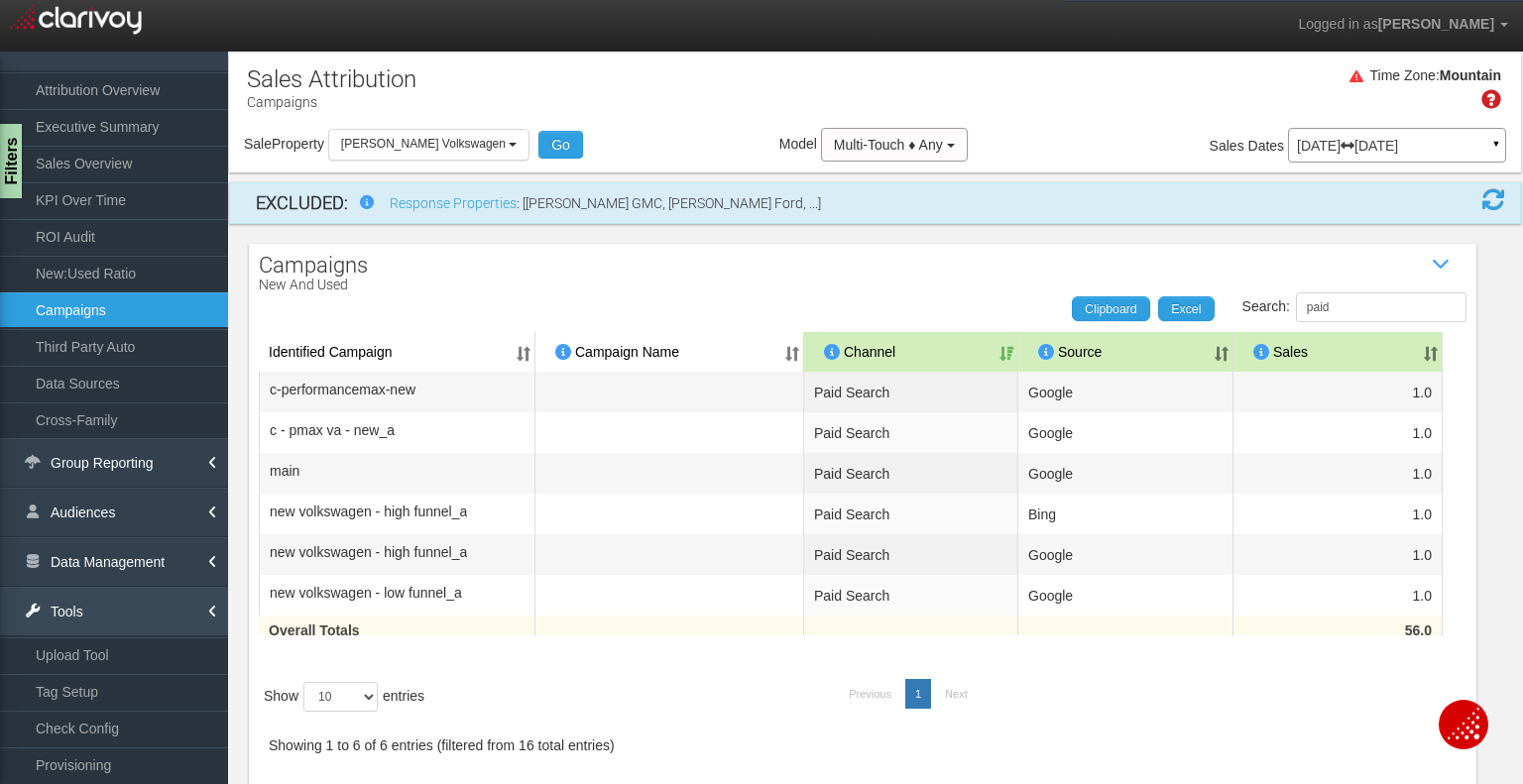 scroll, scrollTop: 186, scrollLeft: 0, axis: vertical 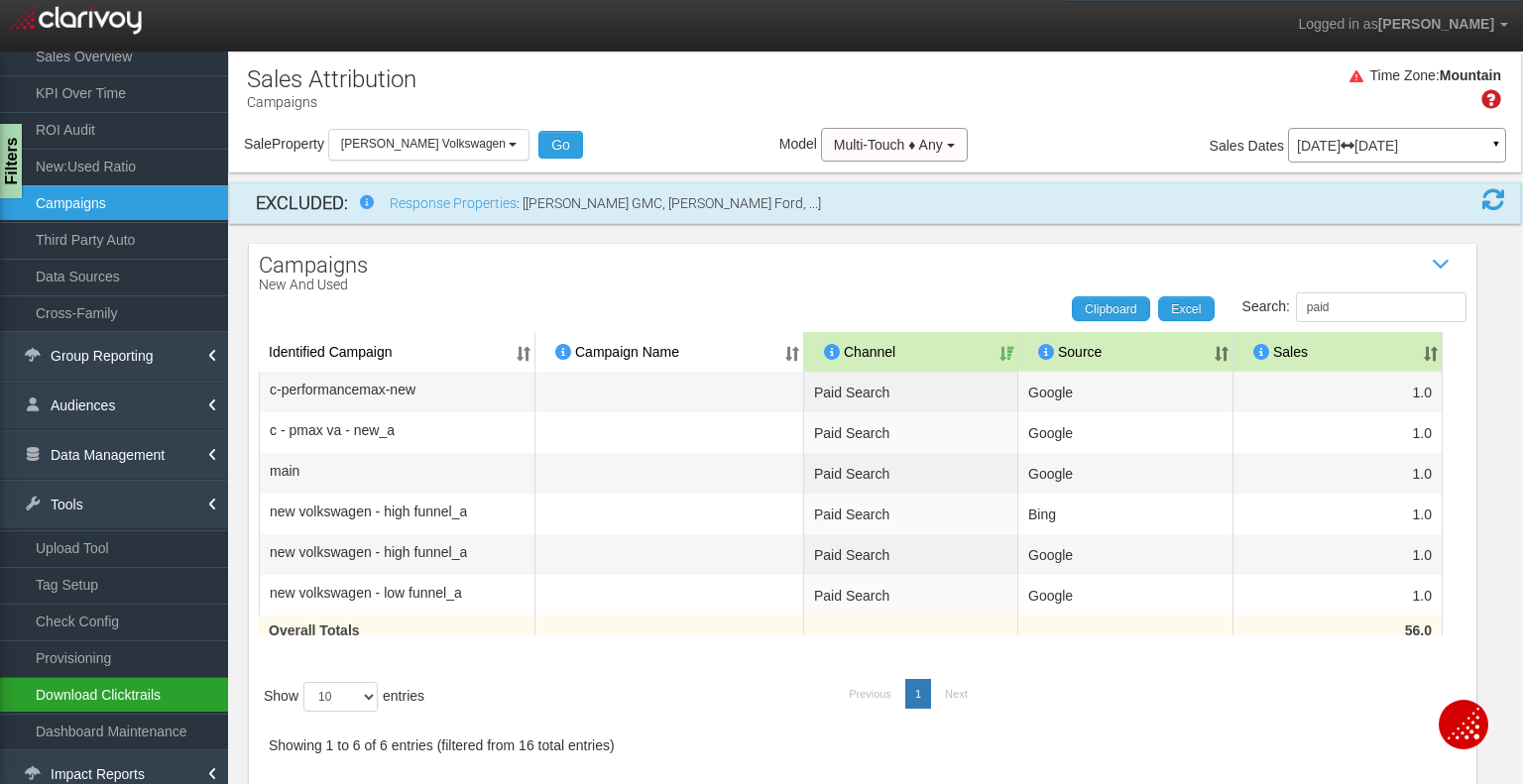 click on "Download Clicktrails" at bounding box center [114, 695] 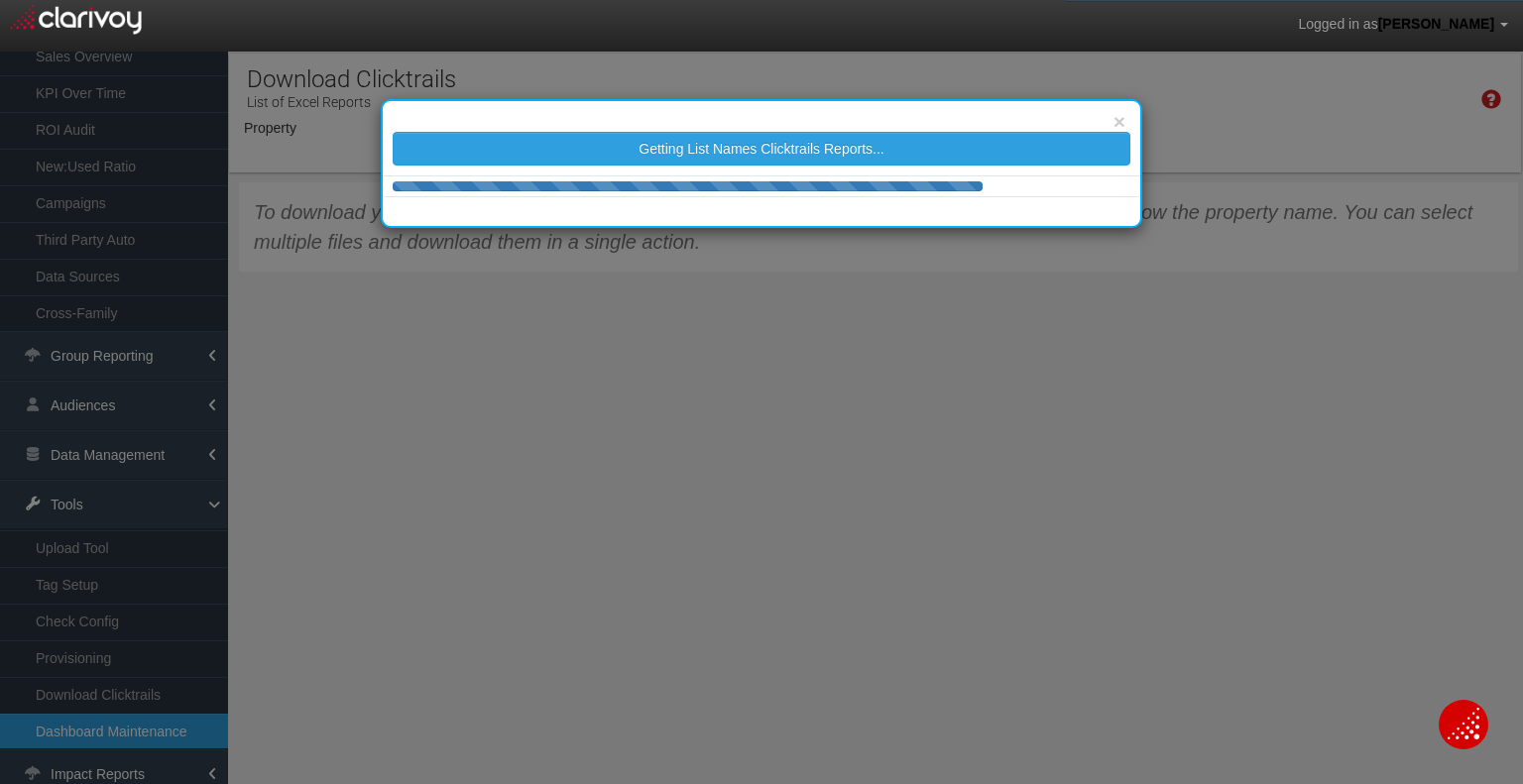 select on "object:59837" 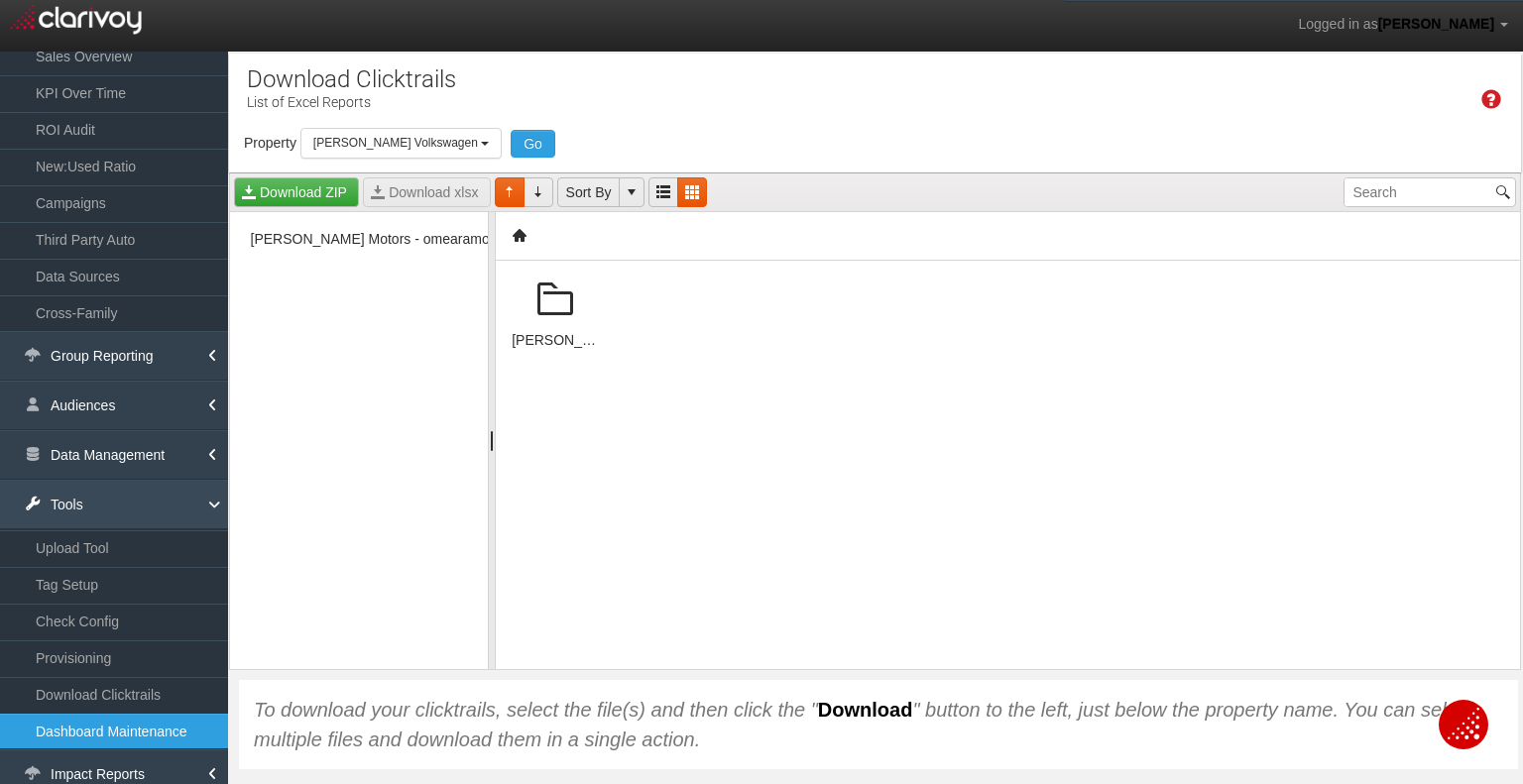 click on "Tools" at bounding box center (114, 504) 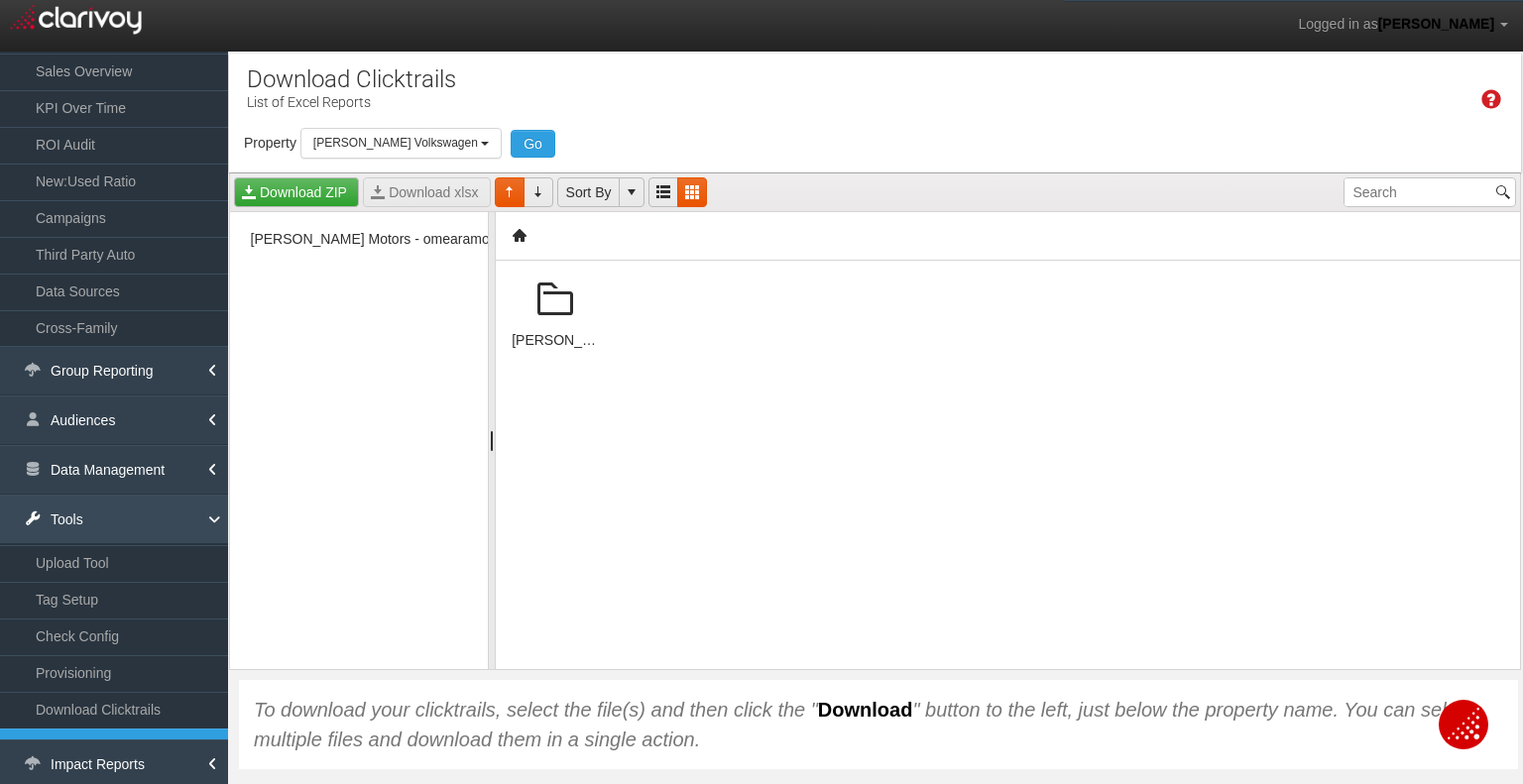 scroll, scrollTop: 0, scrollLeft: 0, axis: both 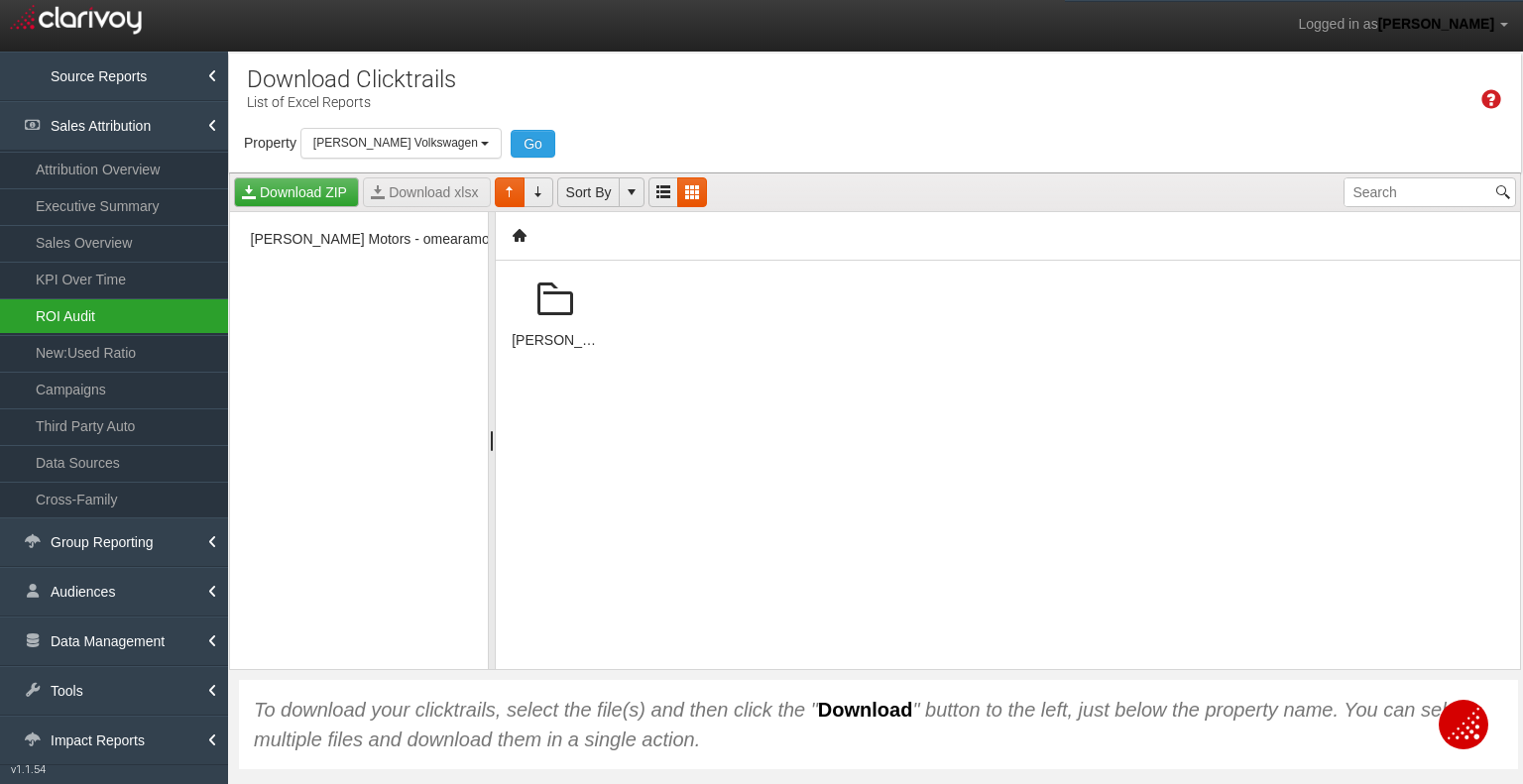 click on "ROI Audit" at bounding box center [114, 316] 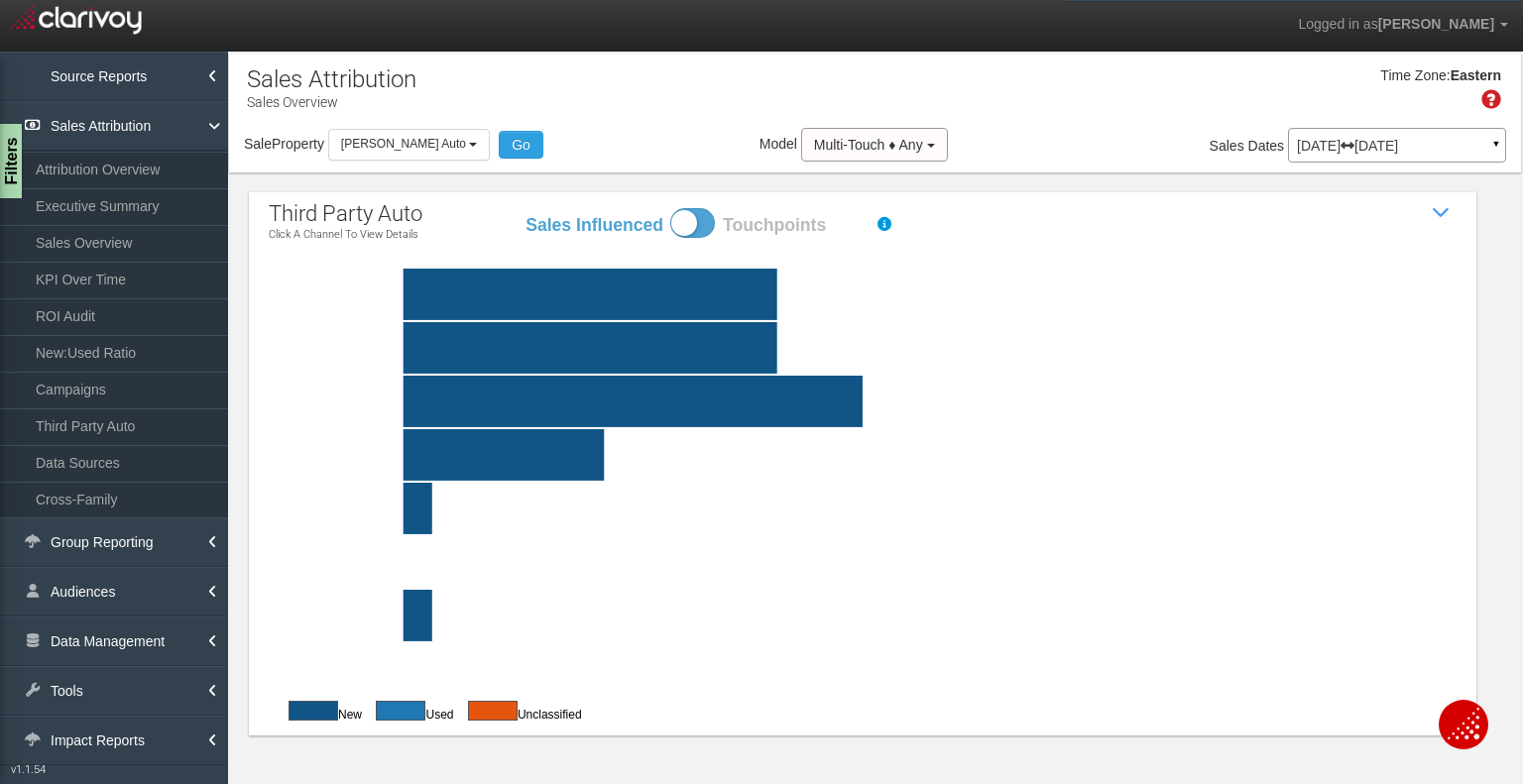 select on "object:736" 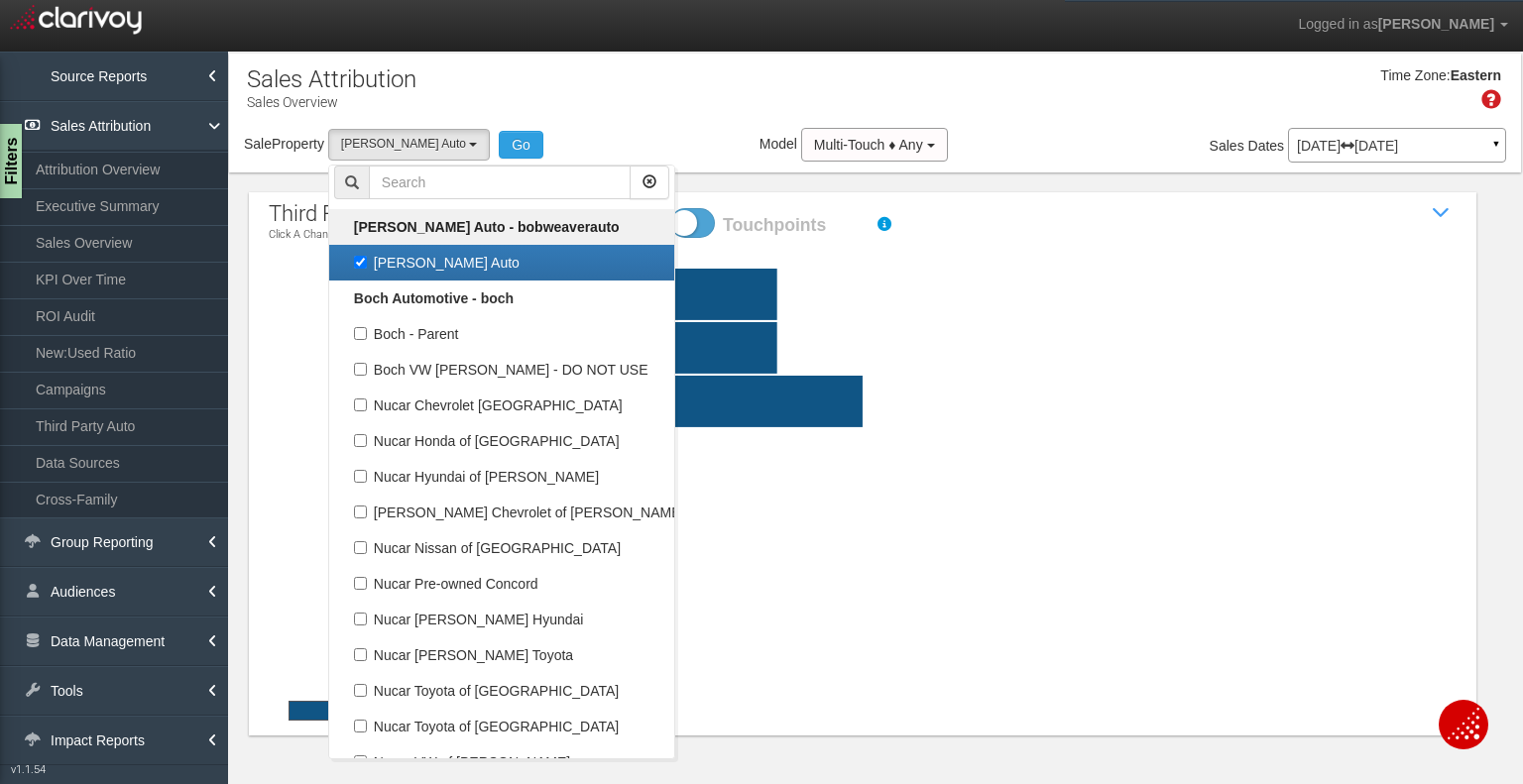 drag, startPoint x: 369, startPoint y: 266, endPoint x: 418, endPoint y: 221, distance: 66.52819 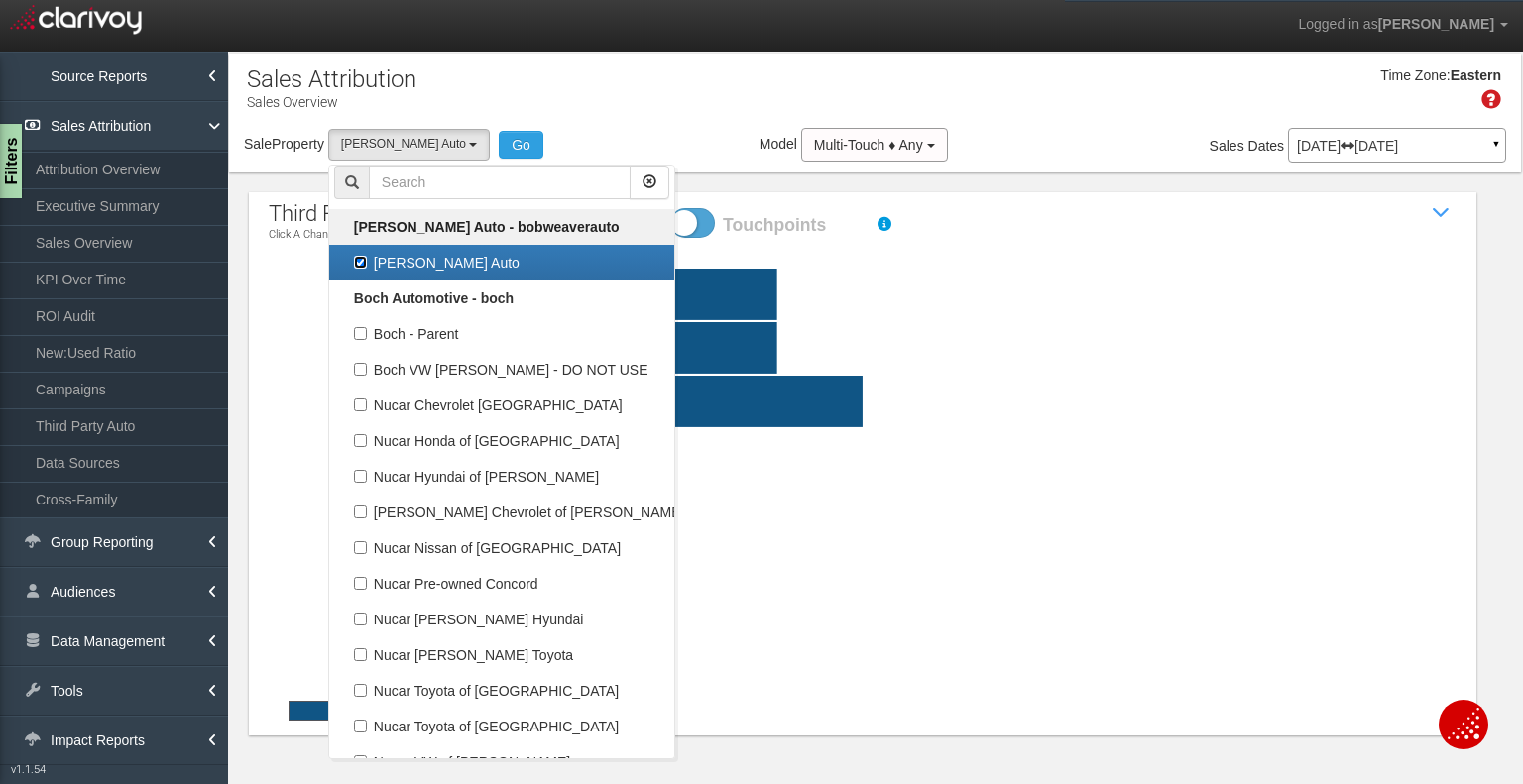 click on "[PERSON_NAME] Auto" at bounding box center [360, 262] 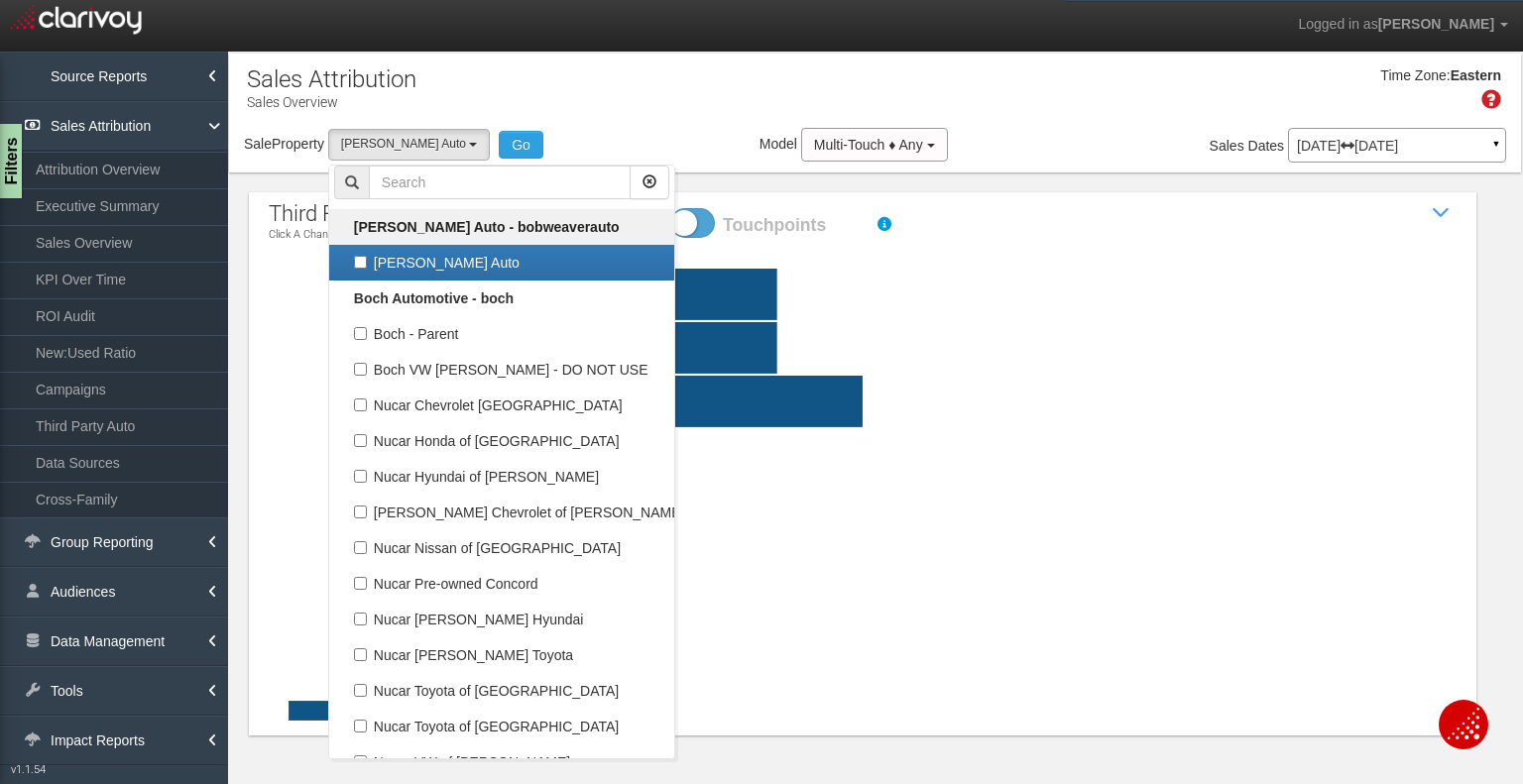 select 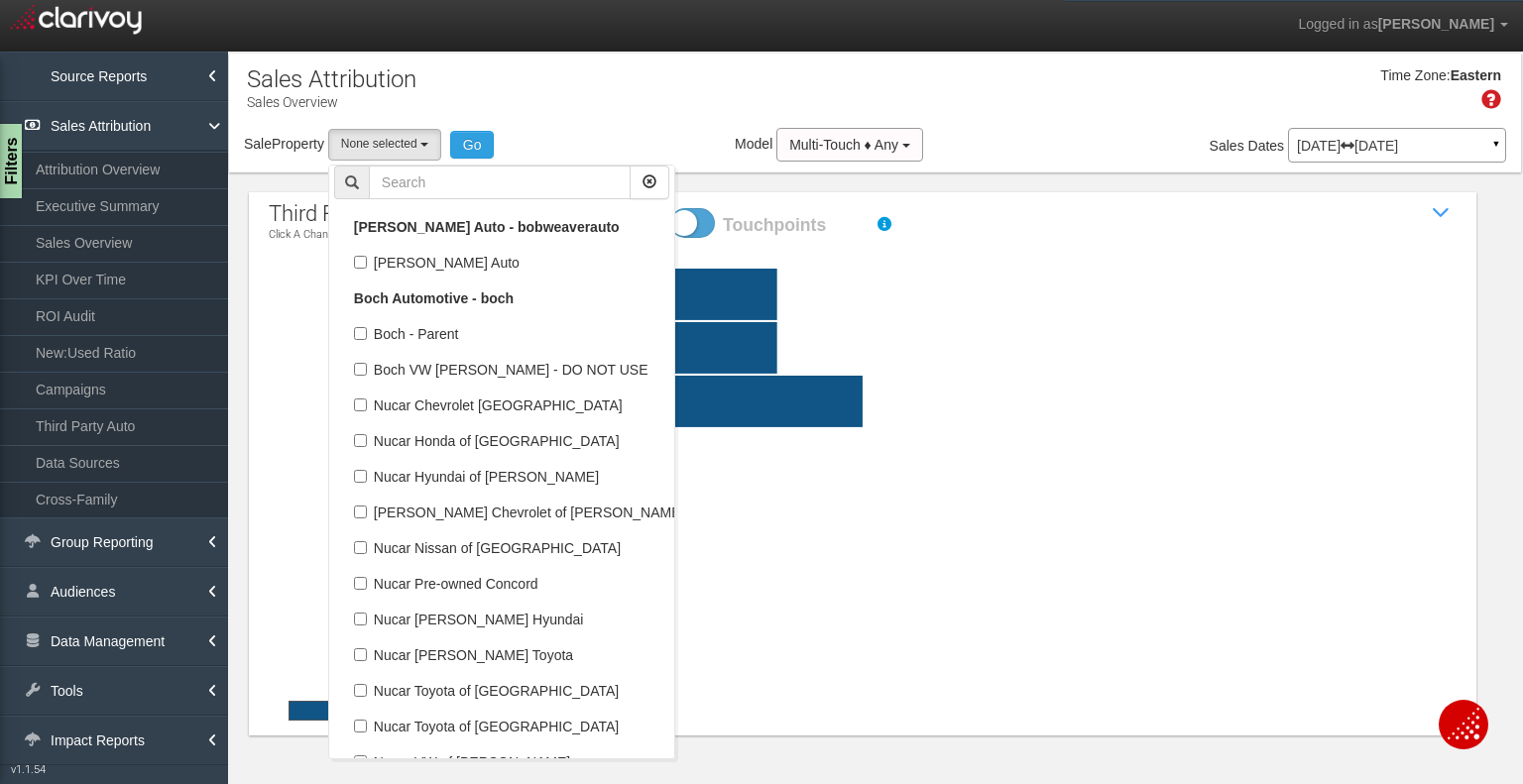 scroll, scrollTop: 7301, scrollLeft: 0, axis: vertical 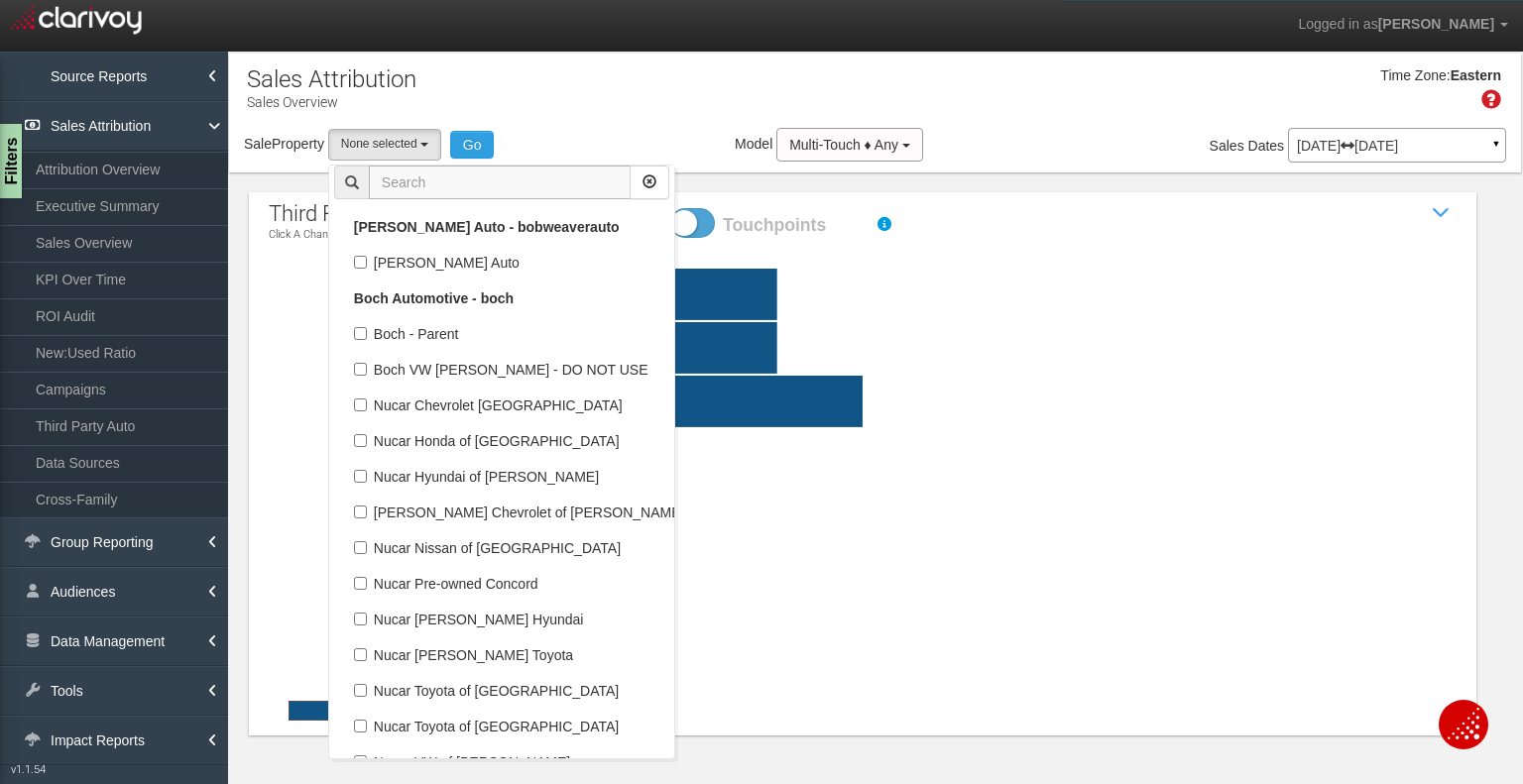 drag, startPoint x: 436, startPoint y: 180, endPoint x: 423, endPoint y: 169, distance: 17.029386 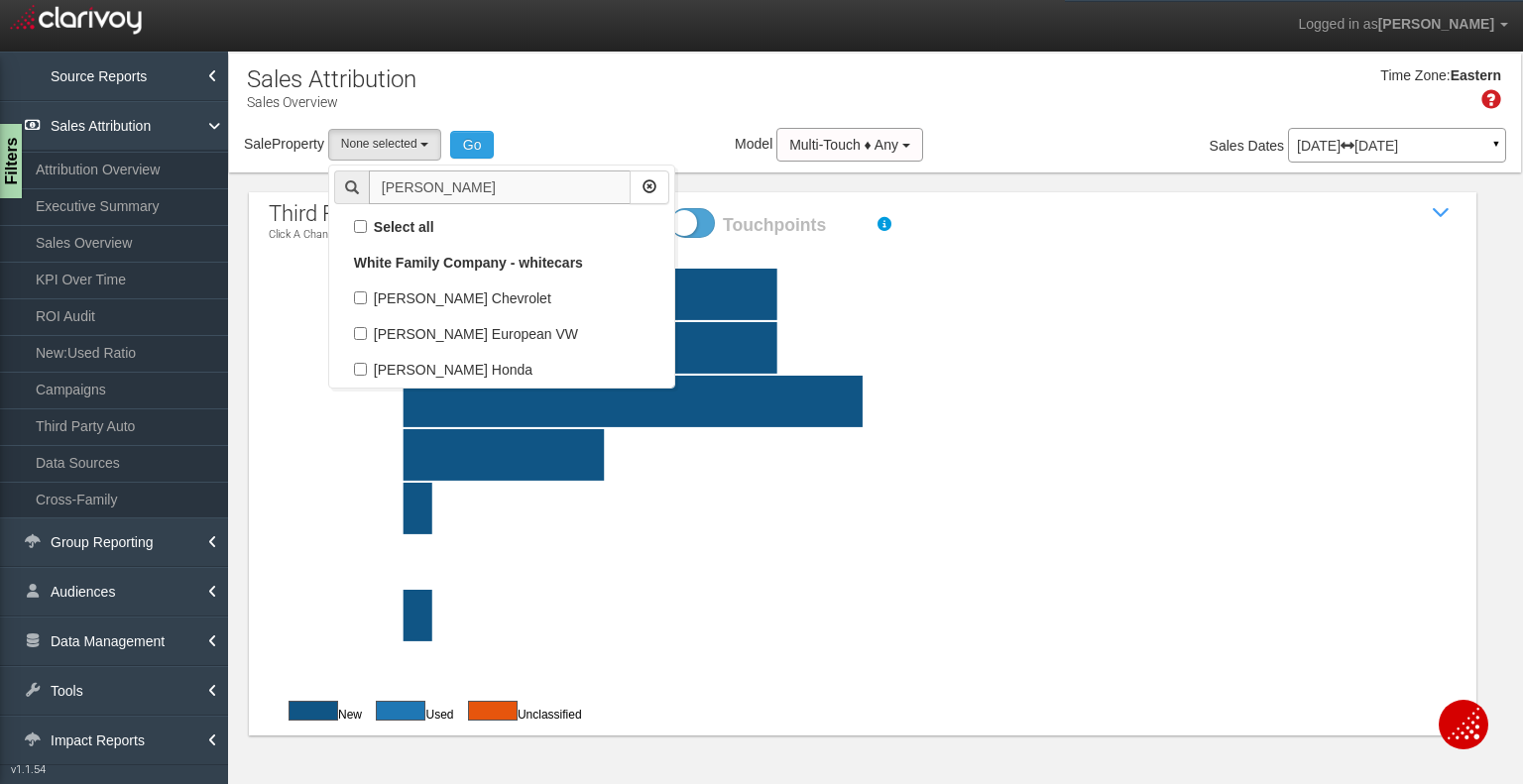 scroll, scrollTop: 0, scrollLeft: 0, axis: both 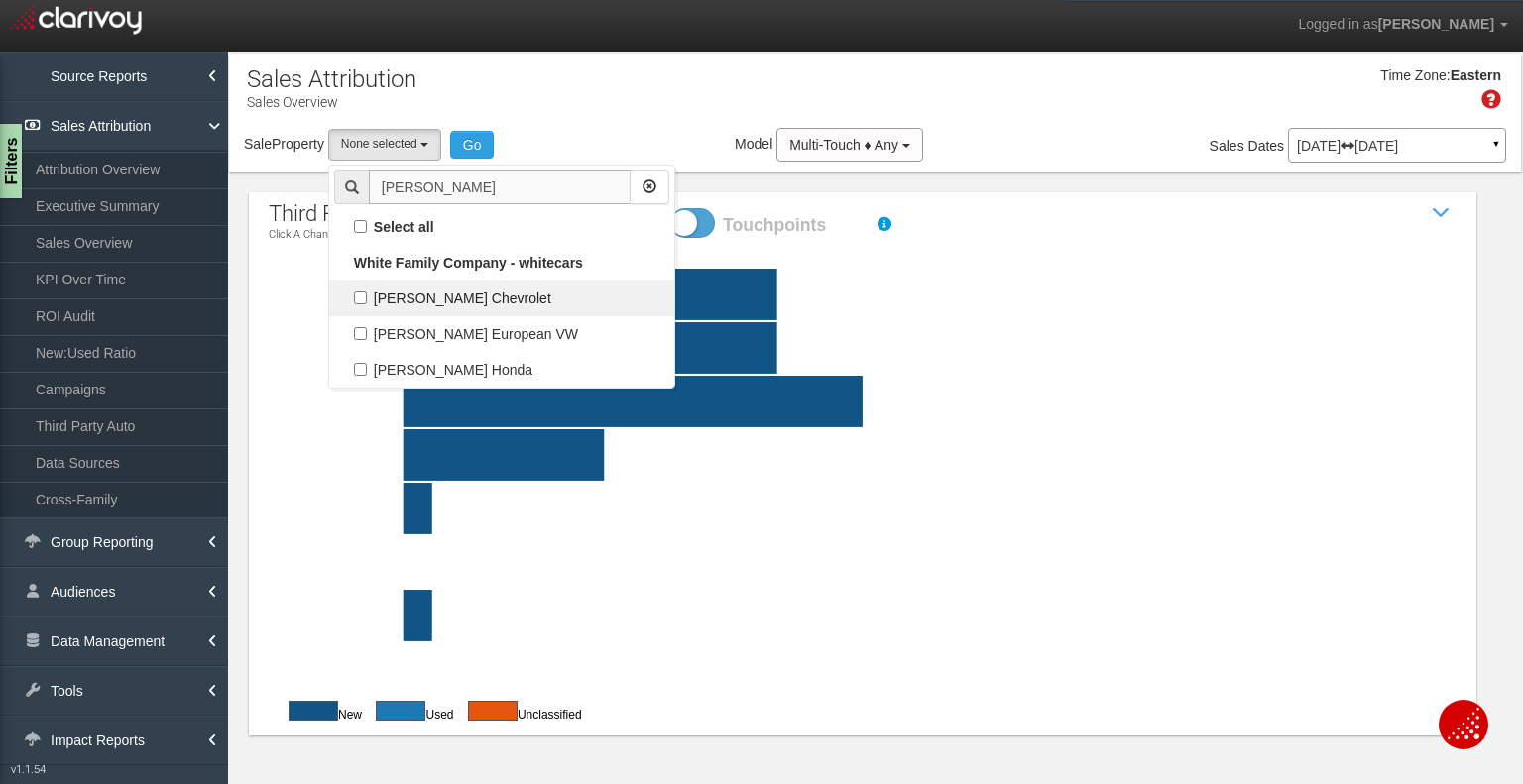 type on "[PERSON_NAME]" 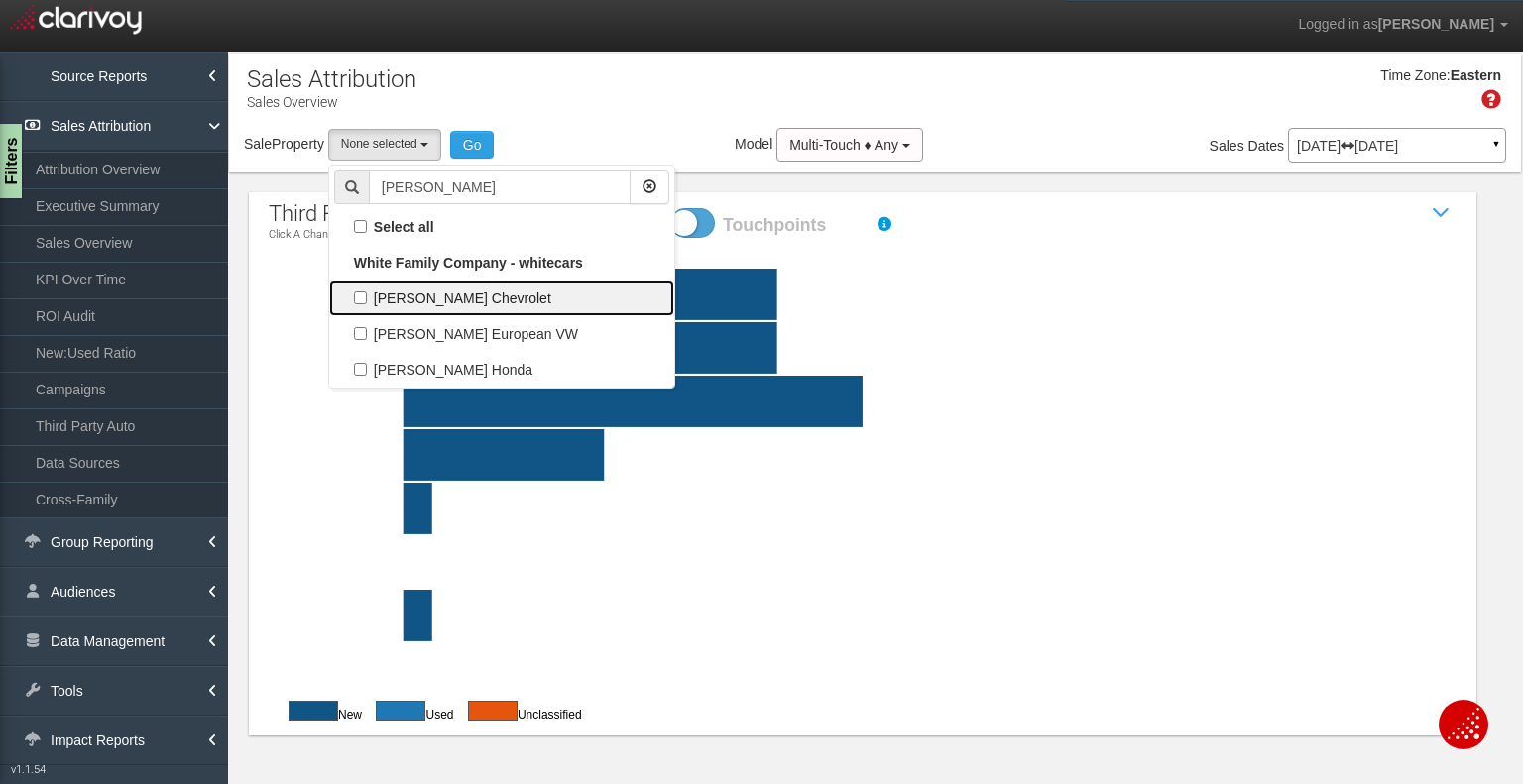 click on "[PERSON_NAME] Chevrolet" at bounding box center (502, 298) 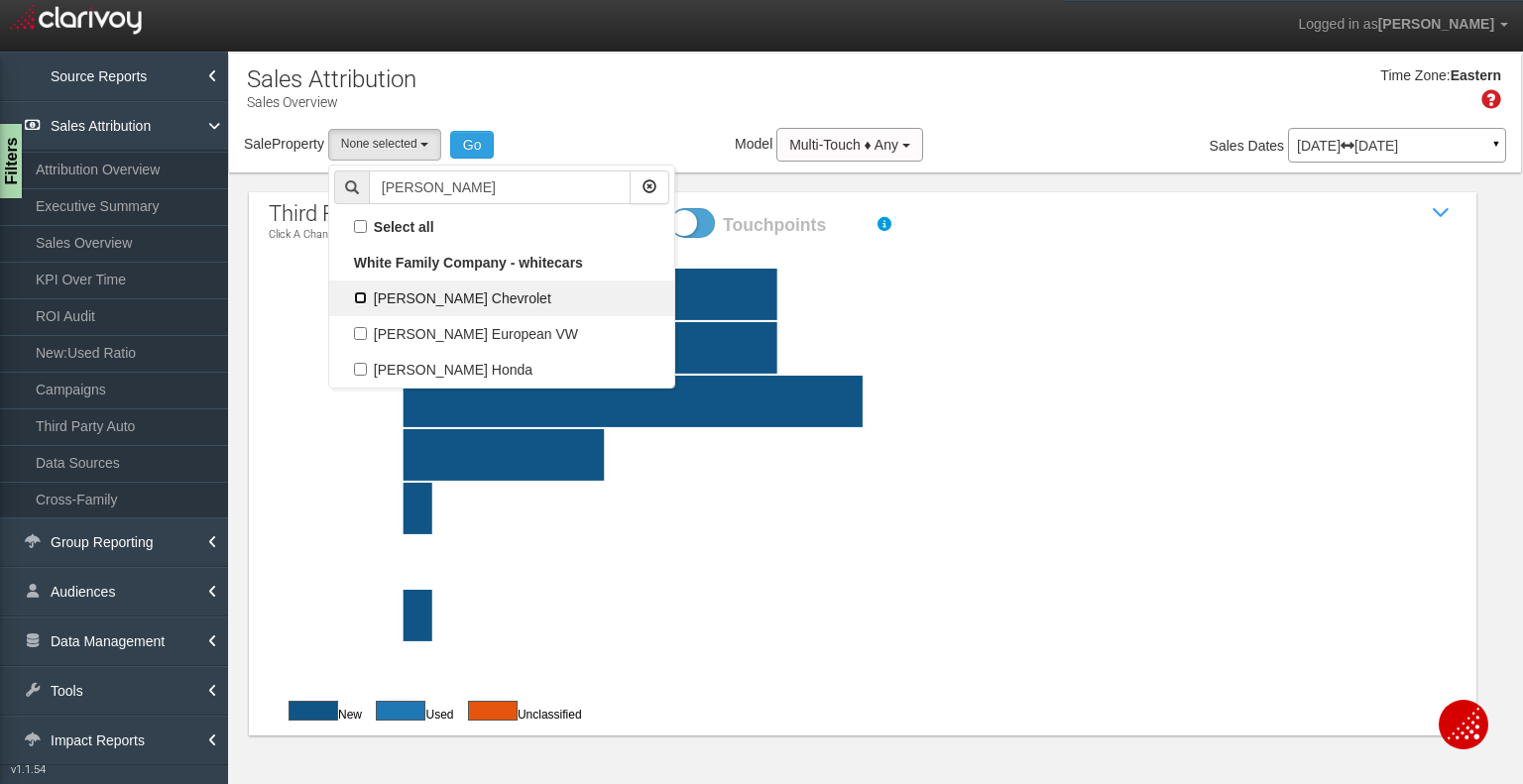 click on "[PERSON_NAME] Chevrolet" at bounding box center (360, 297) 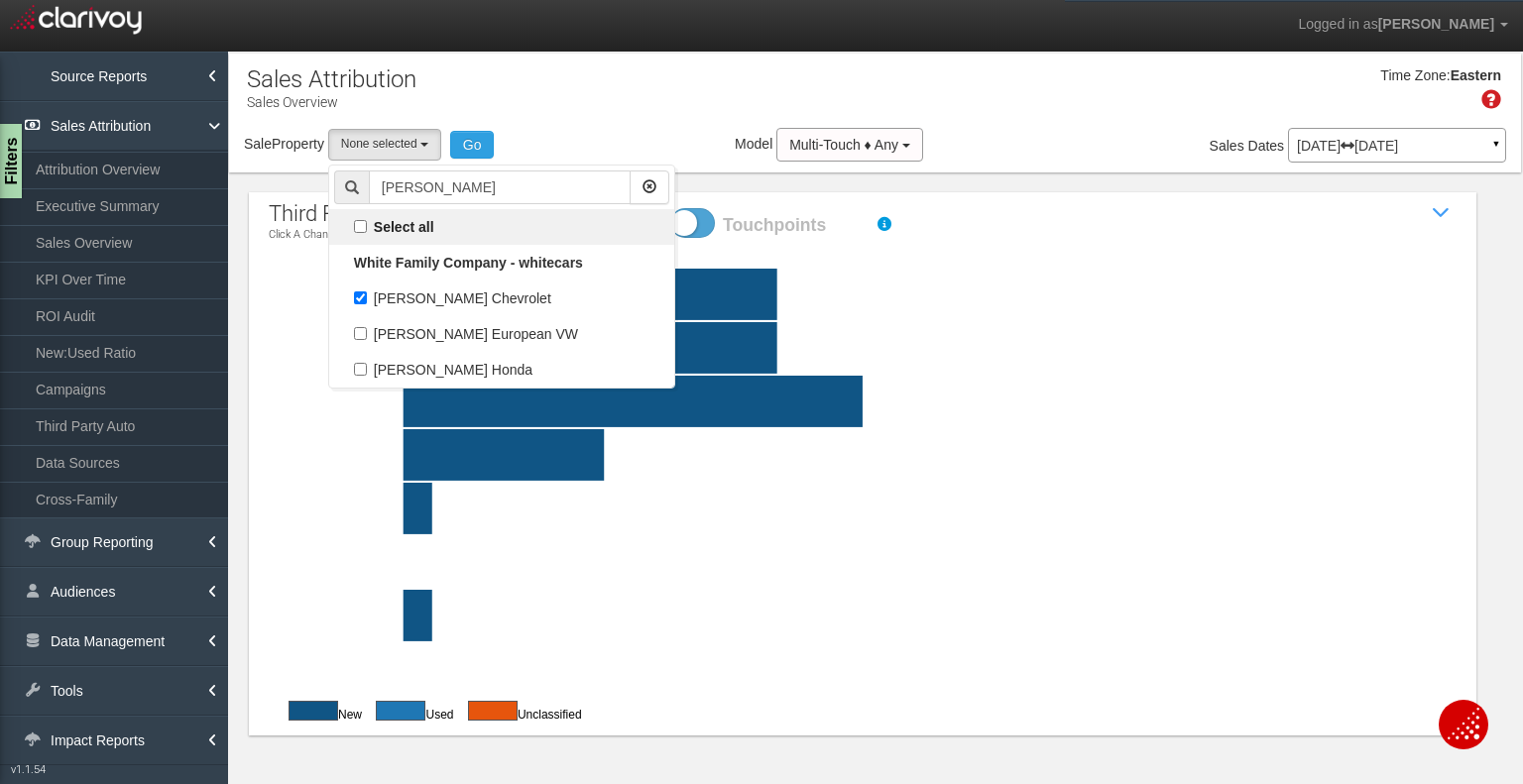 select on "object:2931" 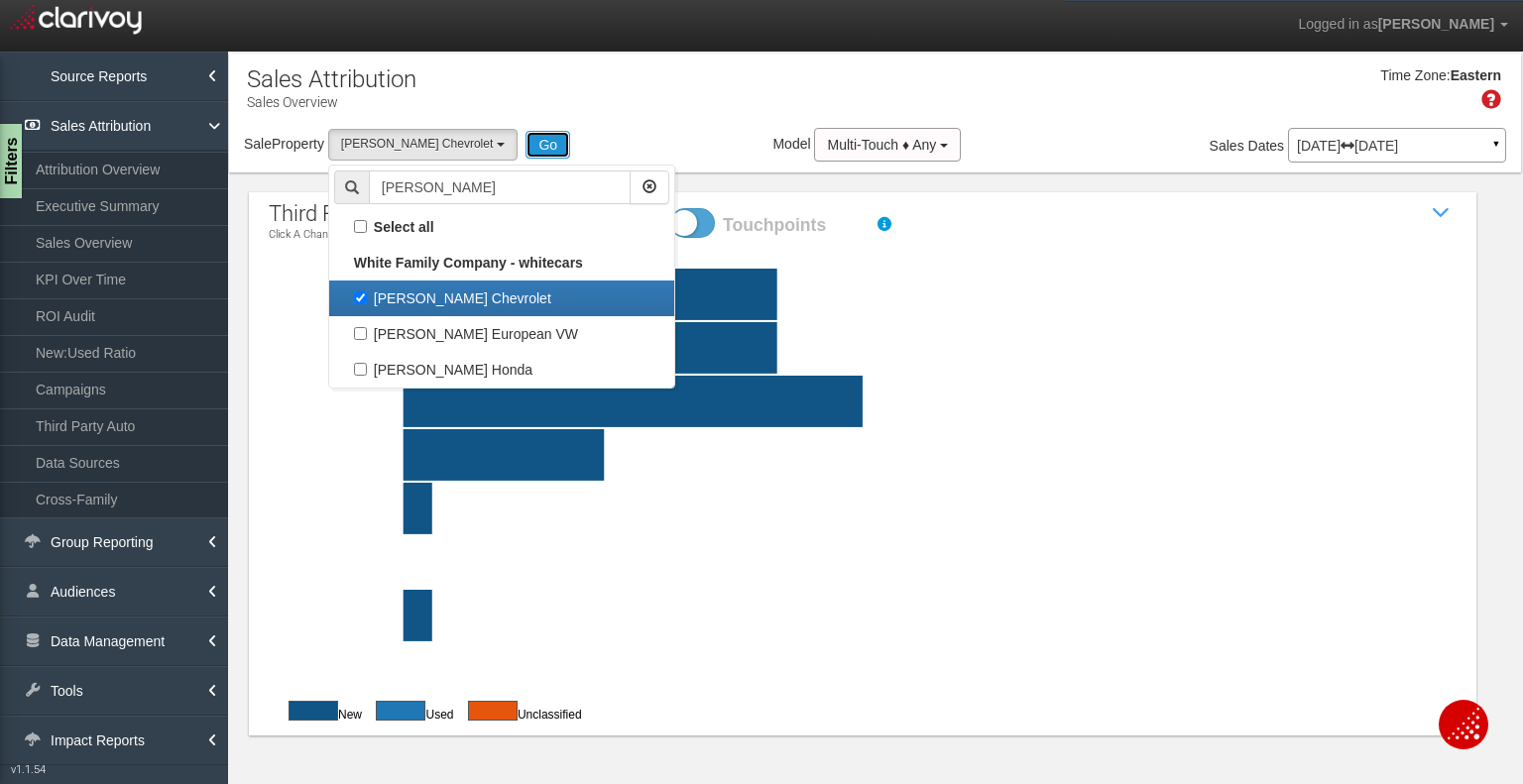click on "Go" at bounding box center [547, 145] 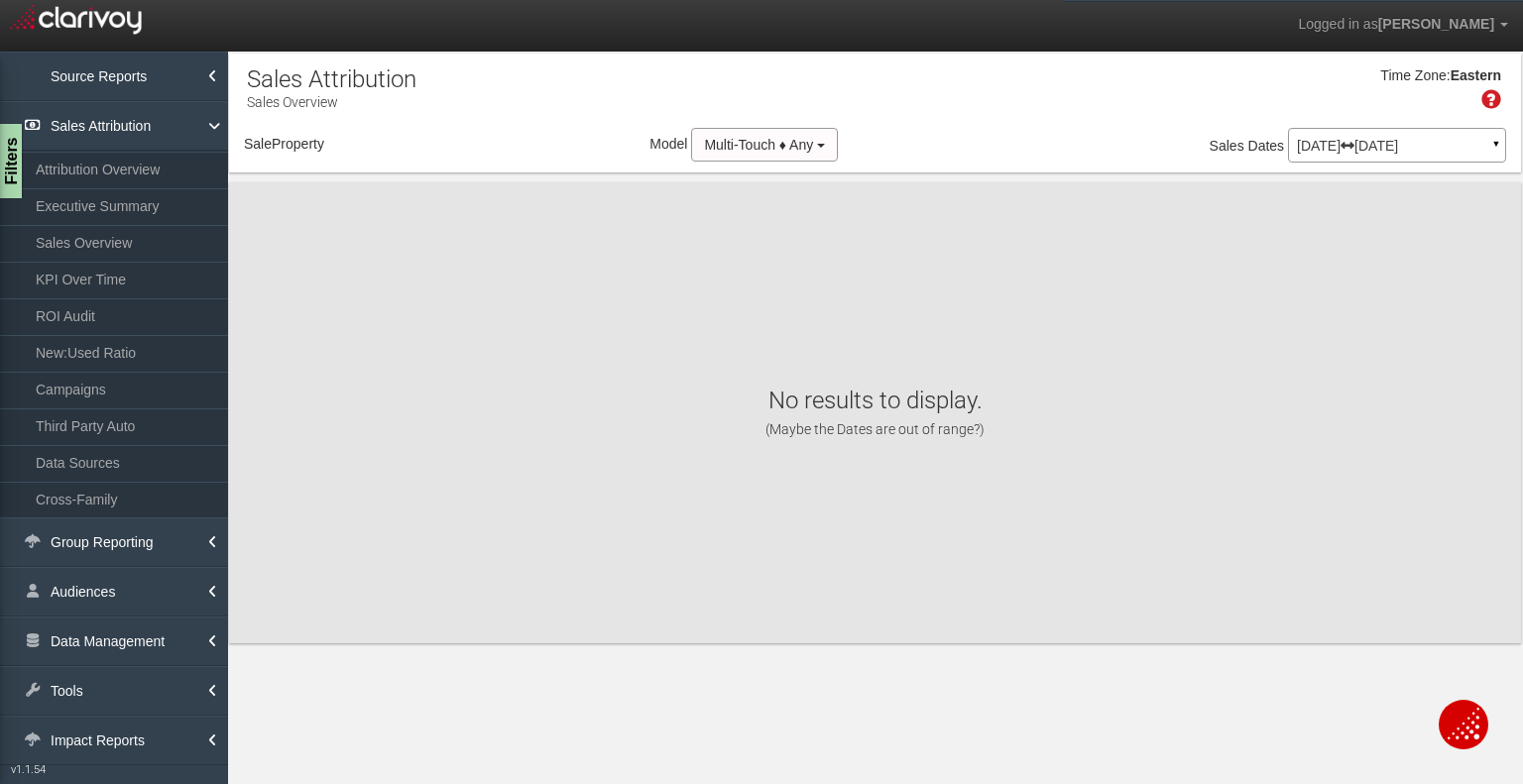 select on "object:5571" 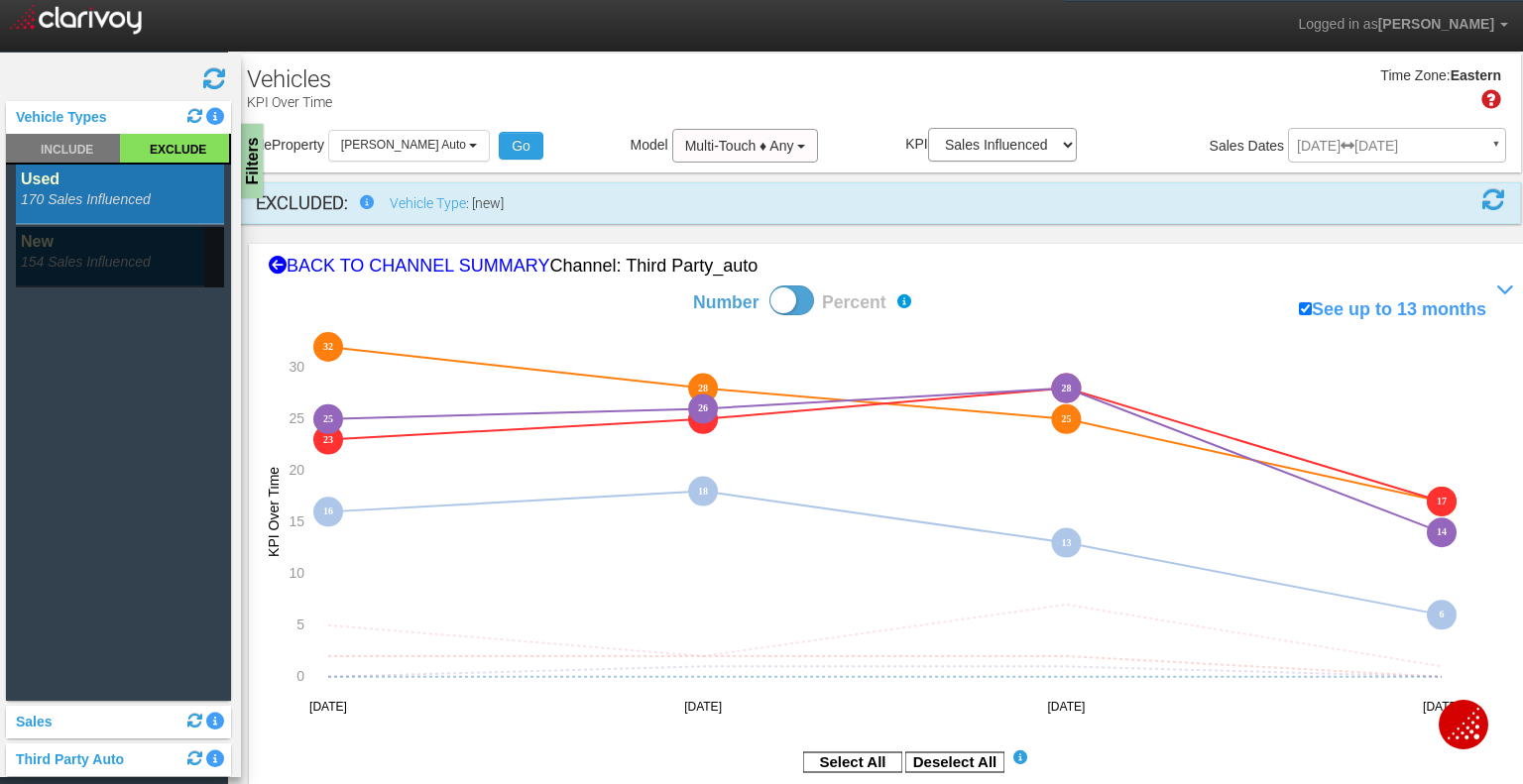 select on "object:20043" 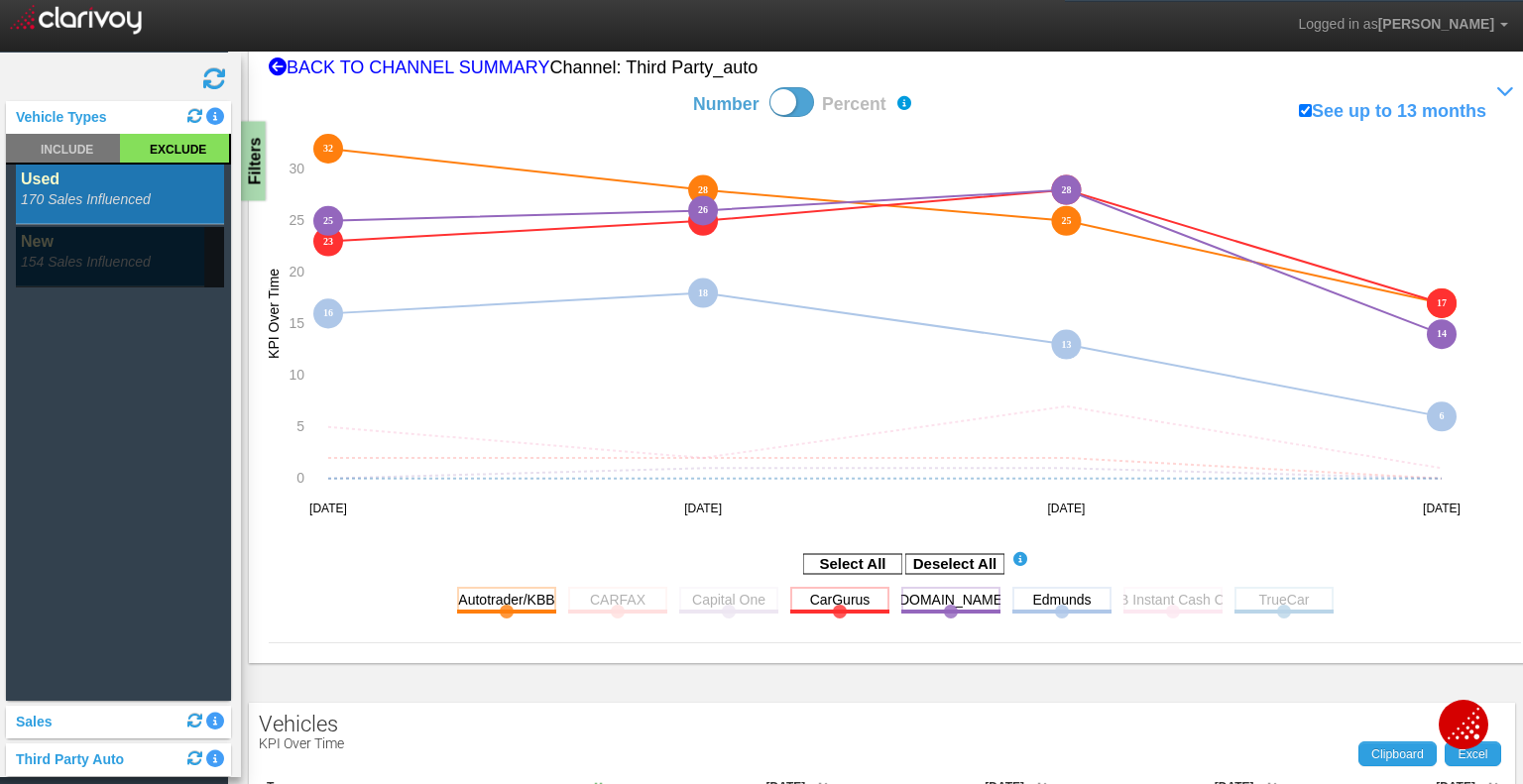 click on "Filters" at bounding box center [253, 162] 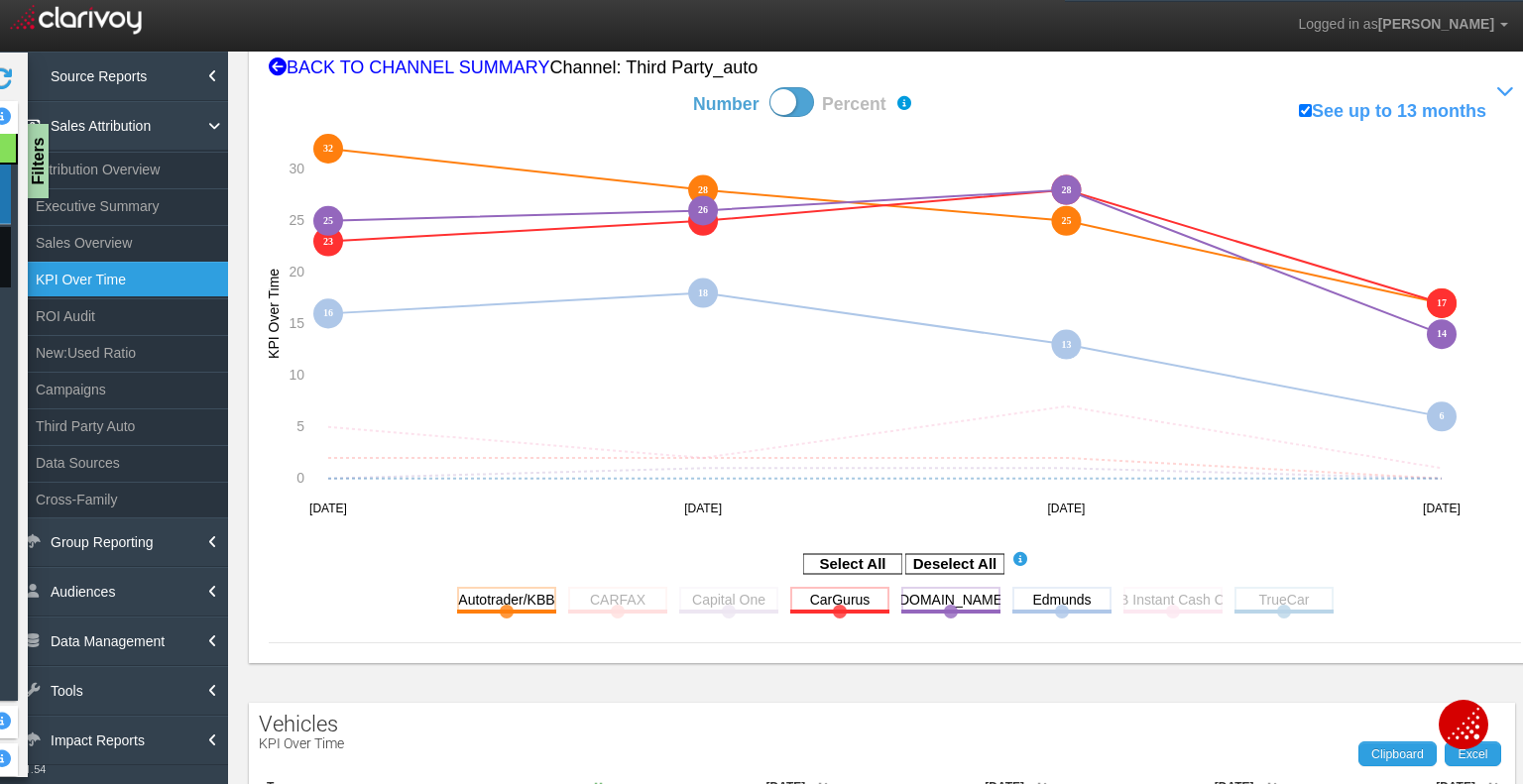 scroll, scrollTop: 0, scrollLeft: 0, axis: both 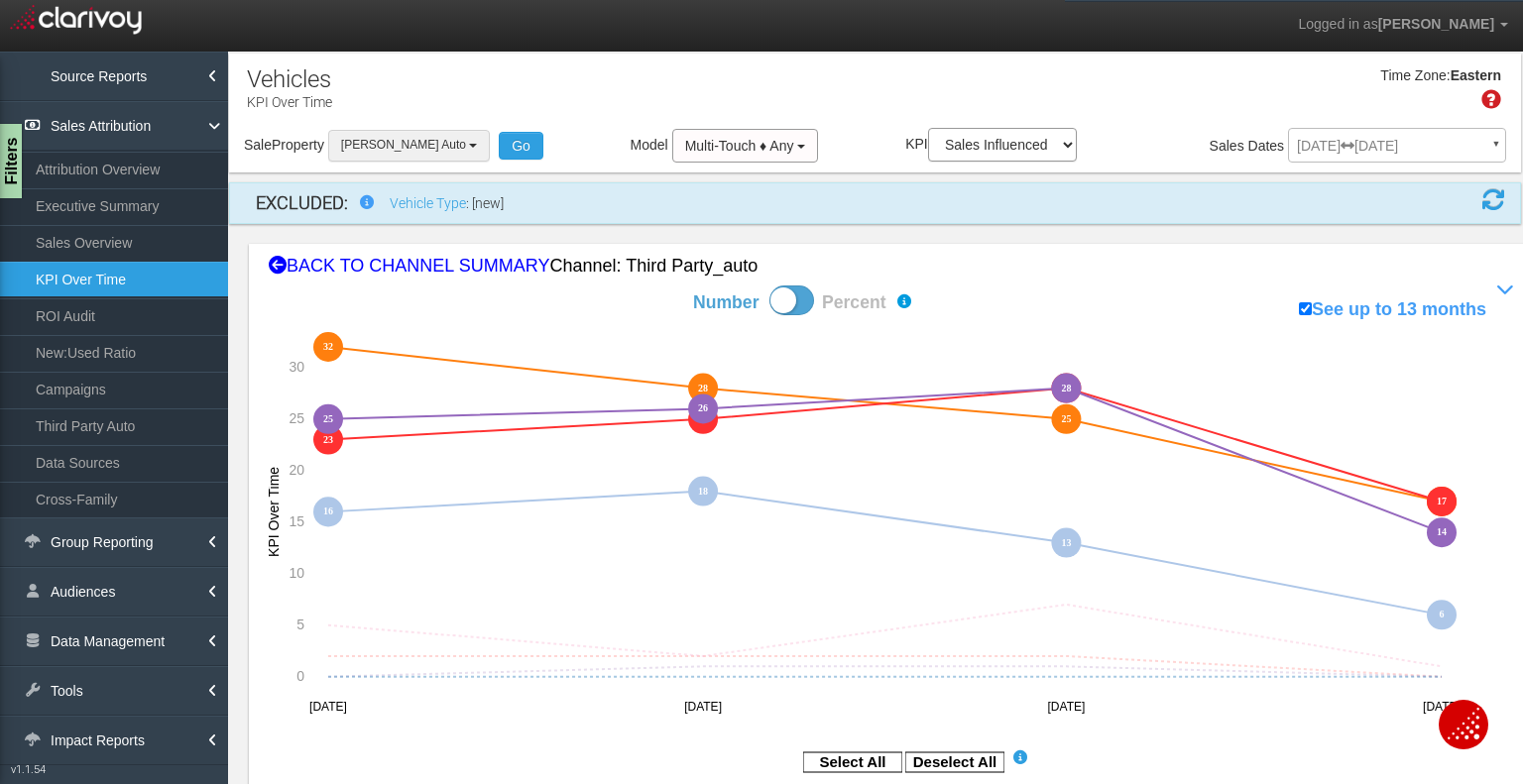 click on "[PERSON_NAME] Auto" at bounding box center [409, 145] 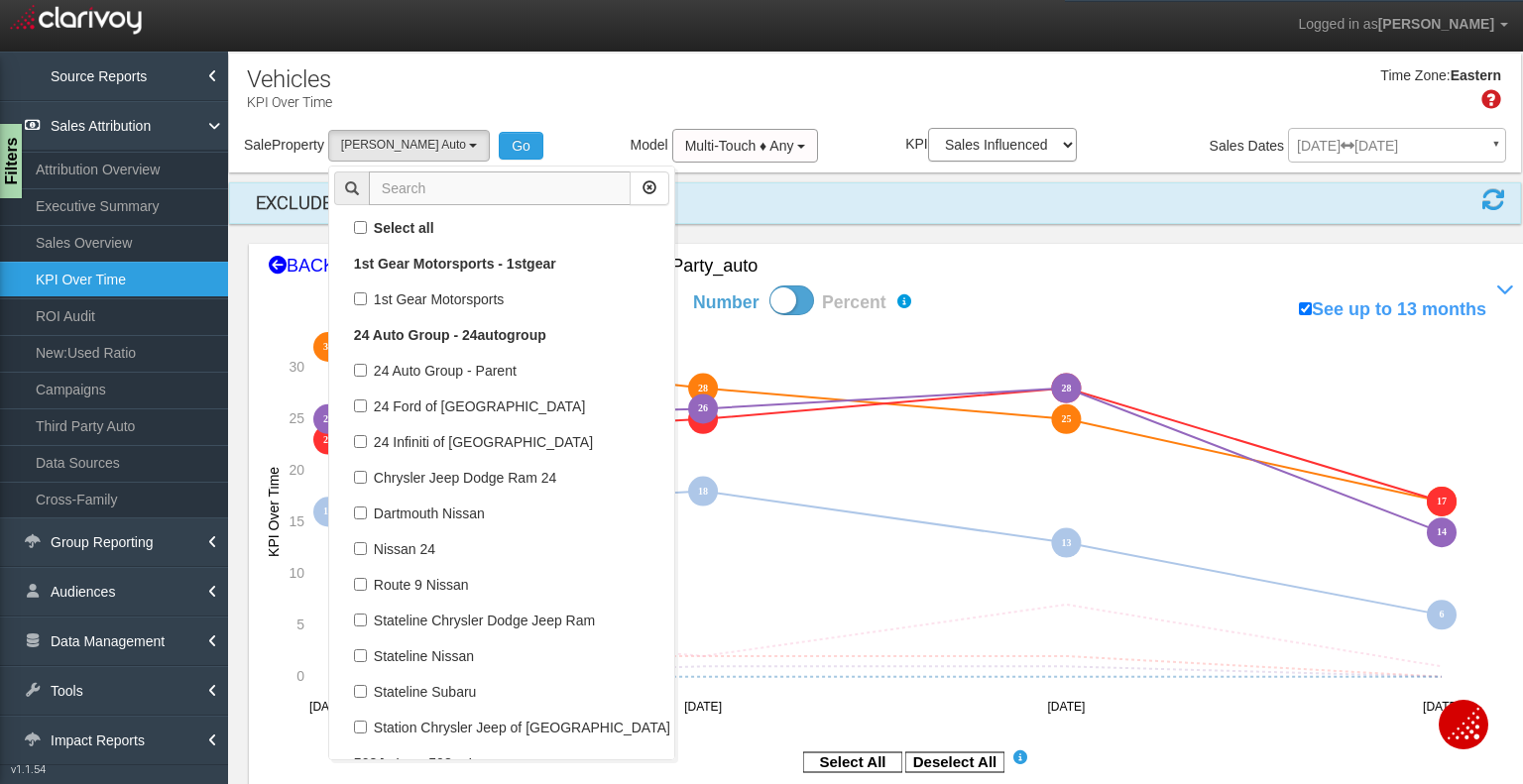 scroll, scrollTop: 15236, scrollLeft: 0, axis: vertical 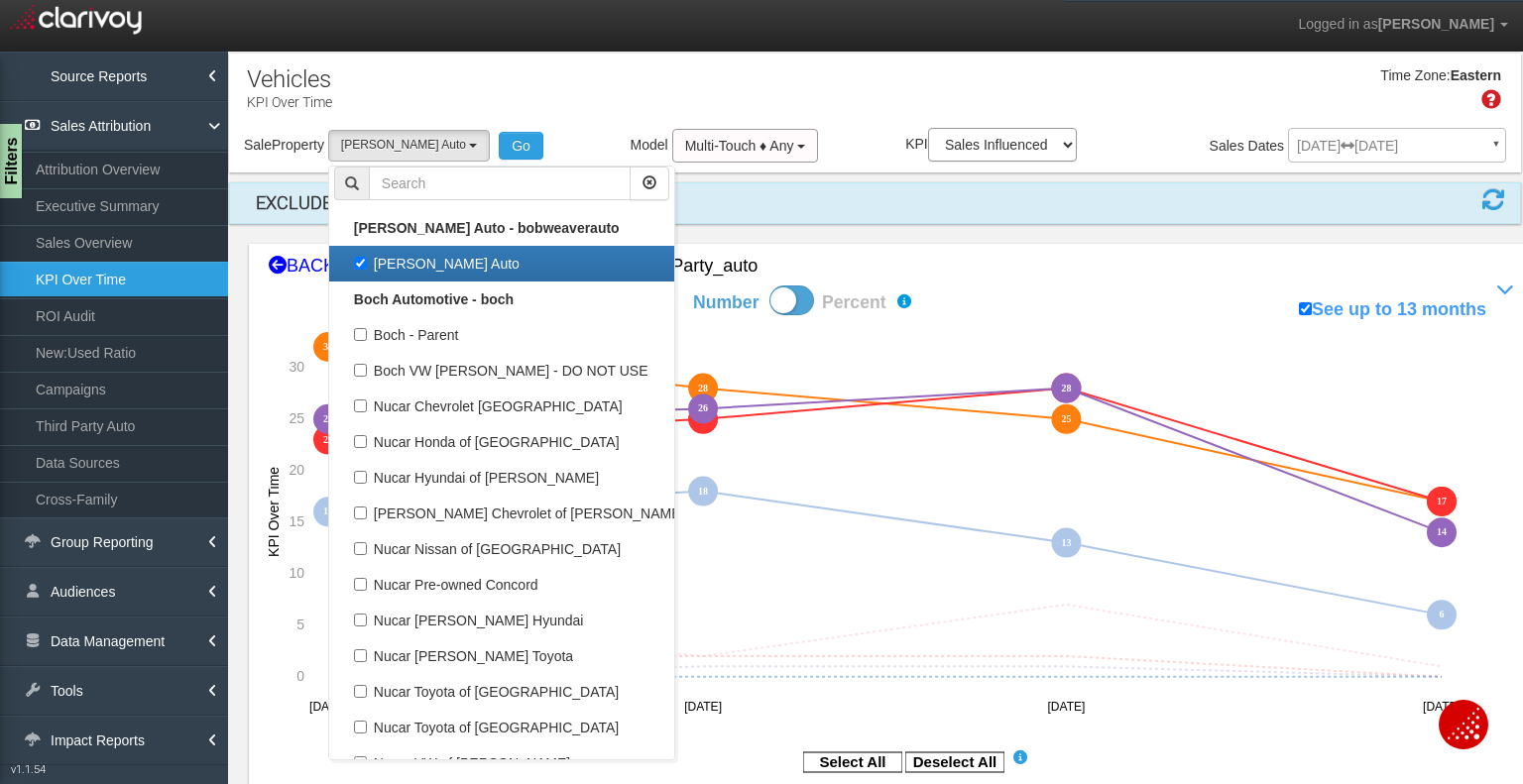 click on "[PERSON_NAME] Auto" at bounding box center [502, 264] 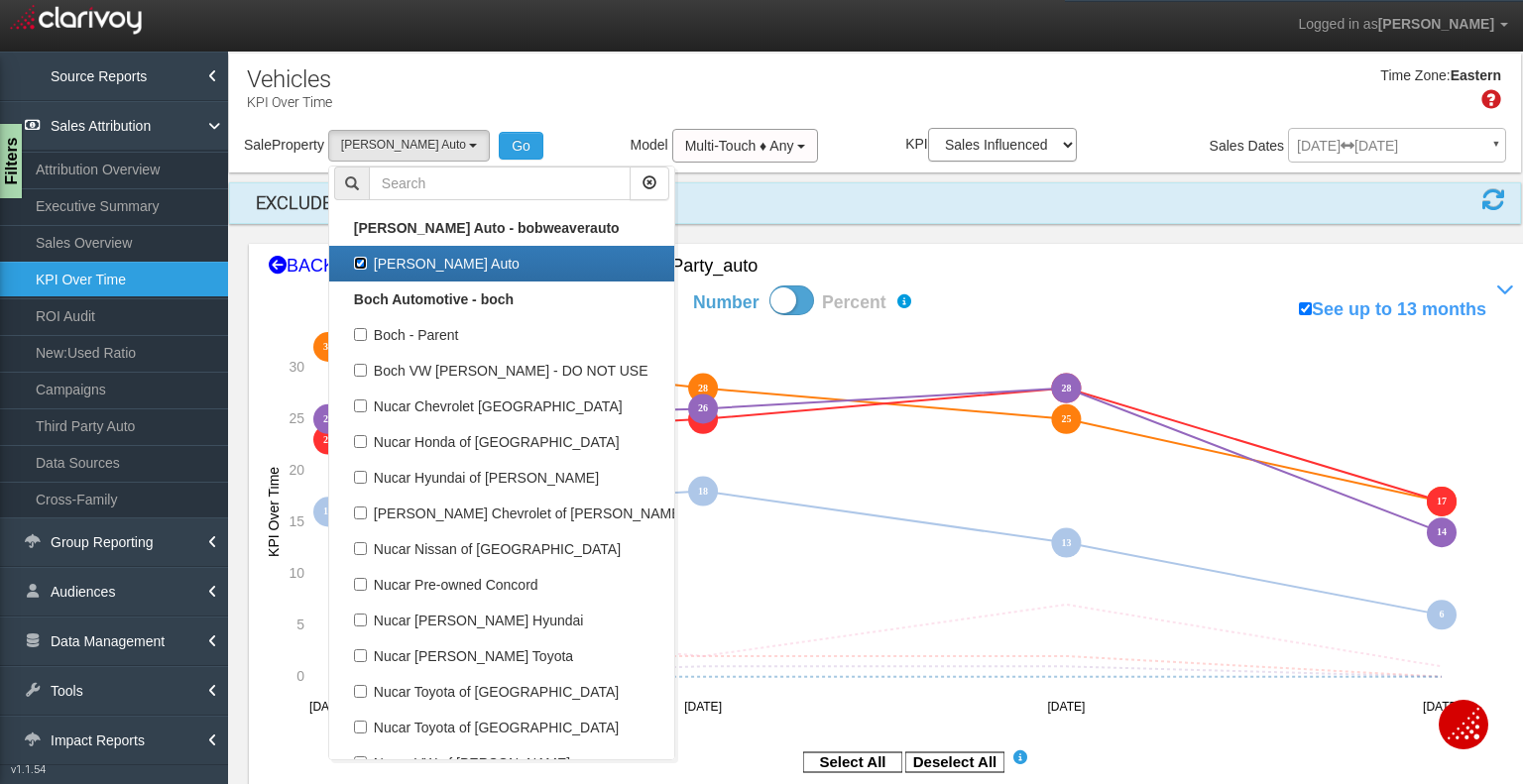 click on "[PERSON_NAME] Auto" at bounding box center (360, 263) 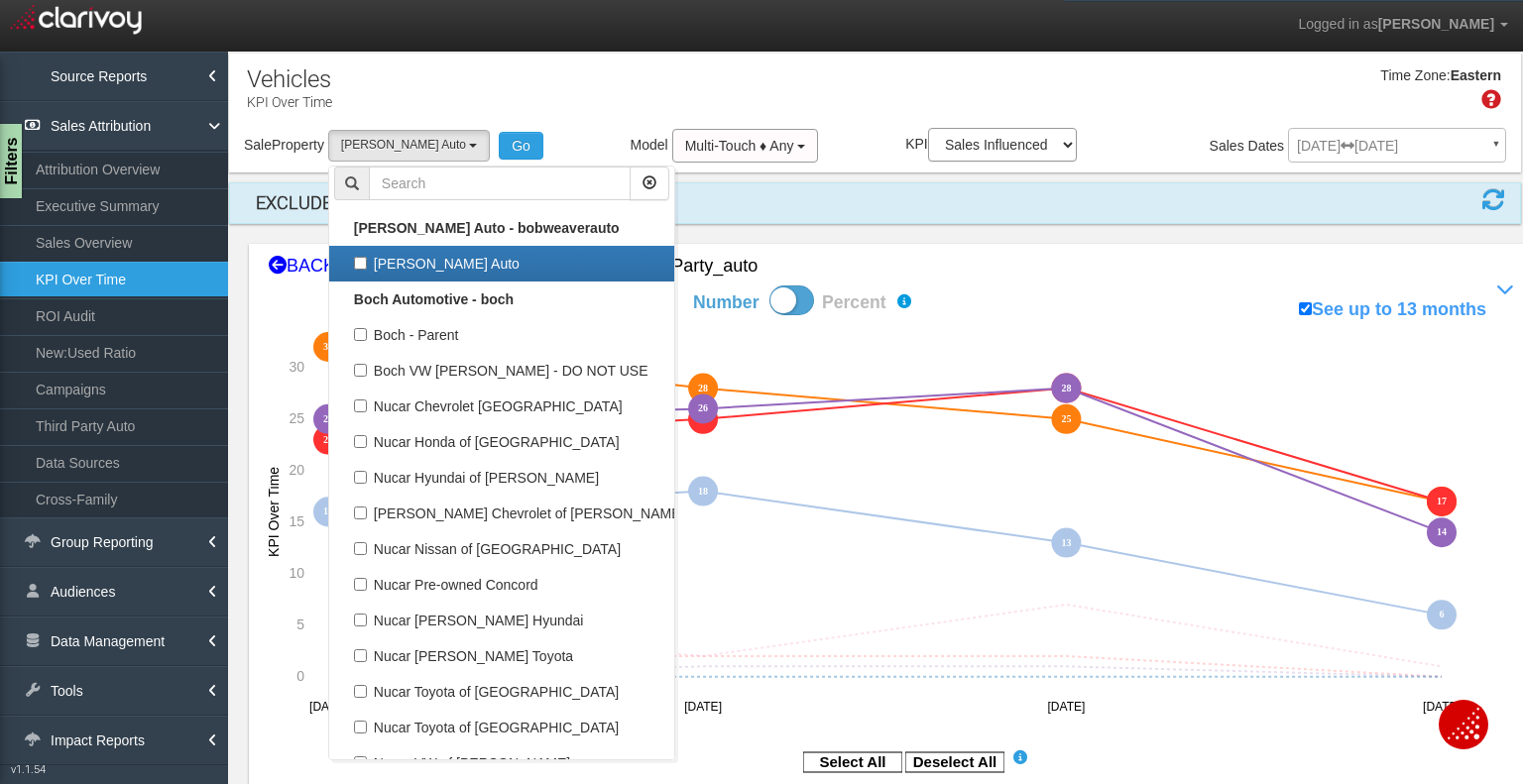 select 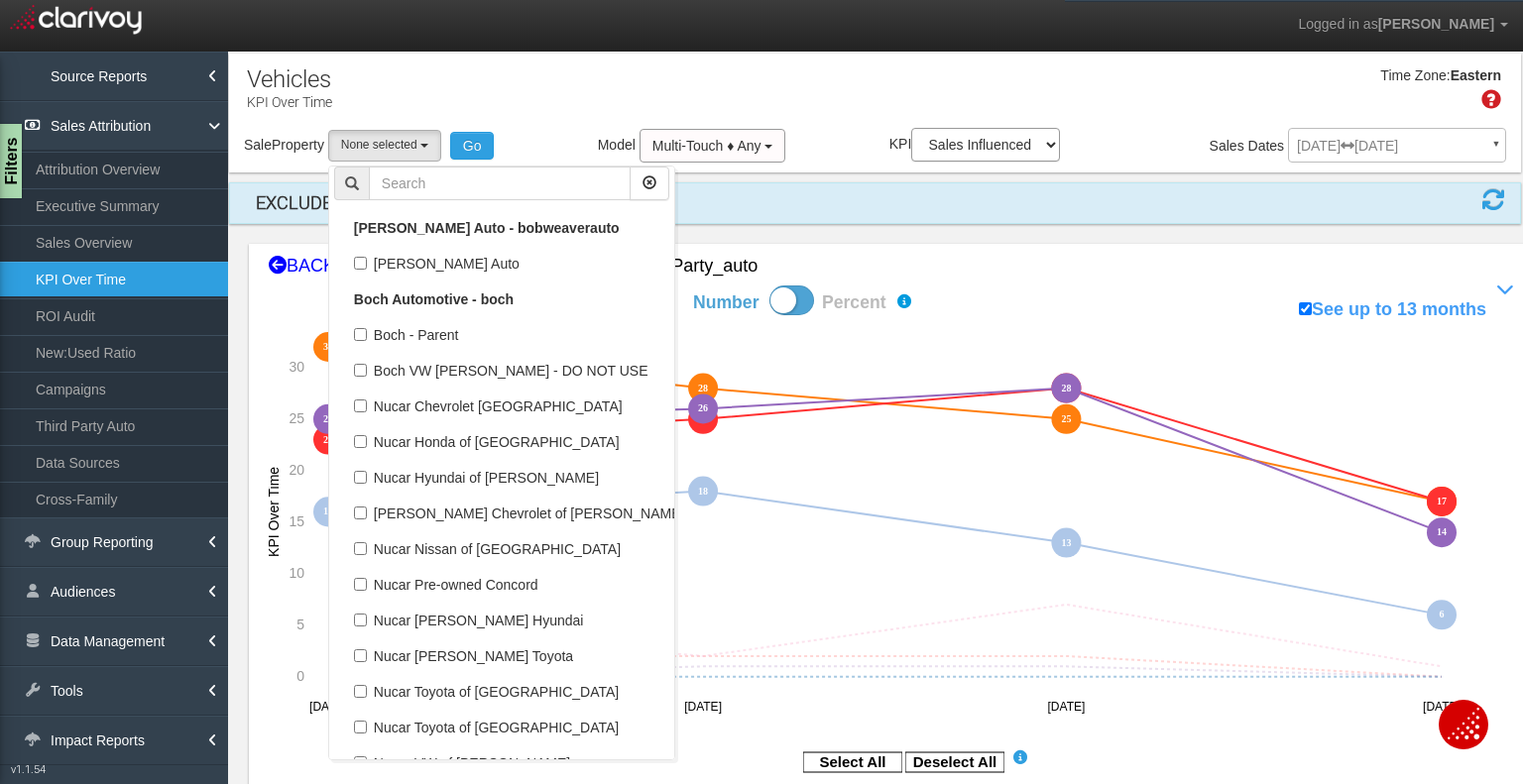 scroll, scrollTop: 7301, scrollLeft: 0, axis: vertical 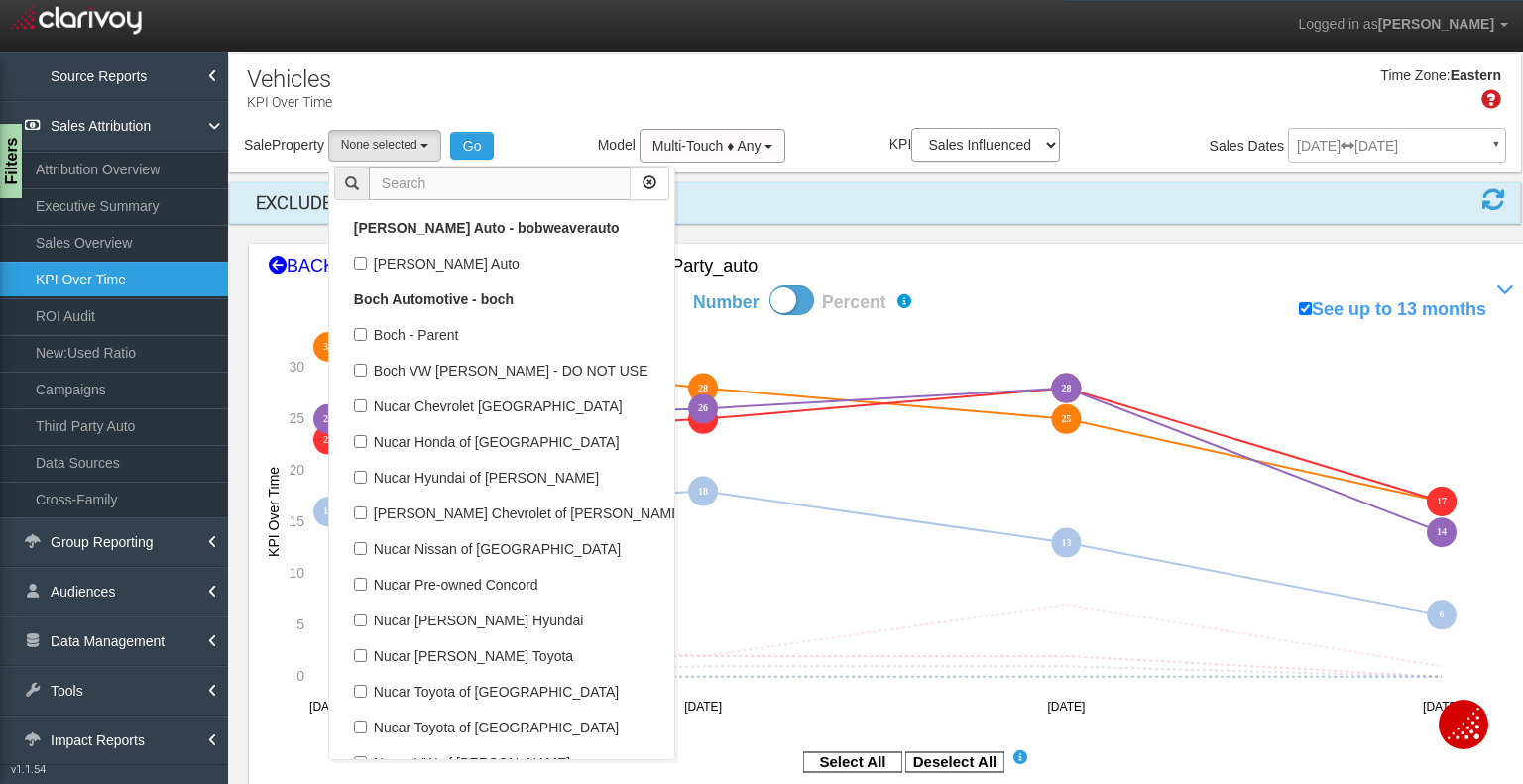 click at bounding box center (500, 183) 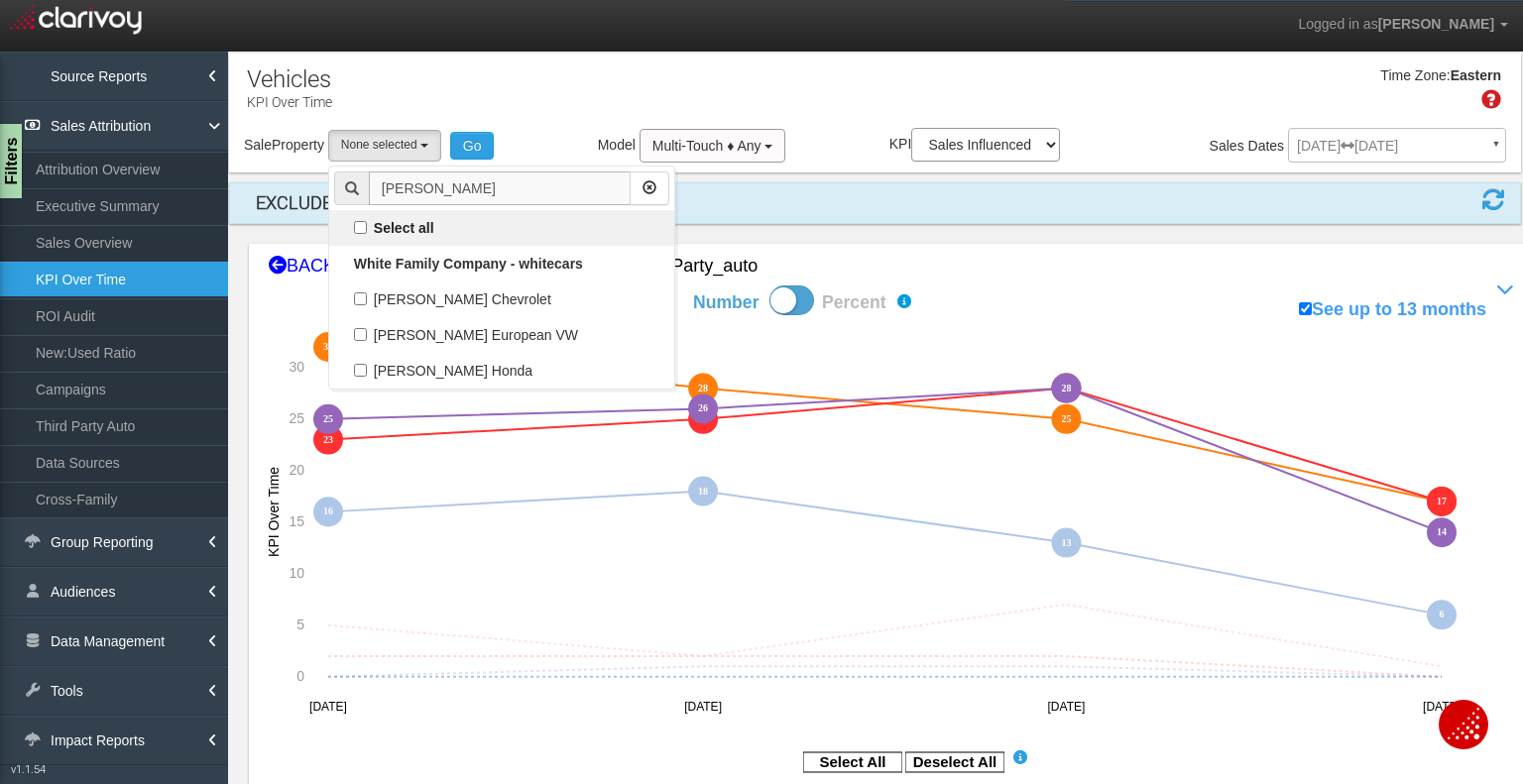 scroll, scrollTop: 0, scrollLeft: 0, axis: both 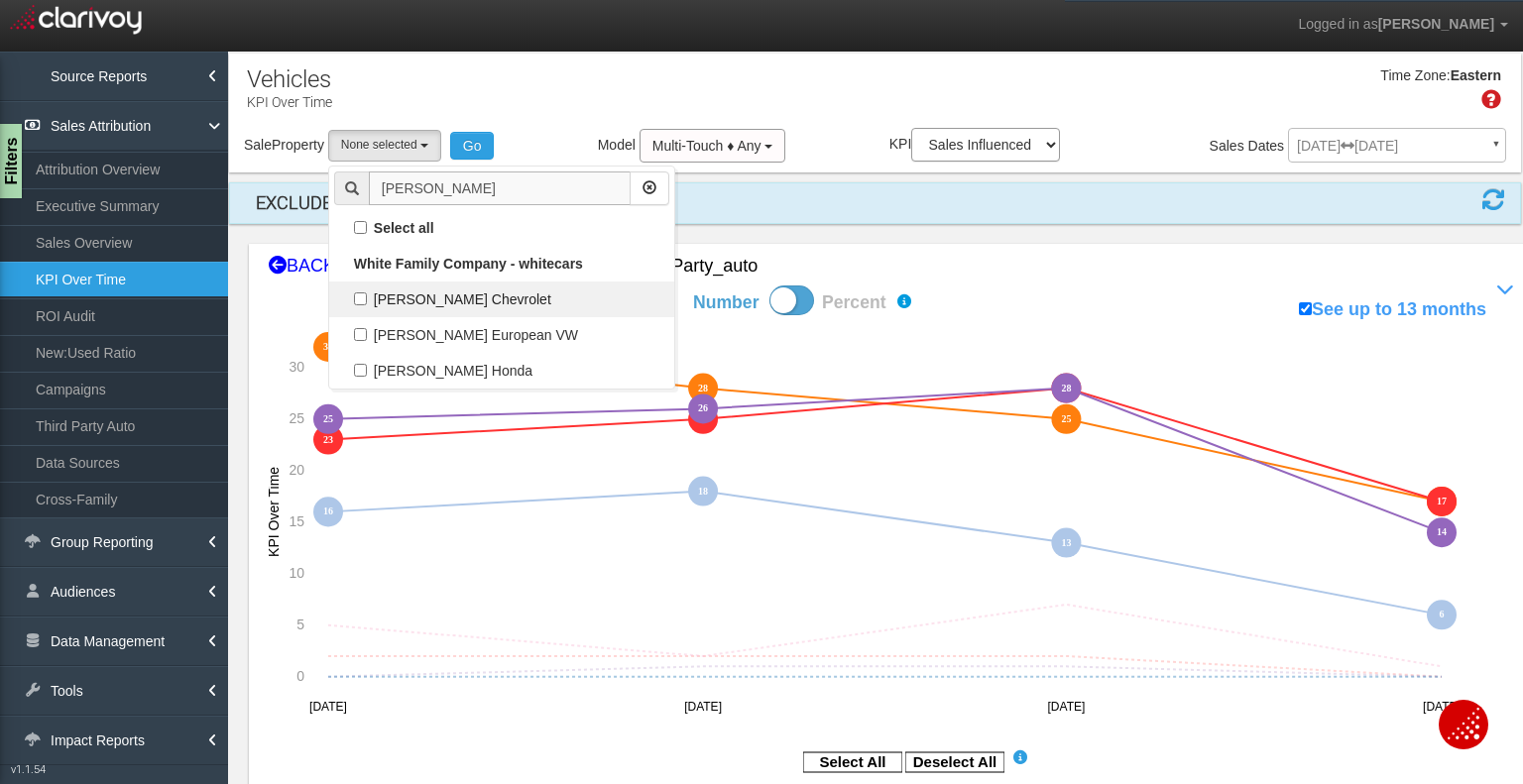 type on "white allen" 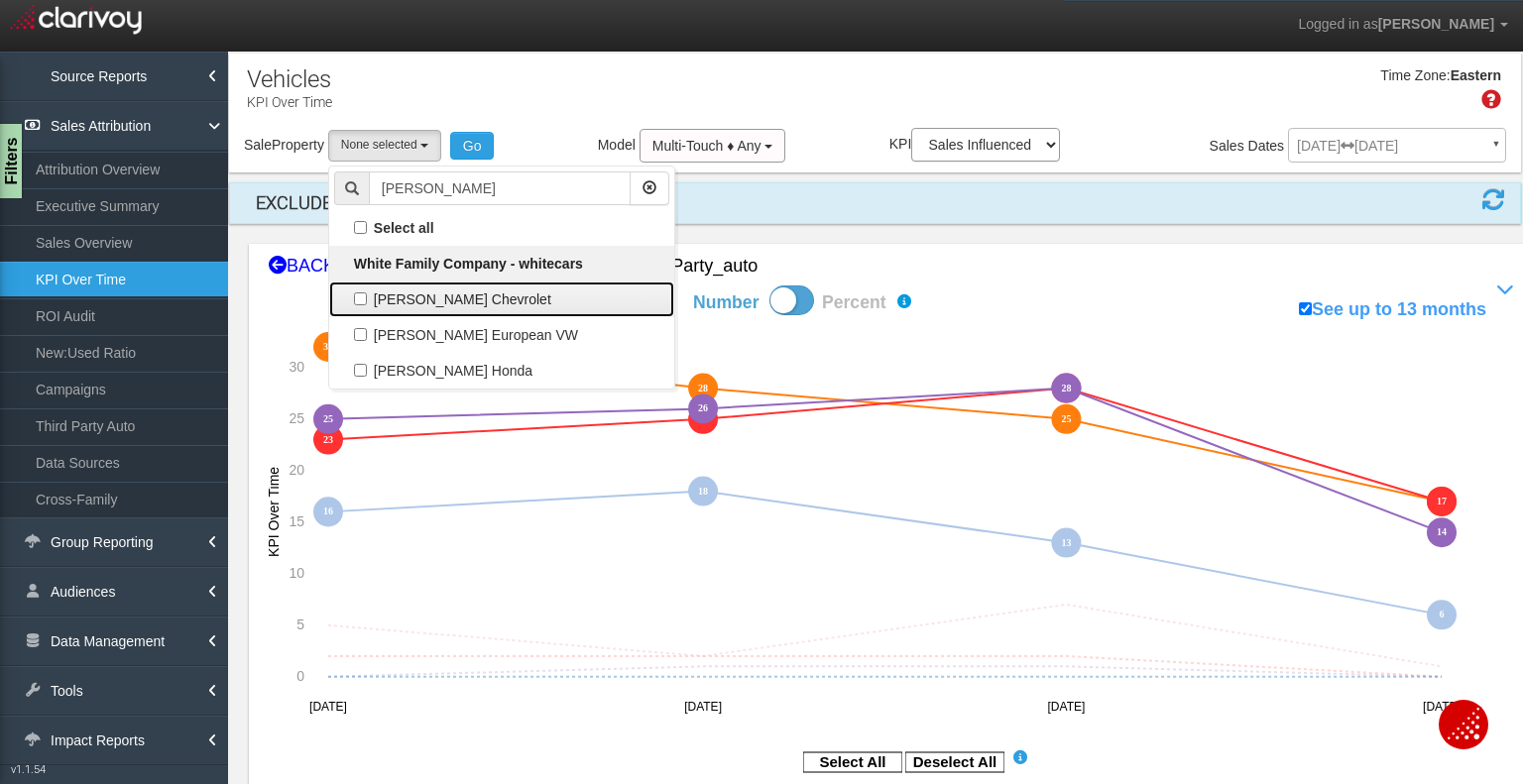drag, startPoint x: 449, startPoint y: 300, endPoint x: 476, endPoint y: 248, distance: 58.59181 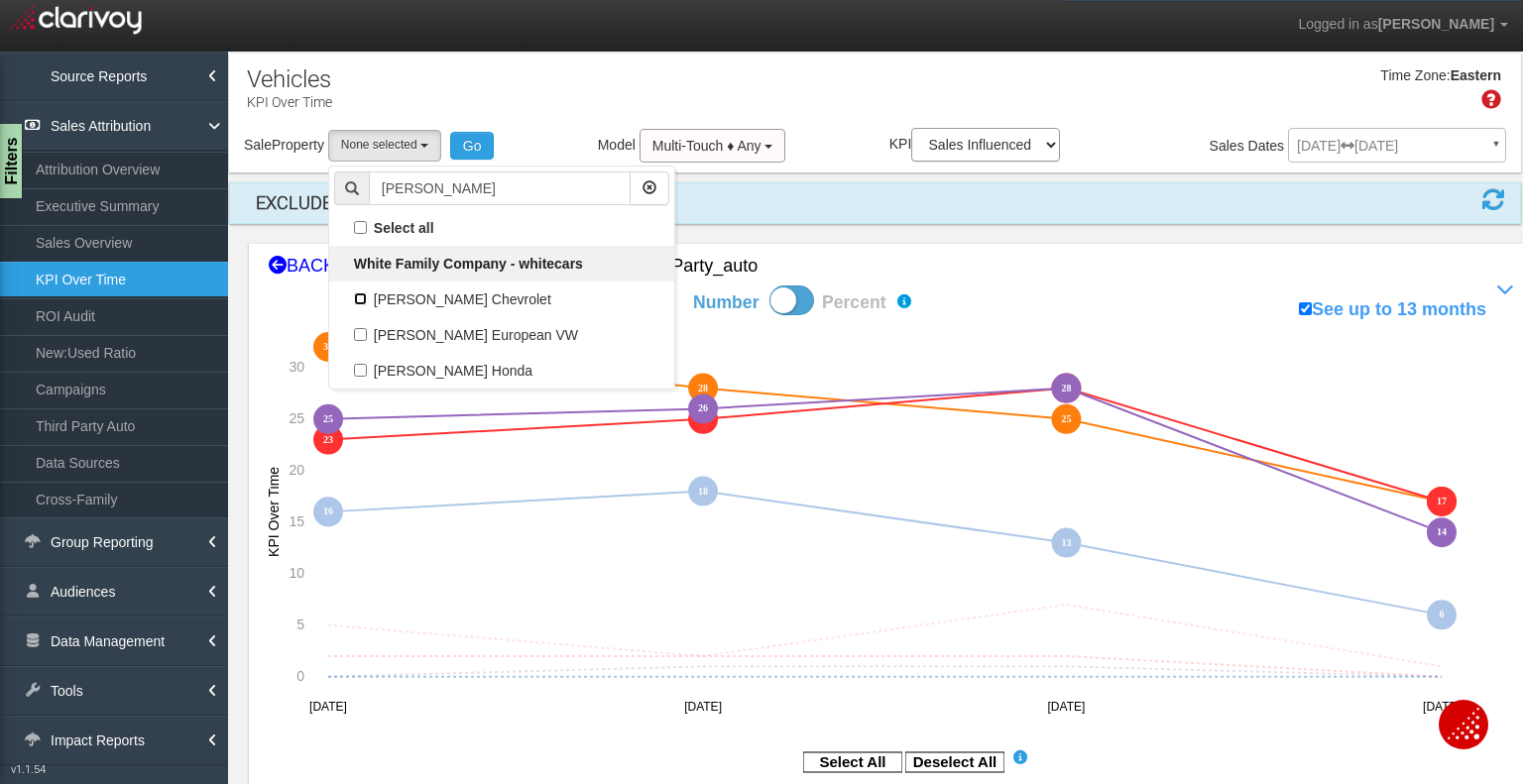 click on "[PERSON_NAME] Chevrolet" at bounding box center [360, 298] 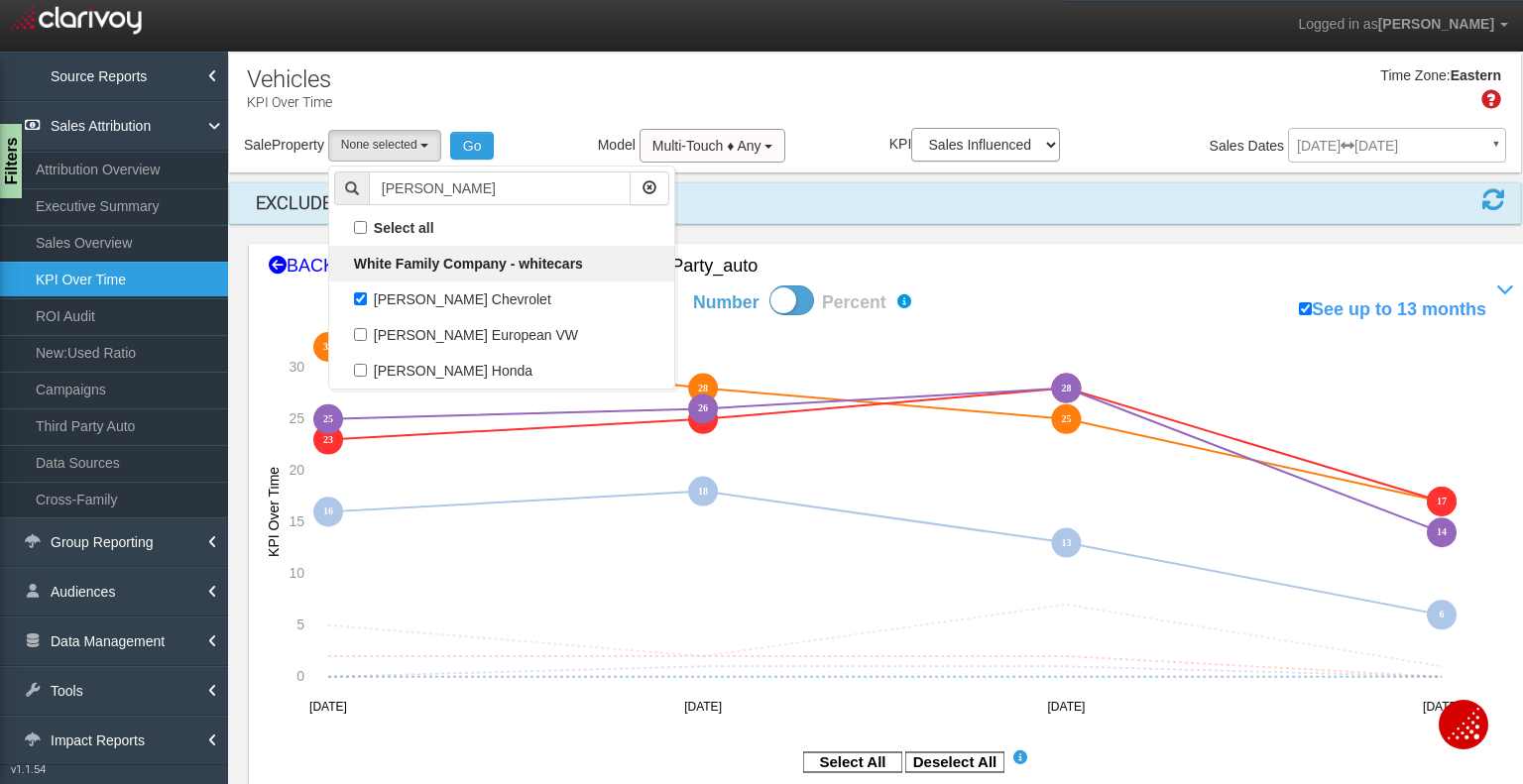 select on "object:22238" 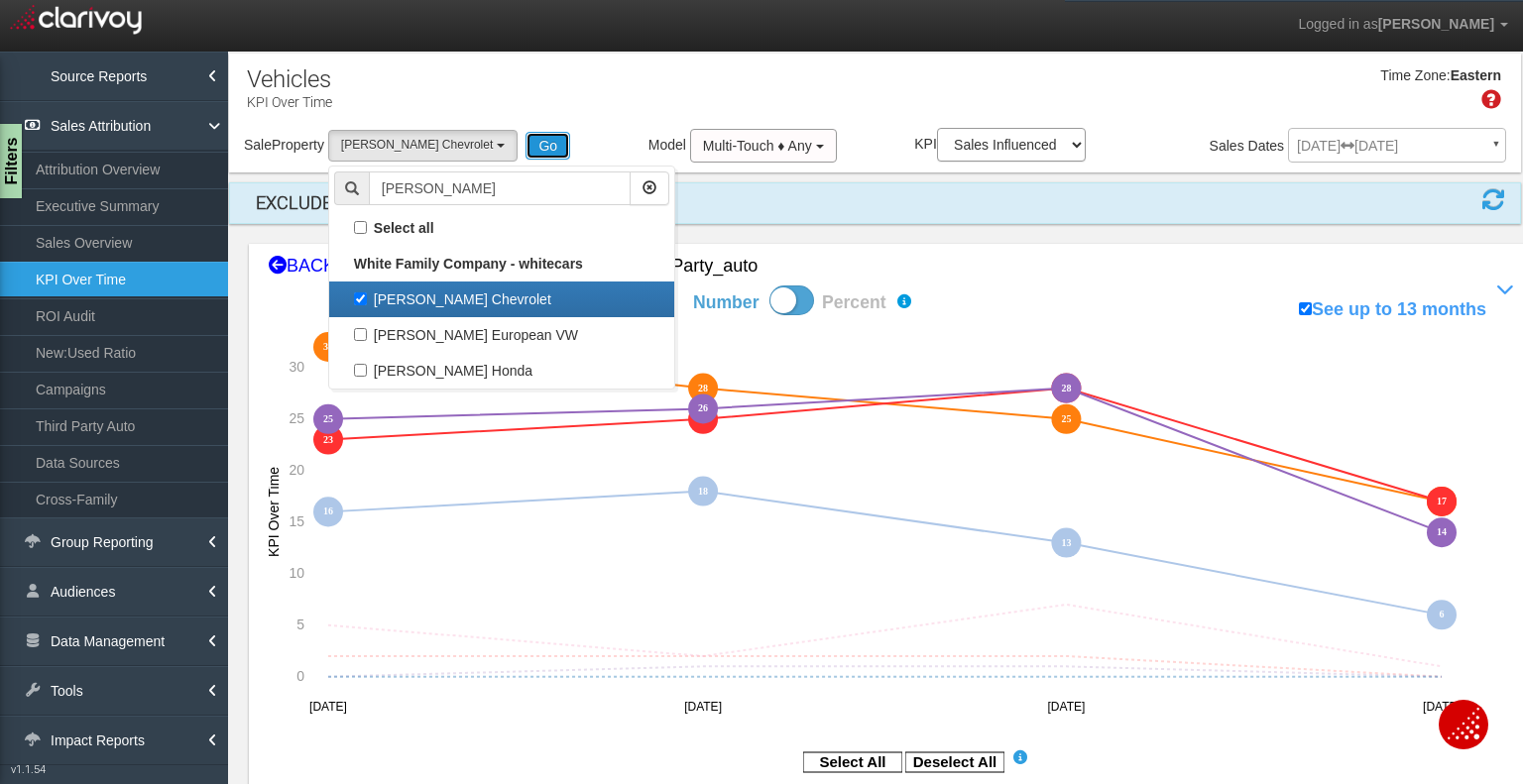 click on "Go" at bounding box center (547, 146) 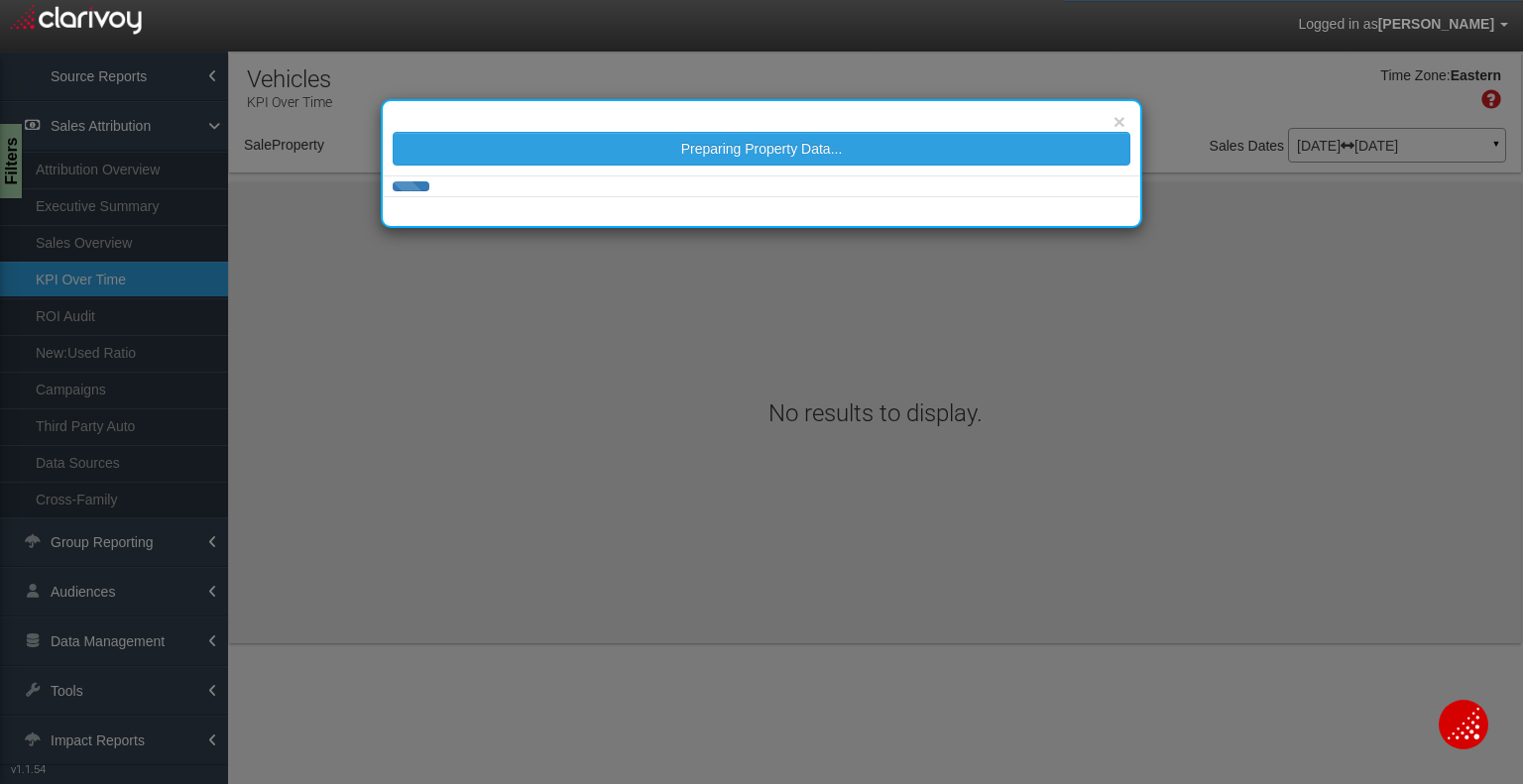 select on "object:25314" 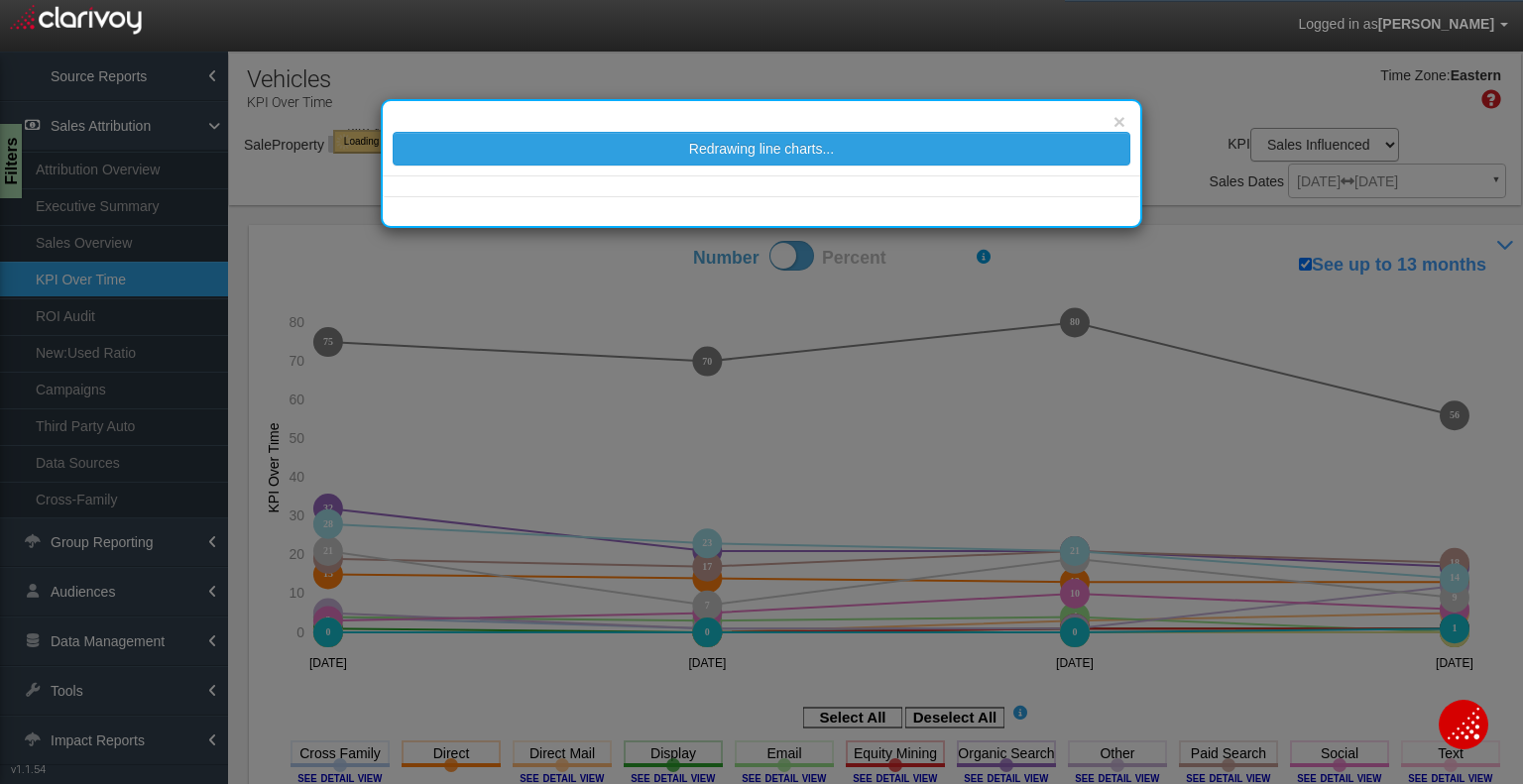 select on "object:25314" 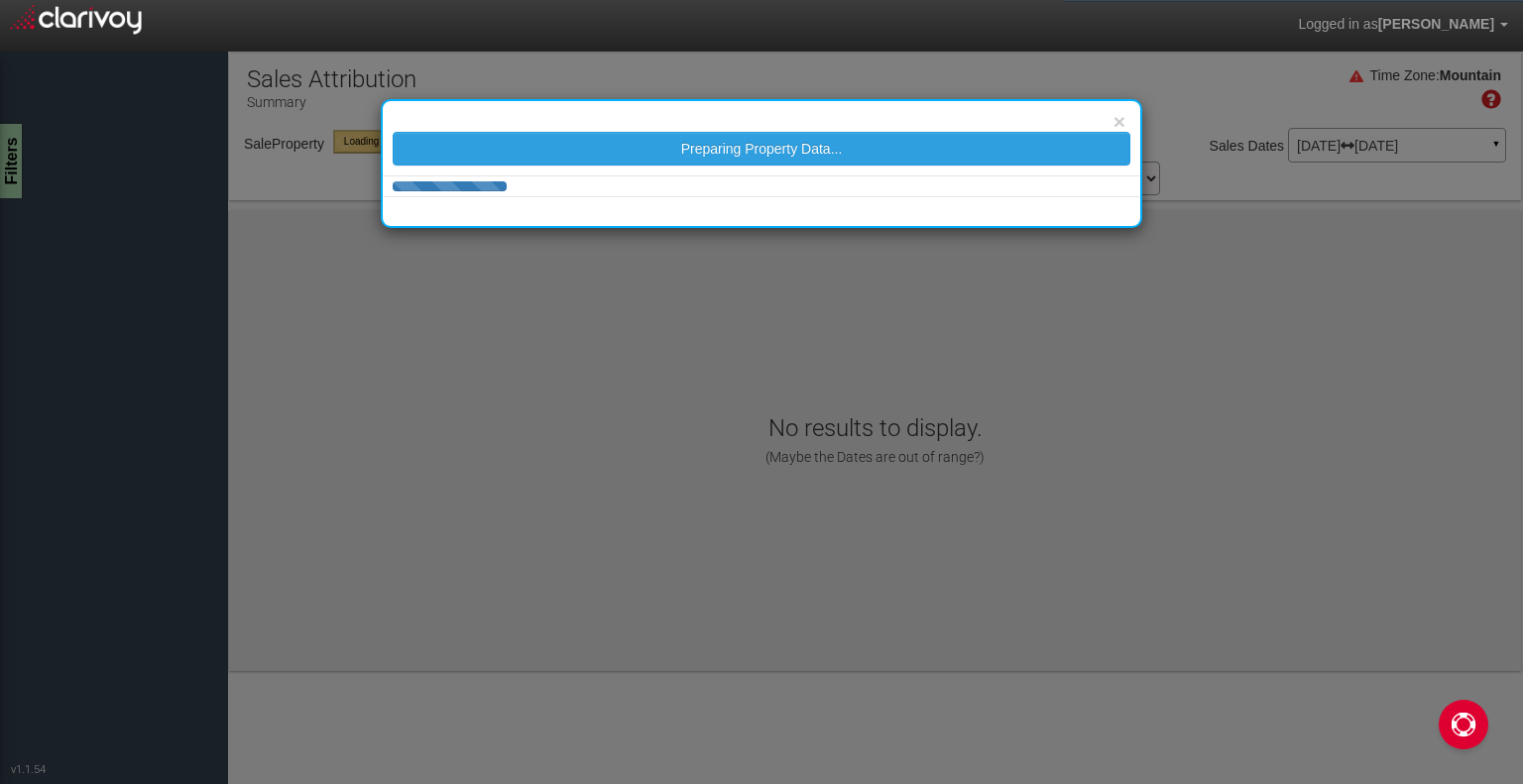 select on "object:1825" 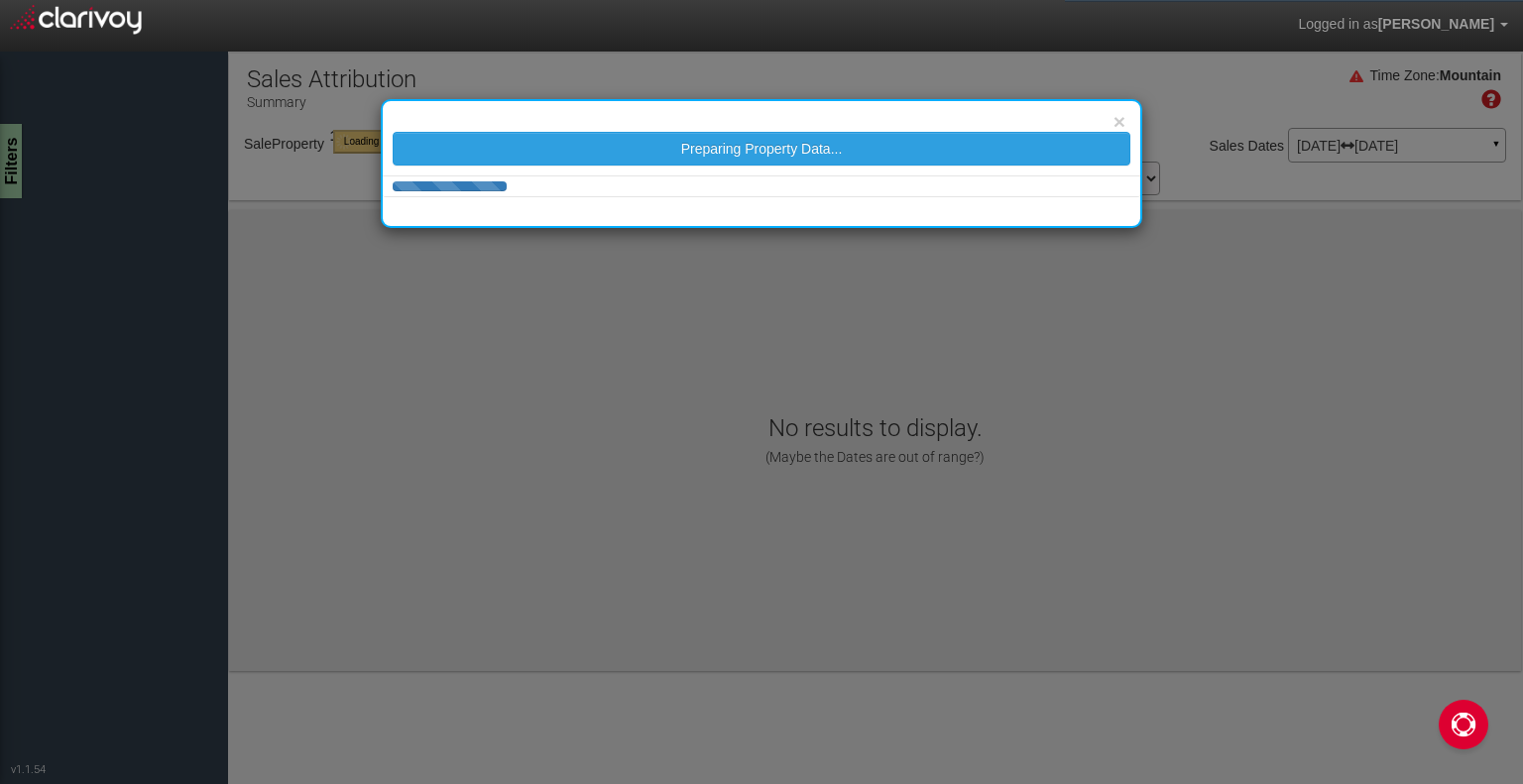 select on "object:1825" 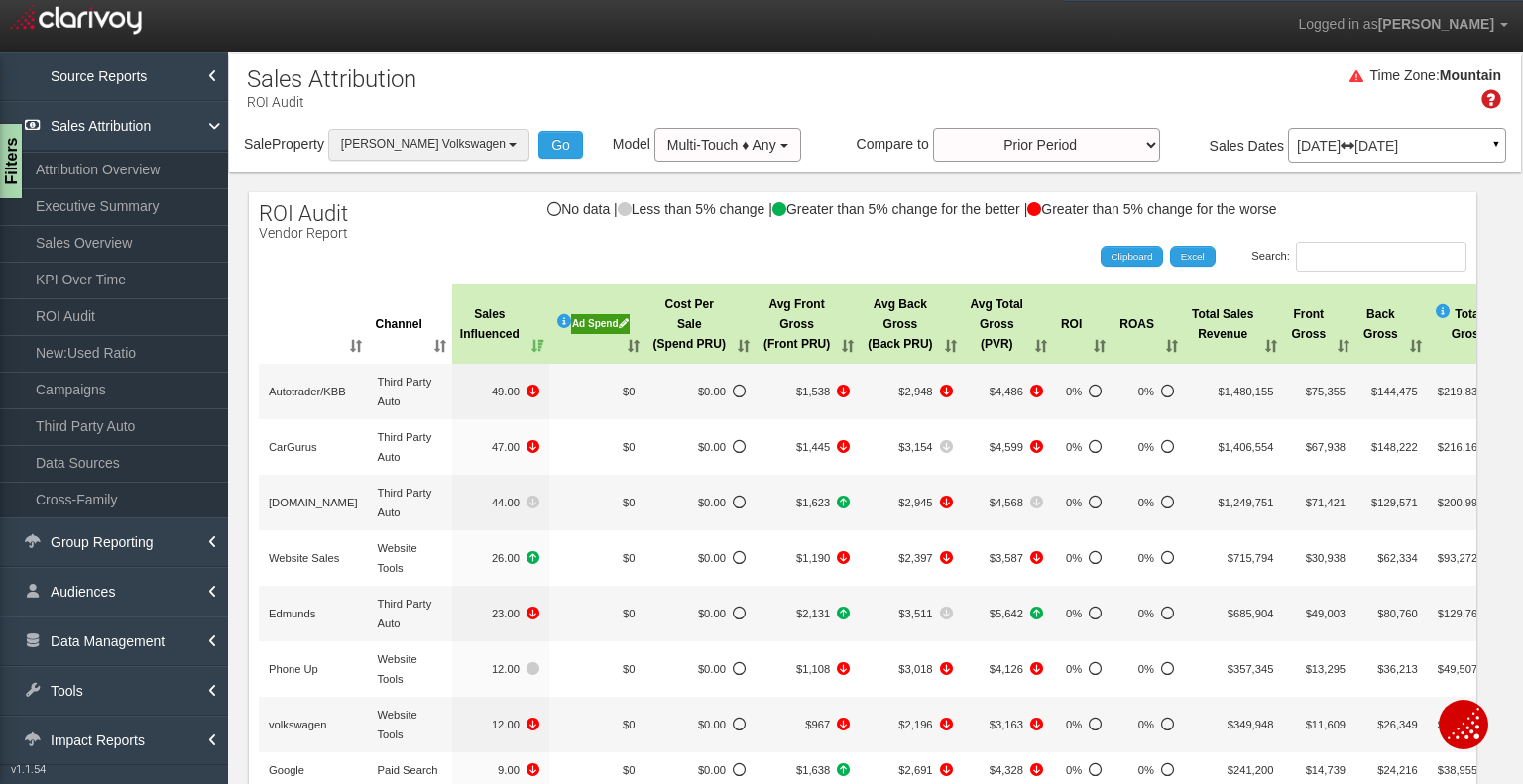 click at bounding box center [513, 145] 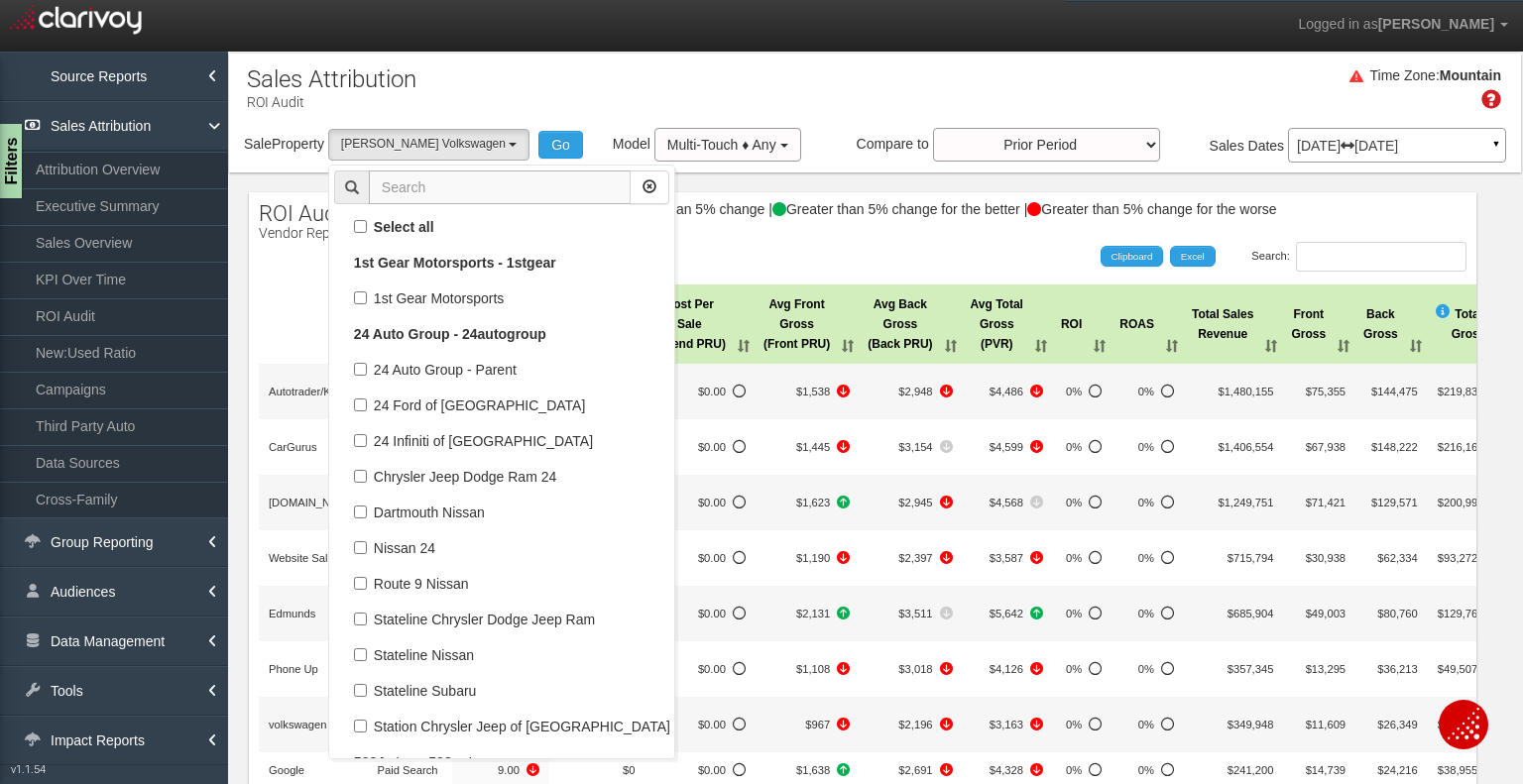 scroll, scrollTop: 89168, scrollLeft: 0, axis: vertical 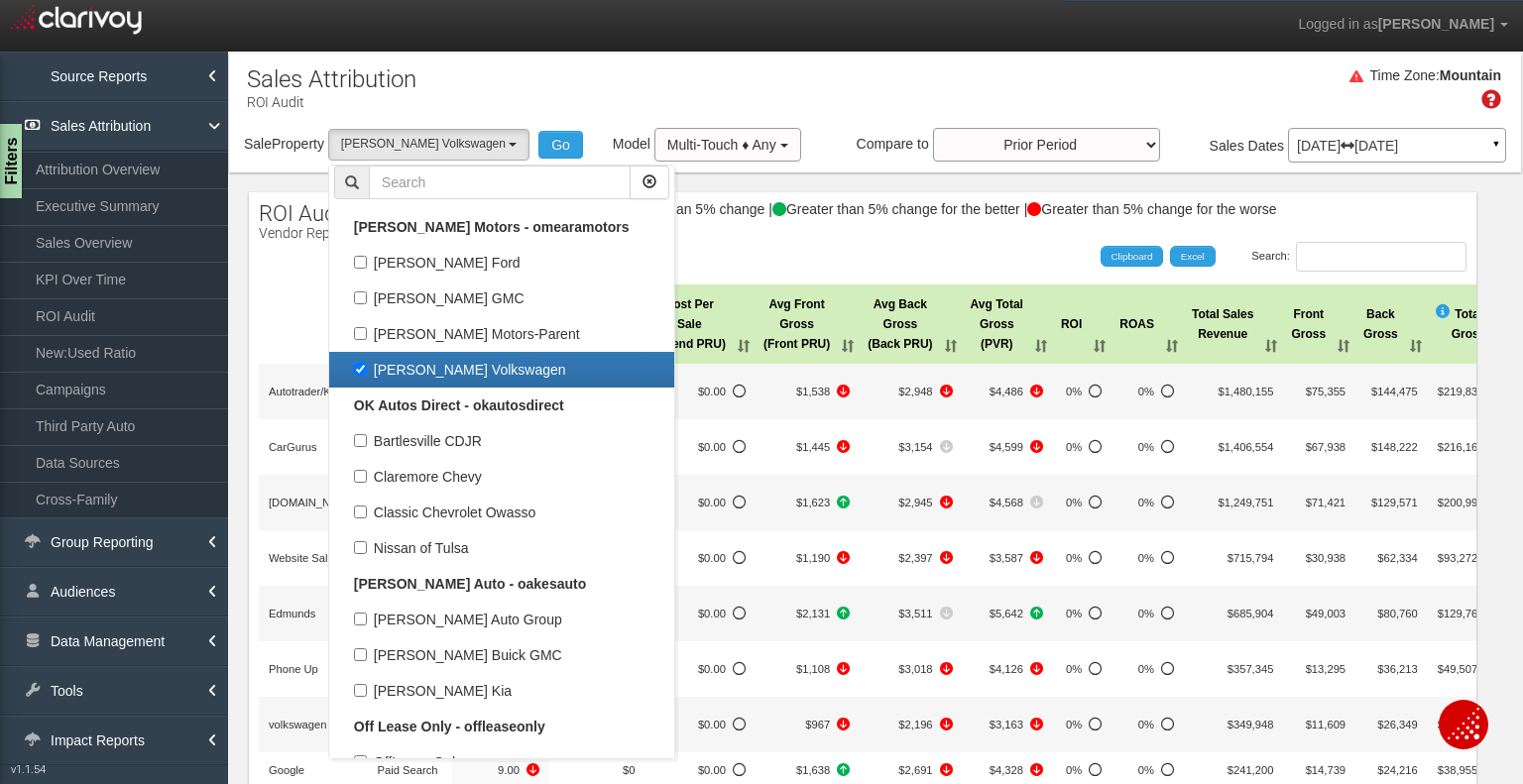 drag, startPoint x: 369, startPoint y: 365, endPoint x: 417, endPoint y: 277, distance: 100.239713 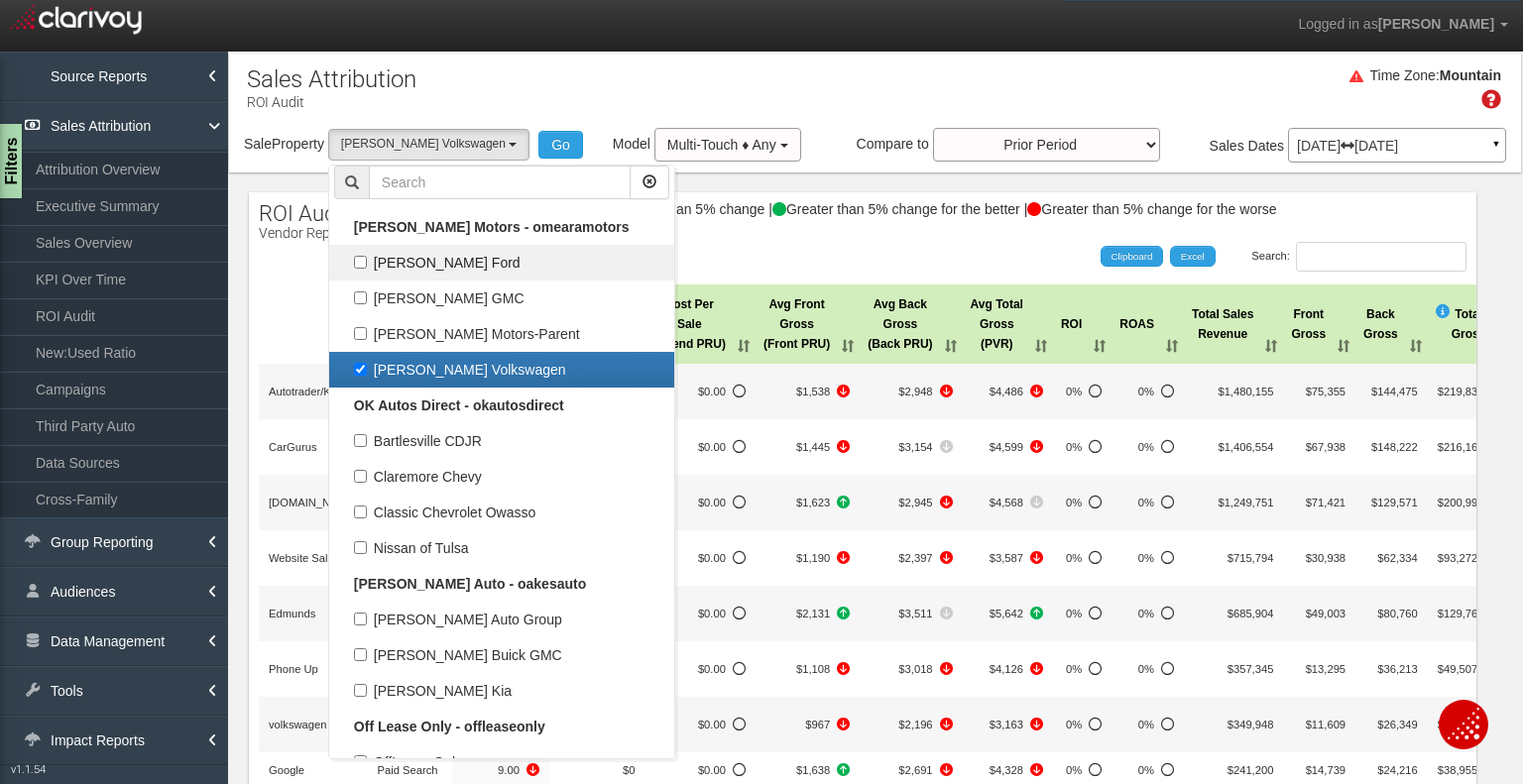 click on "[PERSON_NAME] Volkswagen" at bounding box center (502, 370) 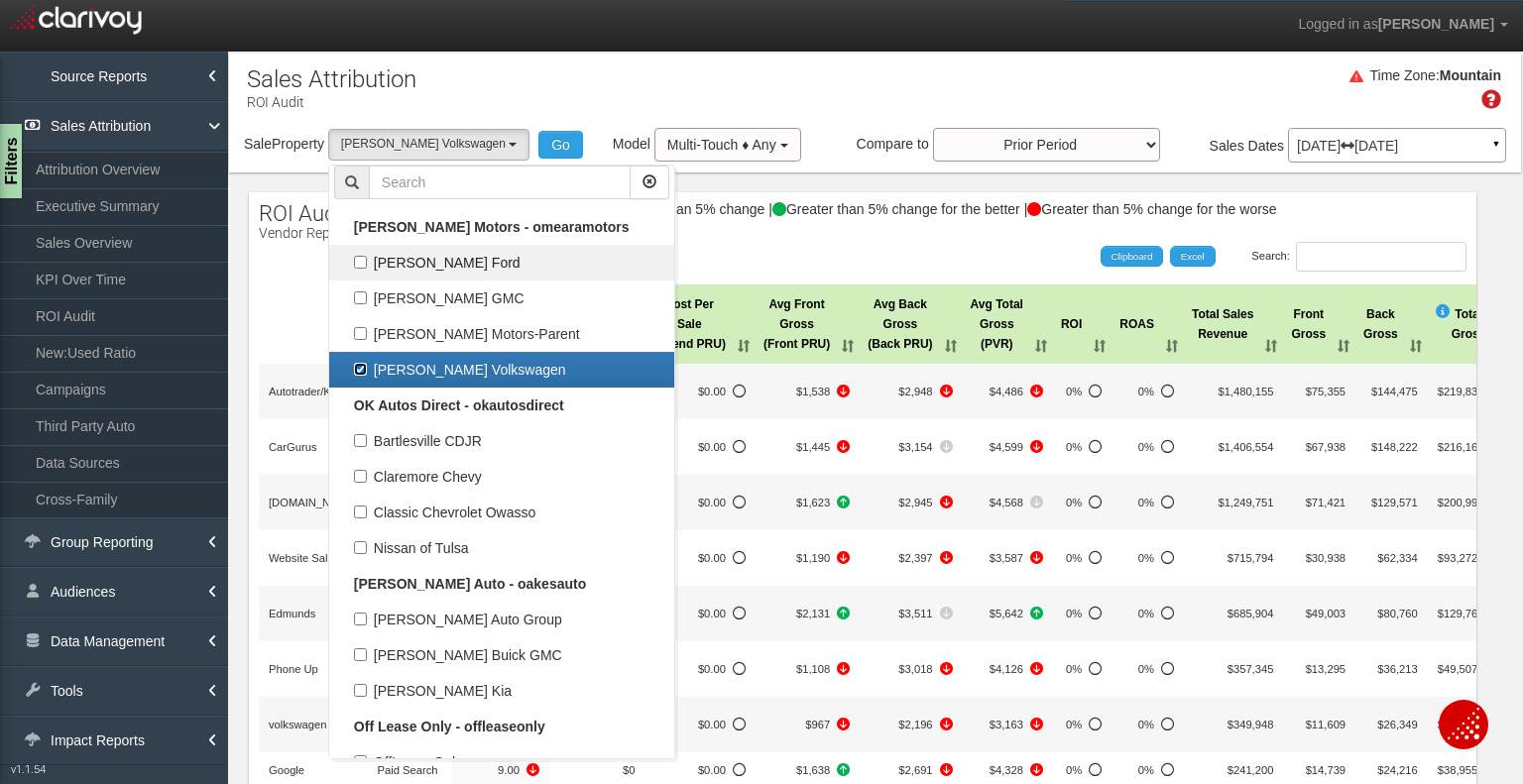 click on "[PERSON_NAME] Volkswagen" at bounding box center (360, 369) 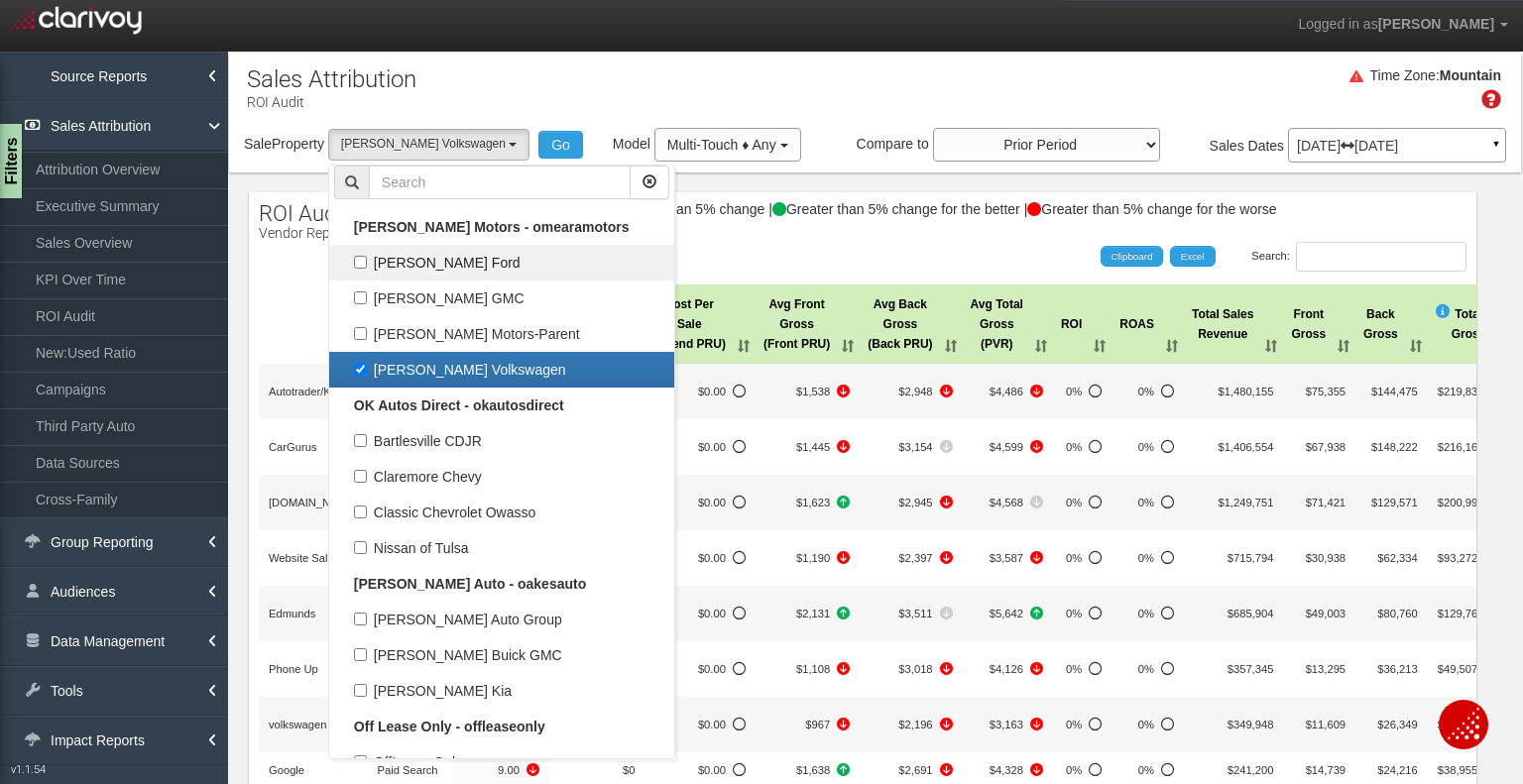 checkbox on "false" 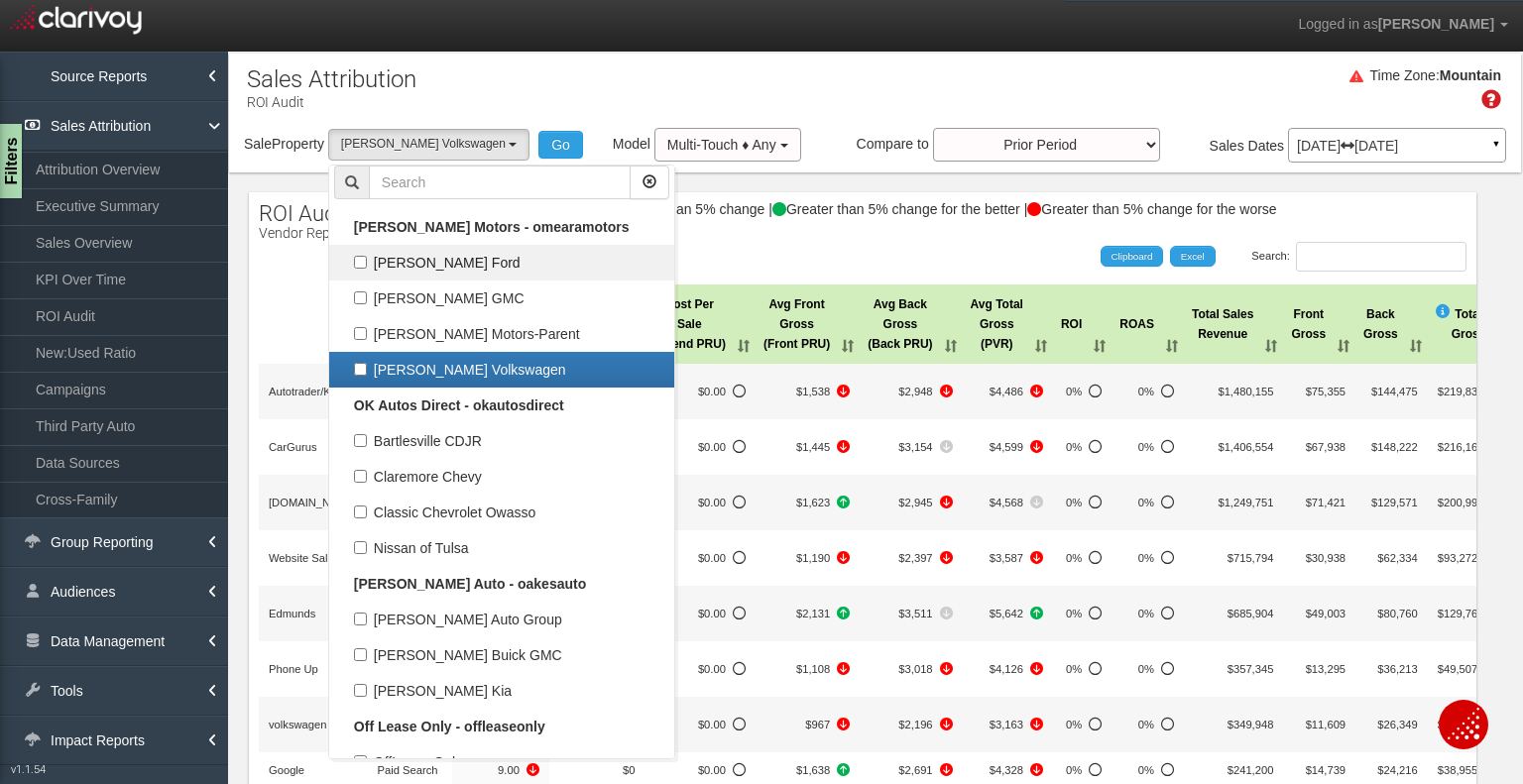select 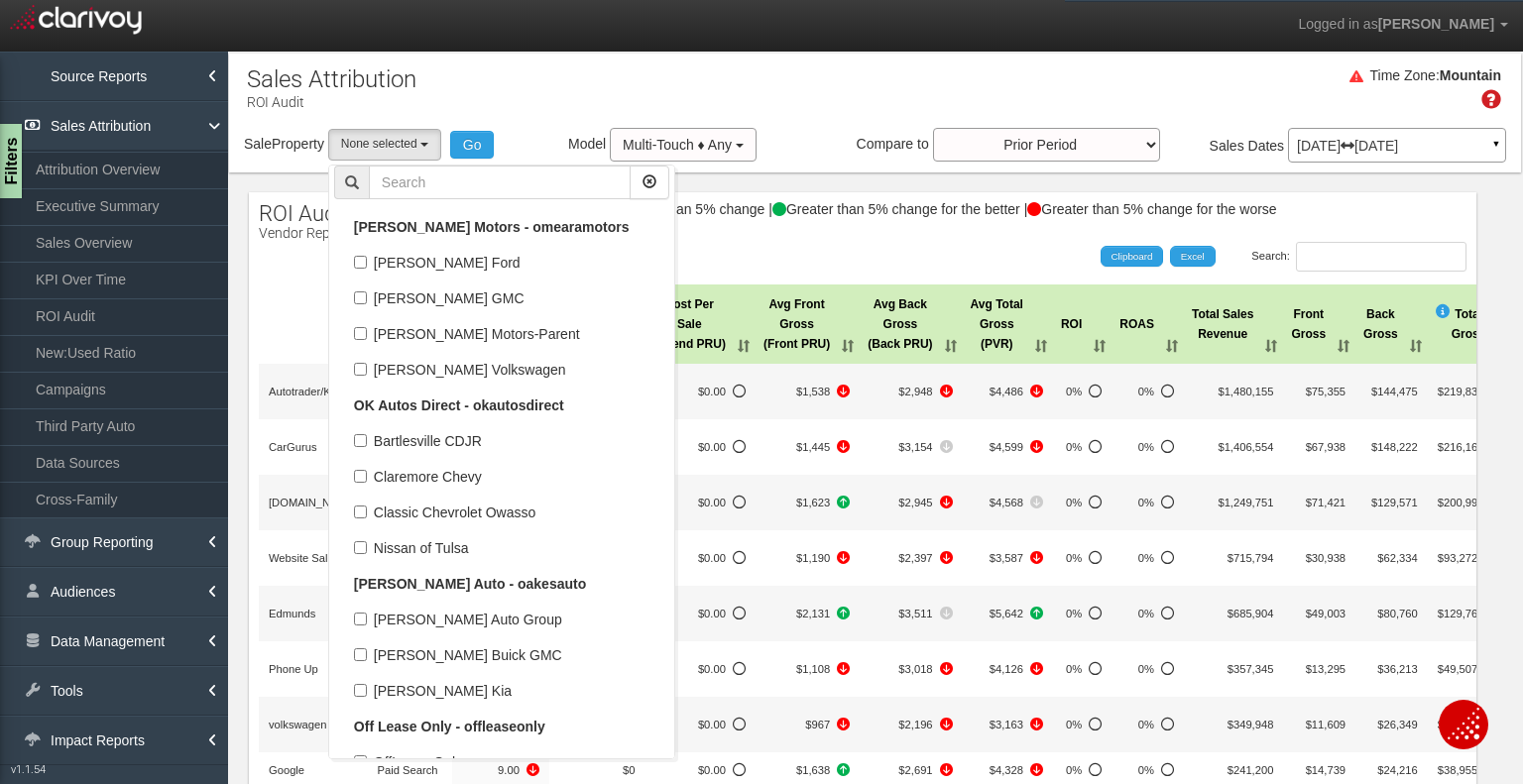 scroll, scrollTop: 42723, scrollLeft: 0, axis: vertical 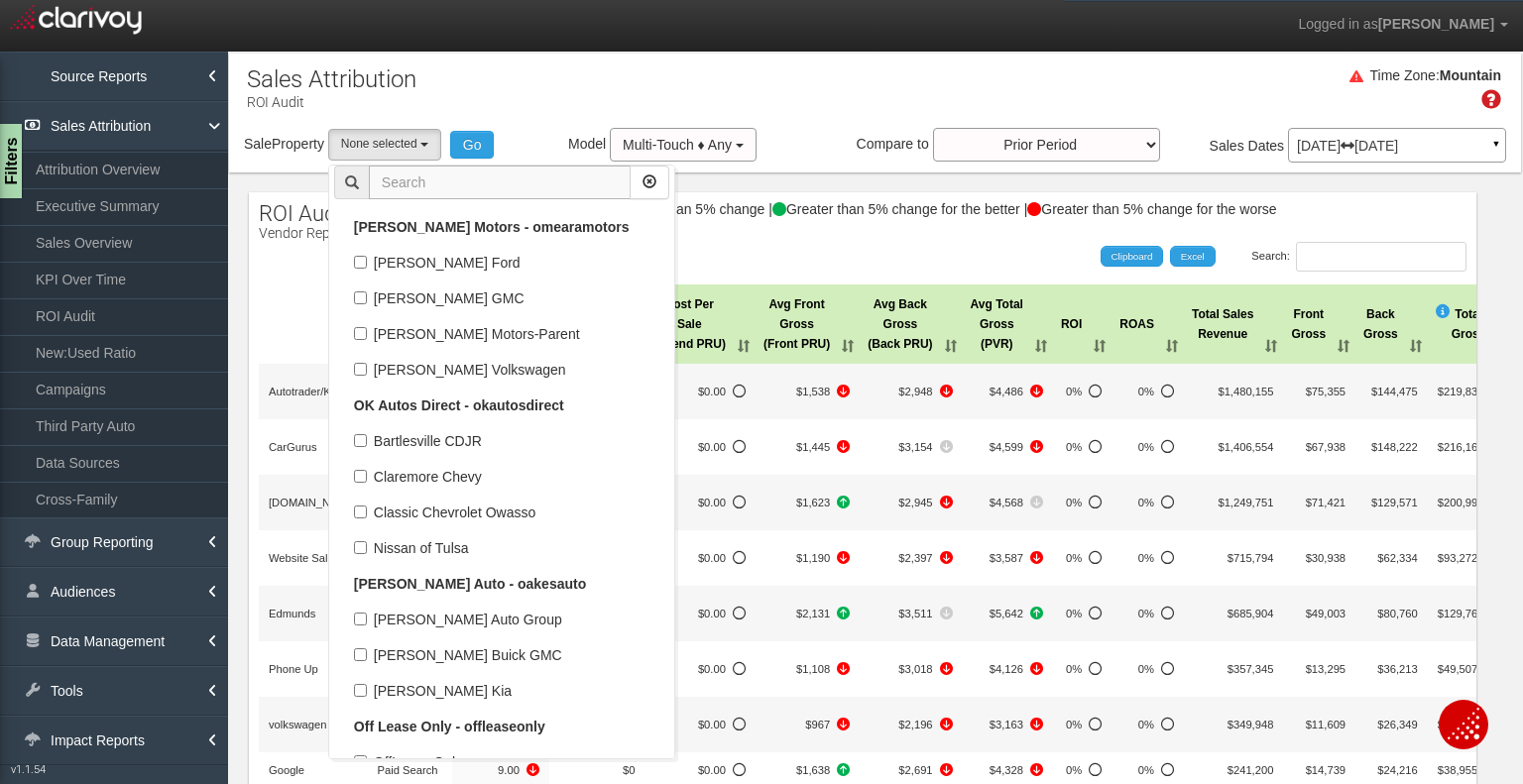 drag, startPoint x: 474, startPoint y: 189, endPoint x: 456, endPoint y: 168, distance: 27.658633 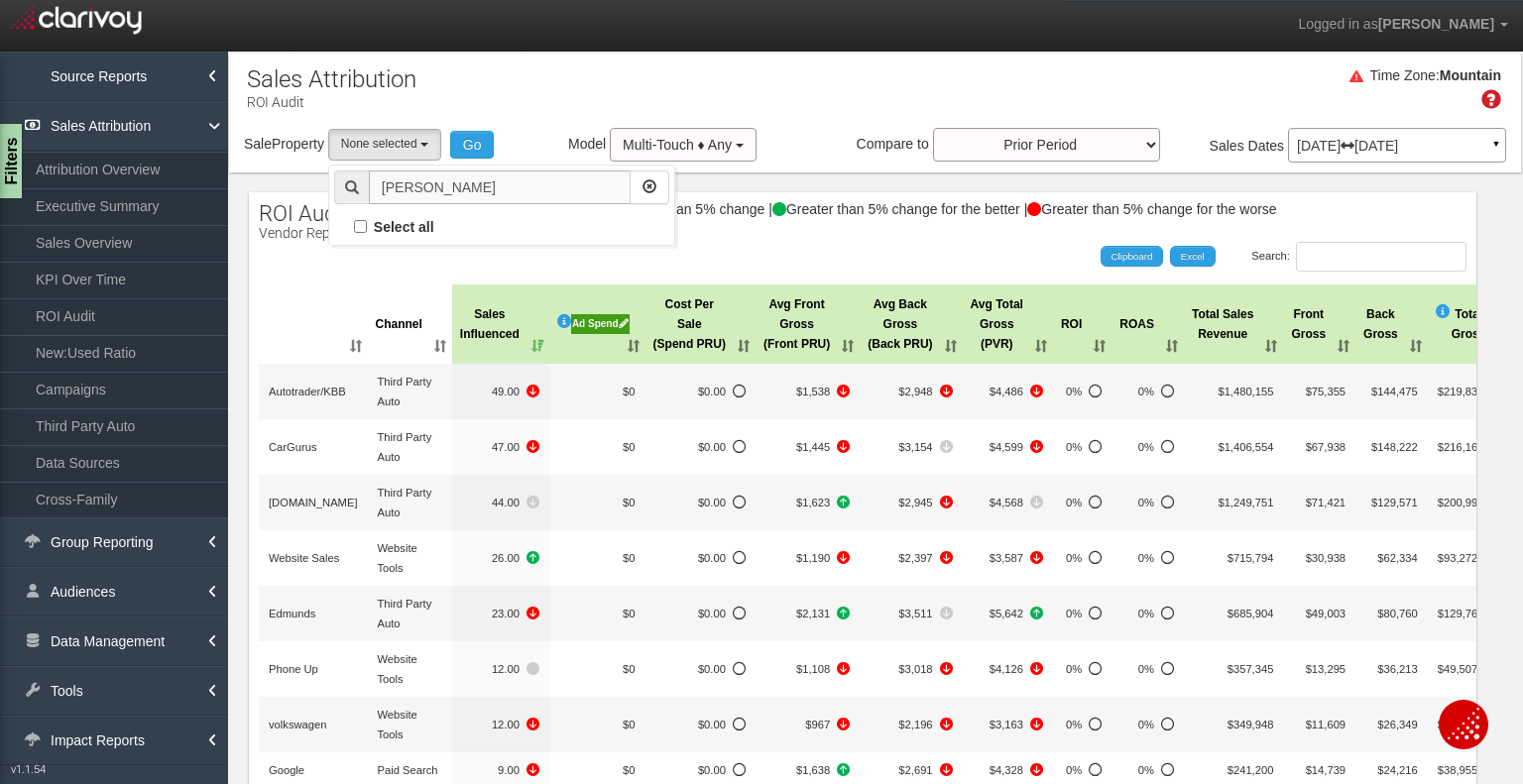scroll, scrollTop: 0, scrollLeft: 0, axis: both 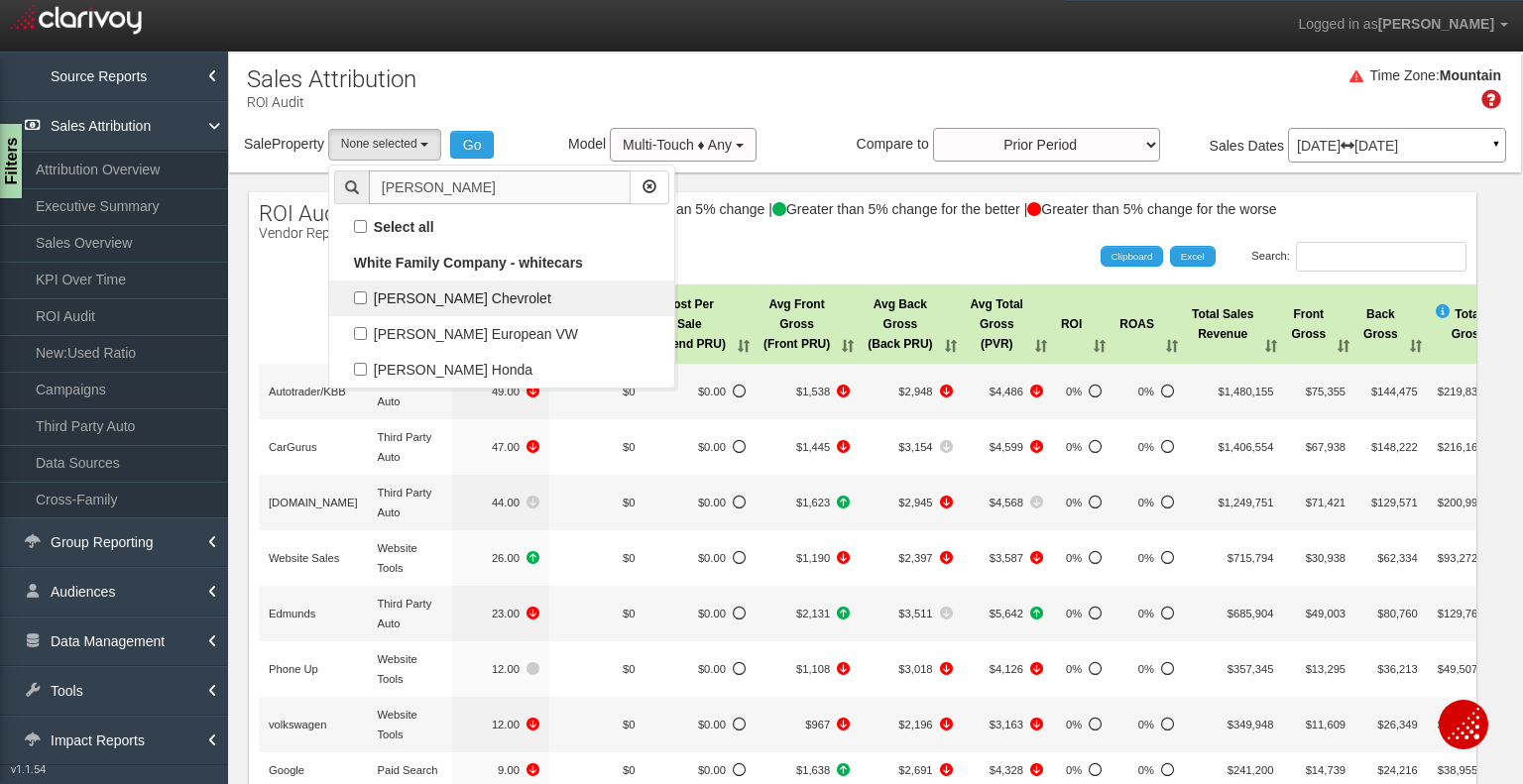 type on "white allen" 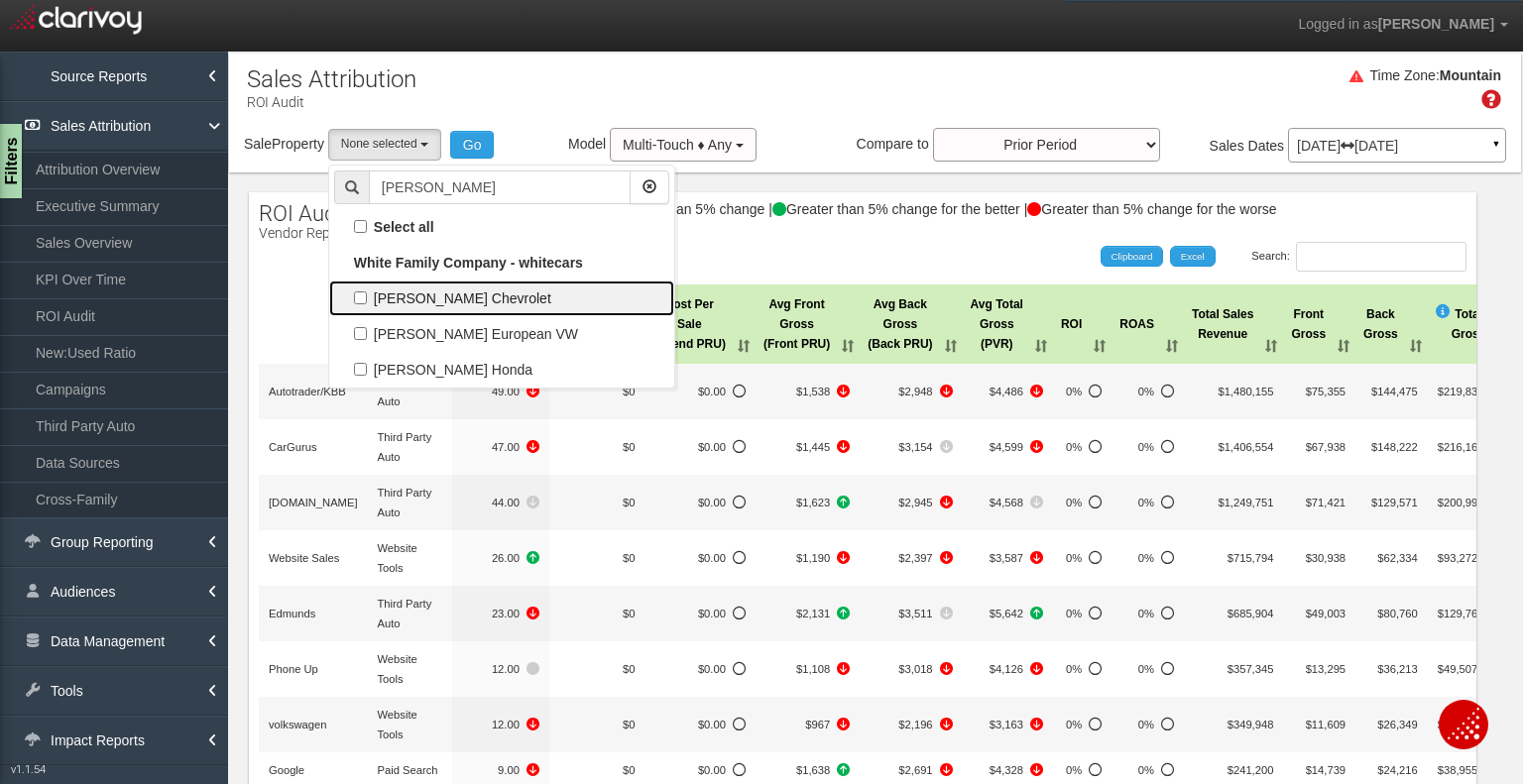 click on "[PERSON_NAME] Chevrolet" at bounding box center [502, 298] 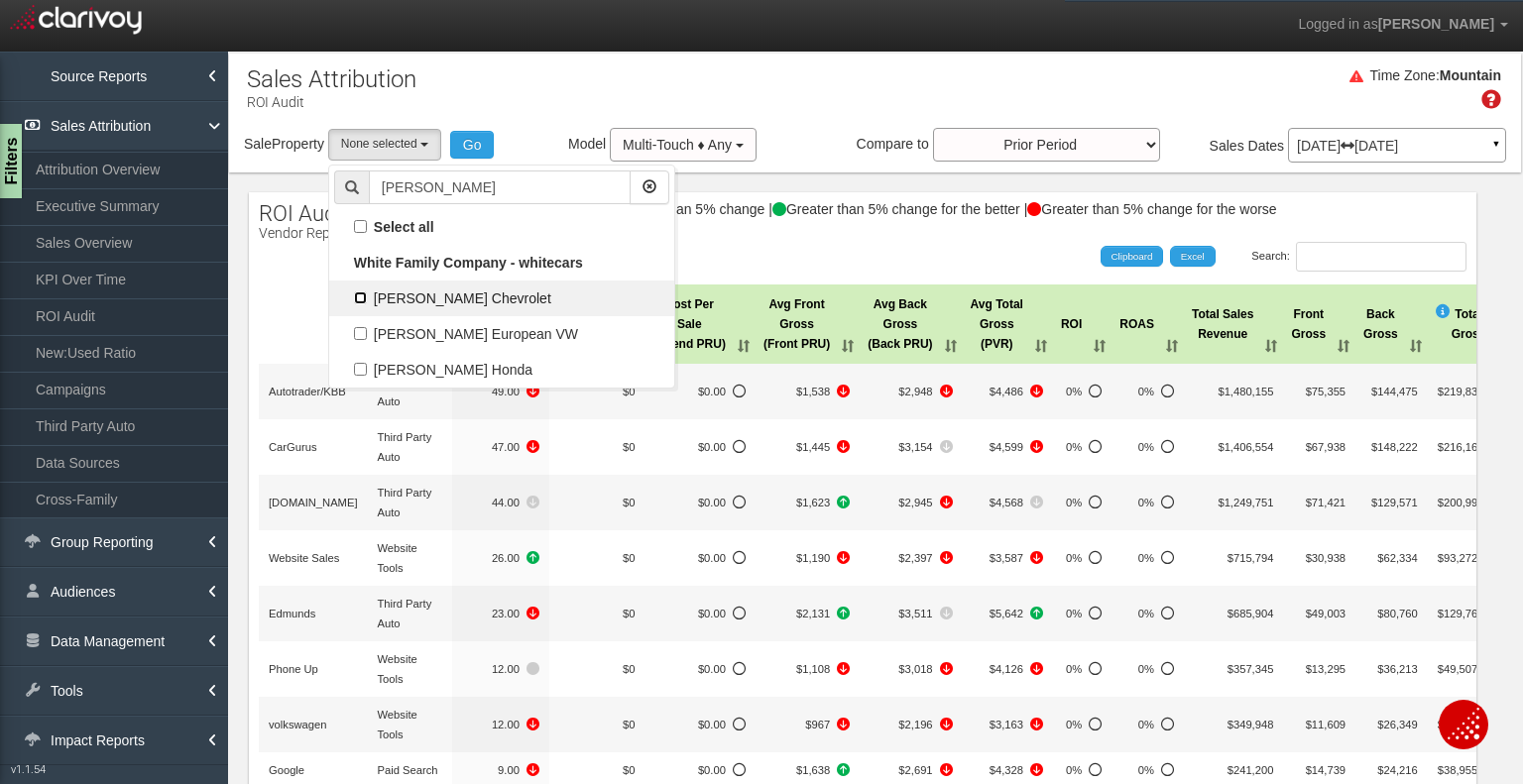 click on "[PERSON_NAME] Chevrolet" at bounding box center (360, 297) 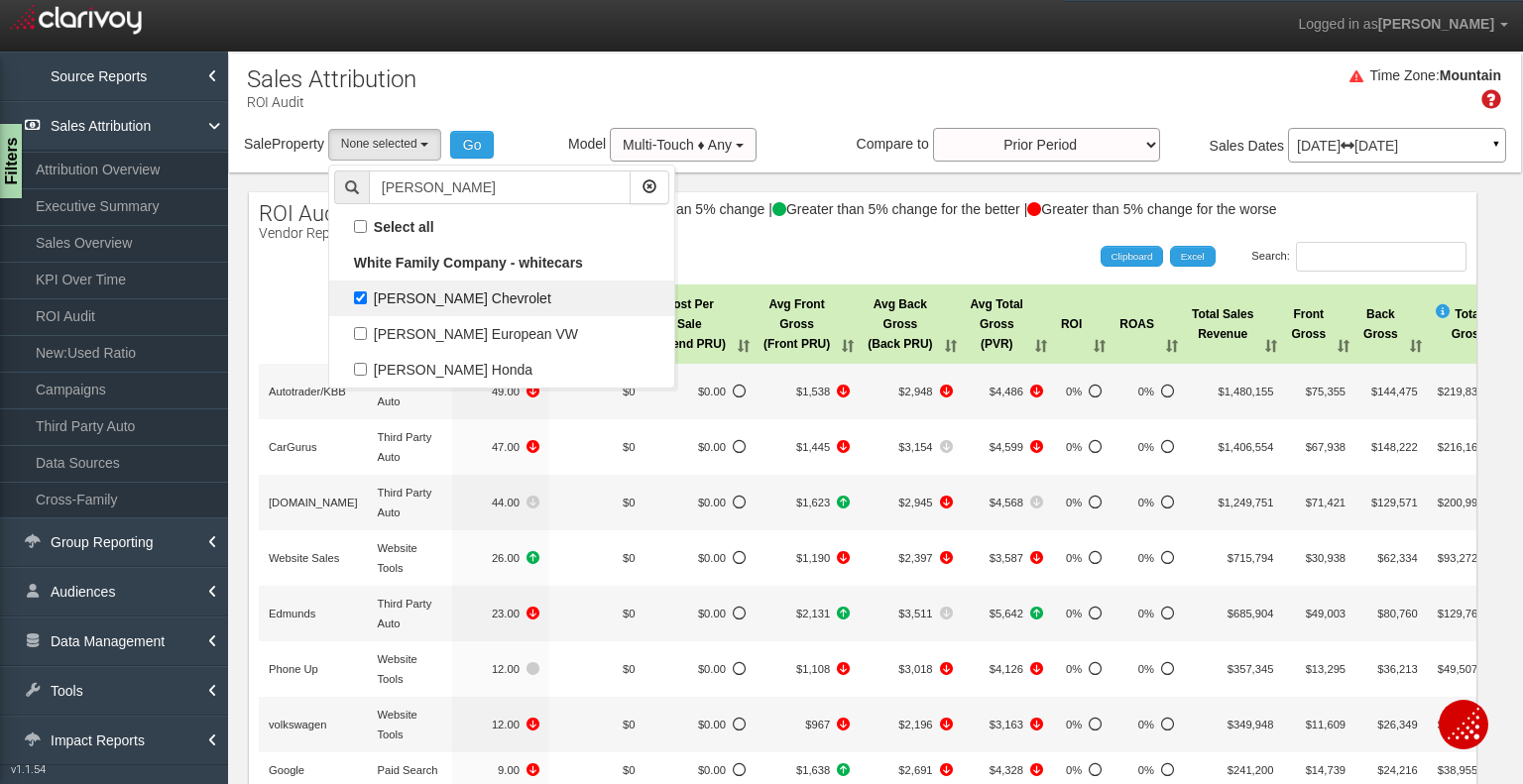 select on "object:2524" 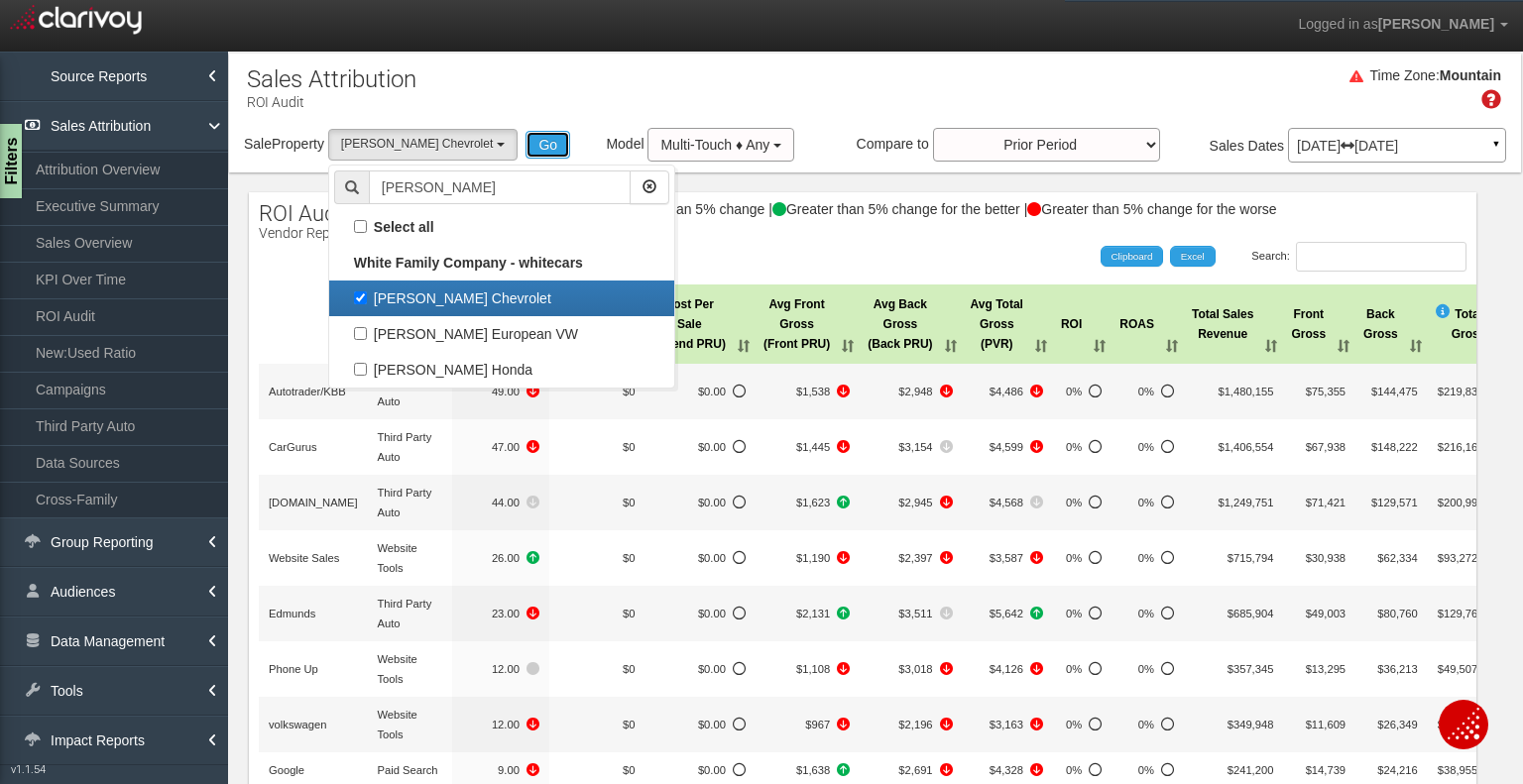 click on "Go" at bounding box center [547, 145] 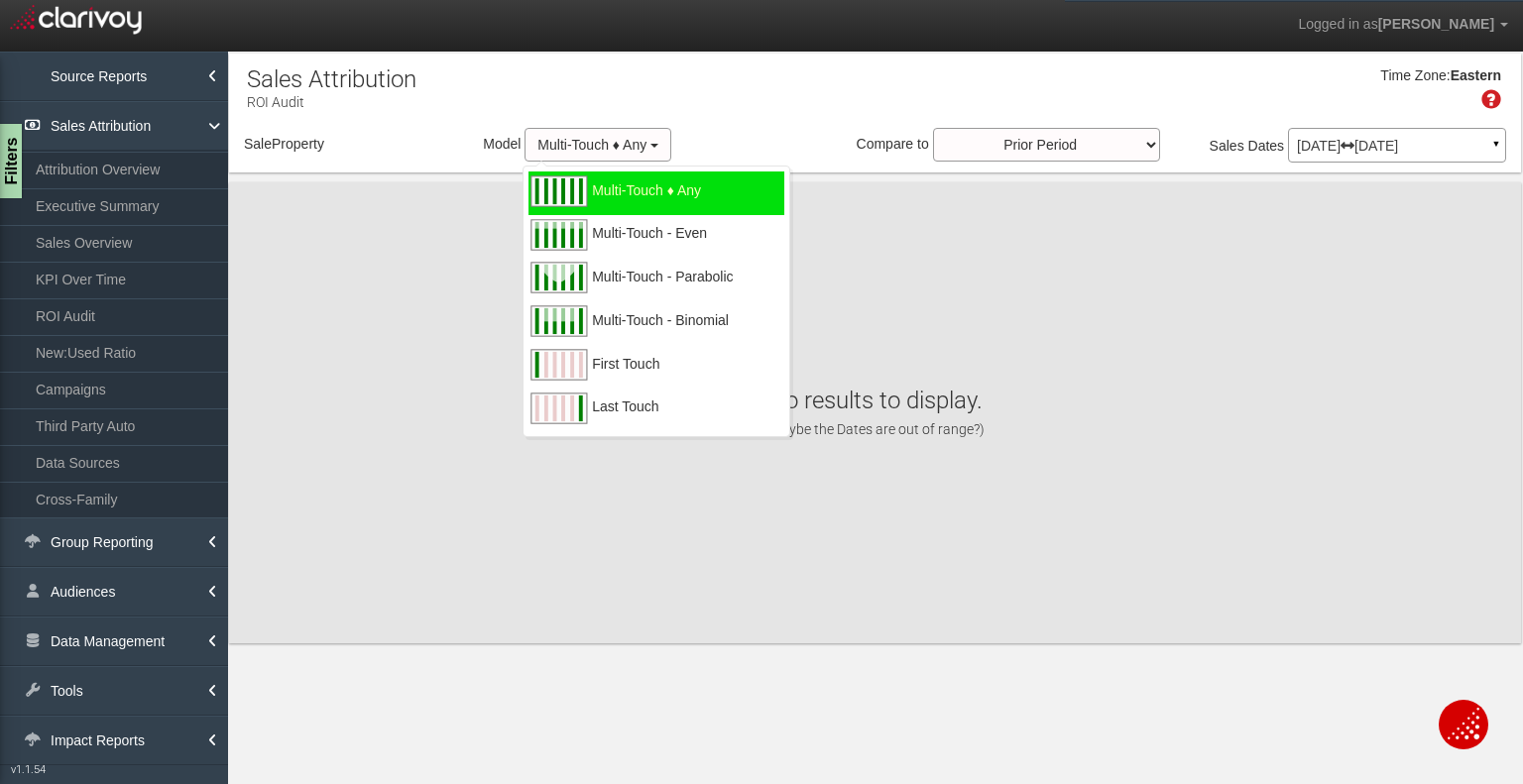 select on "object:5574" 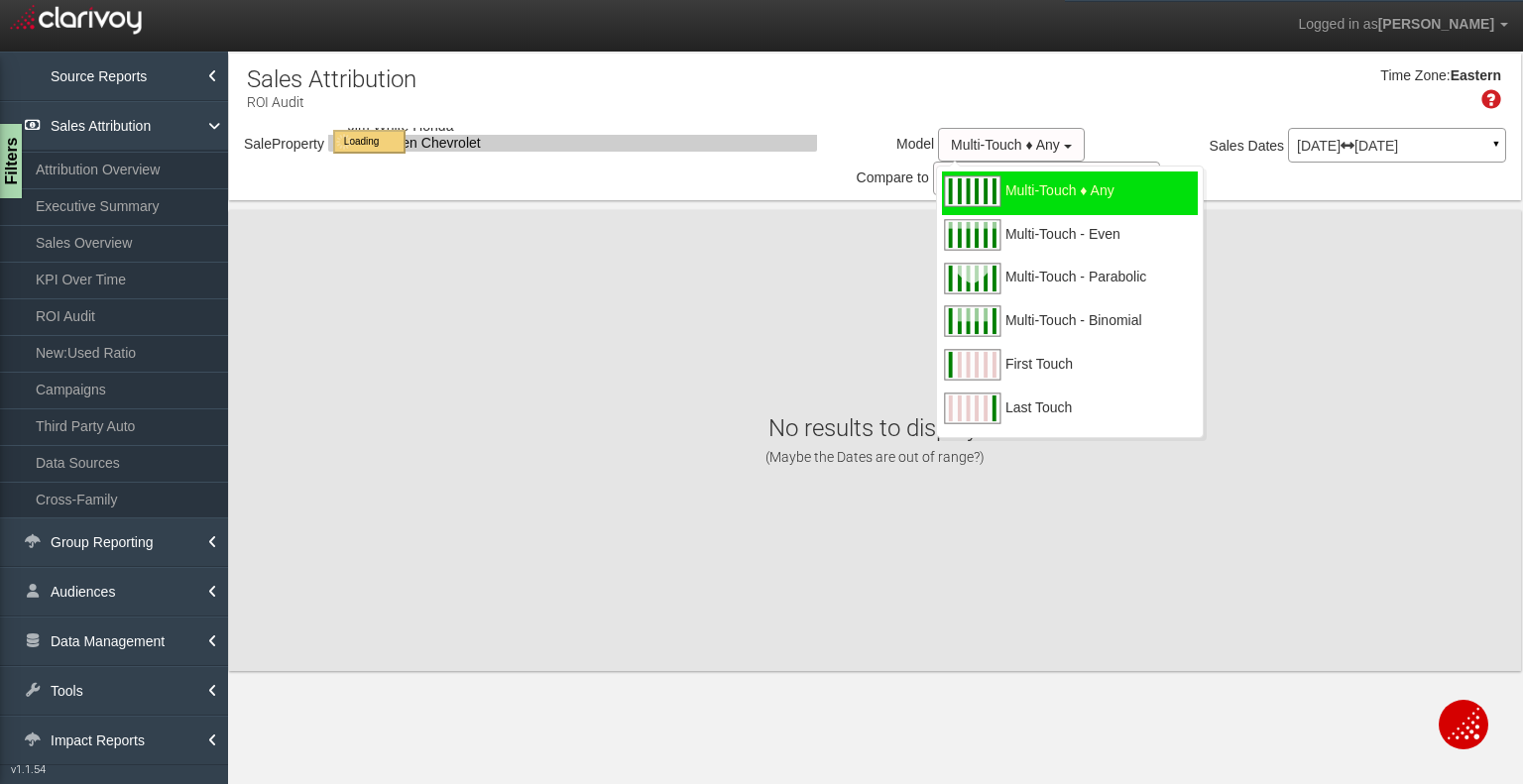 select on "object:5574" 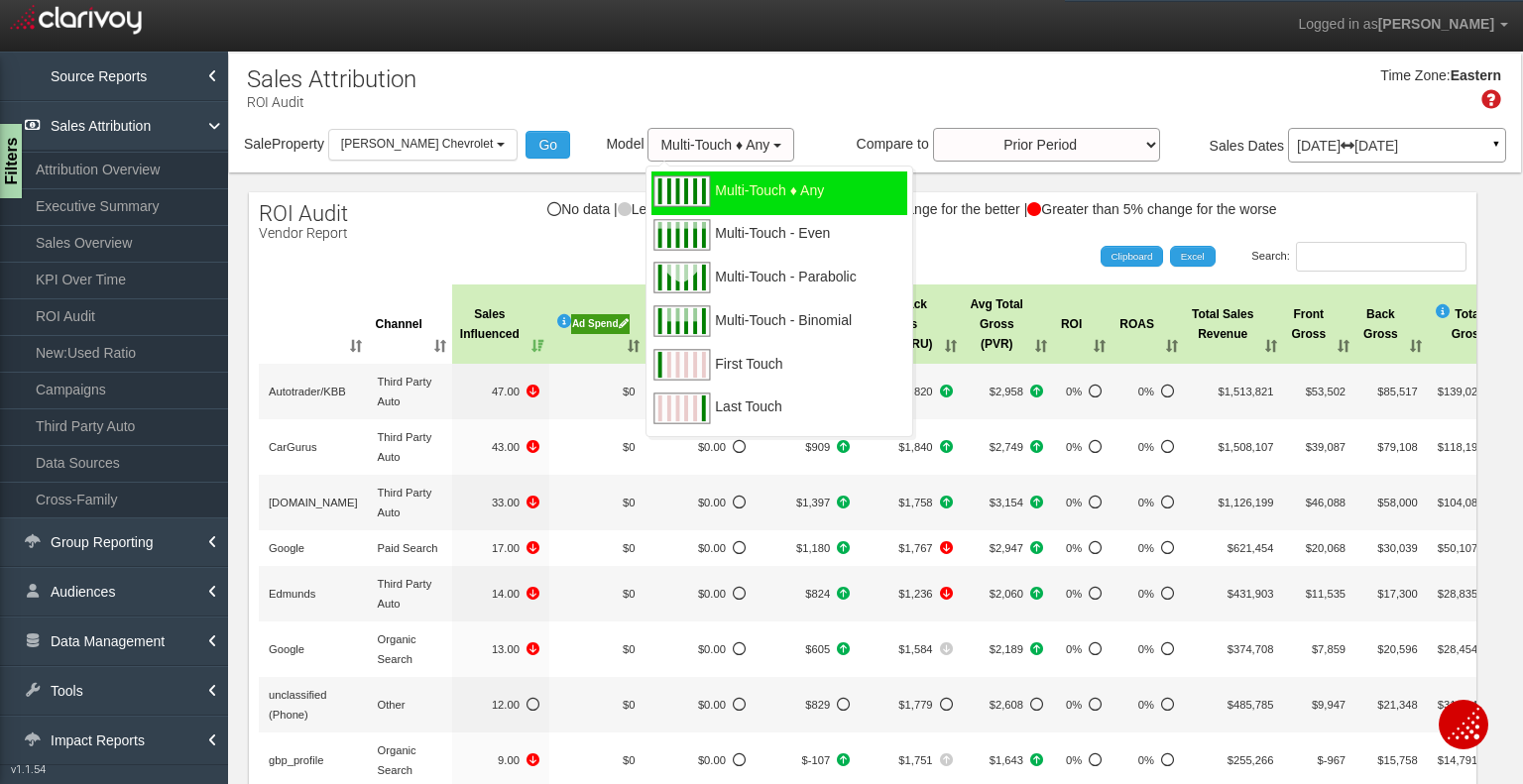 click at bounding box center [863, 762] 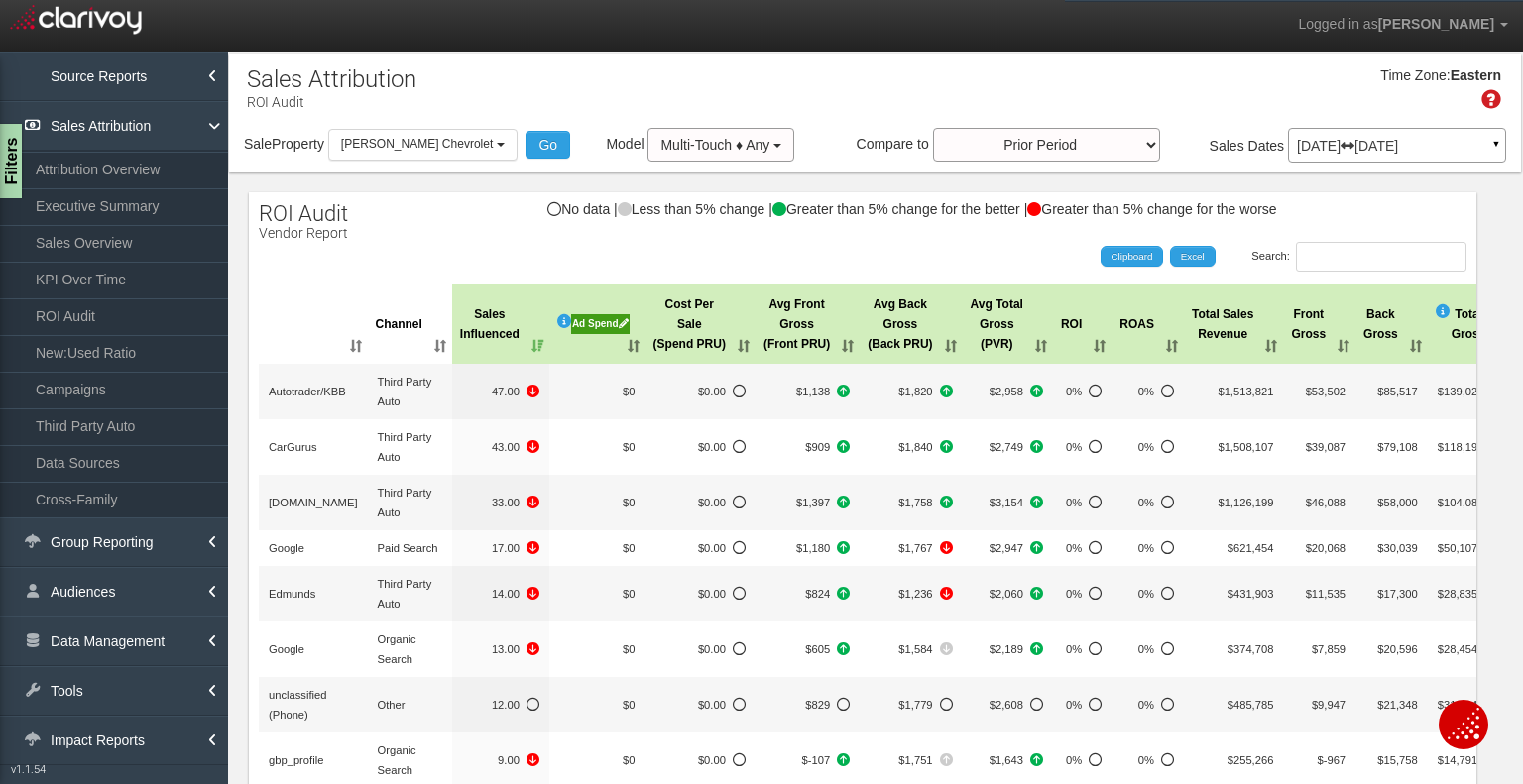 click on "Ad Spend" at bounding box center [600, 324] 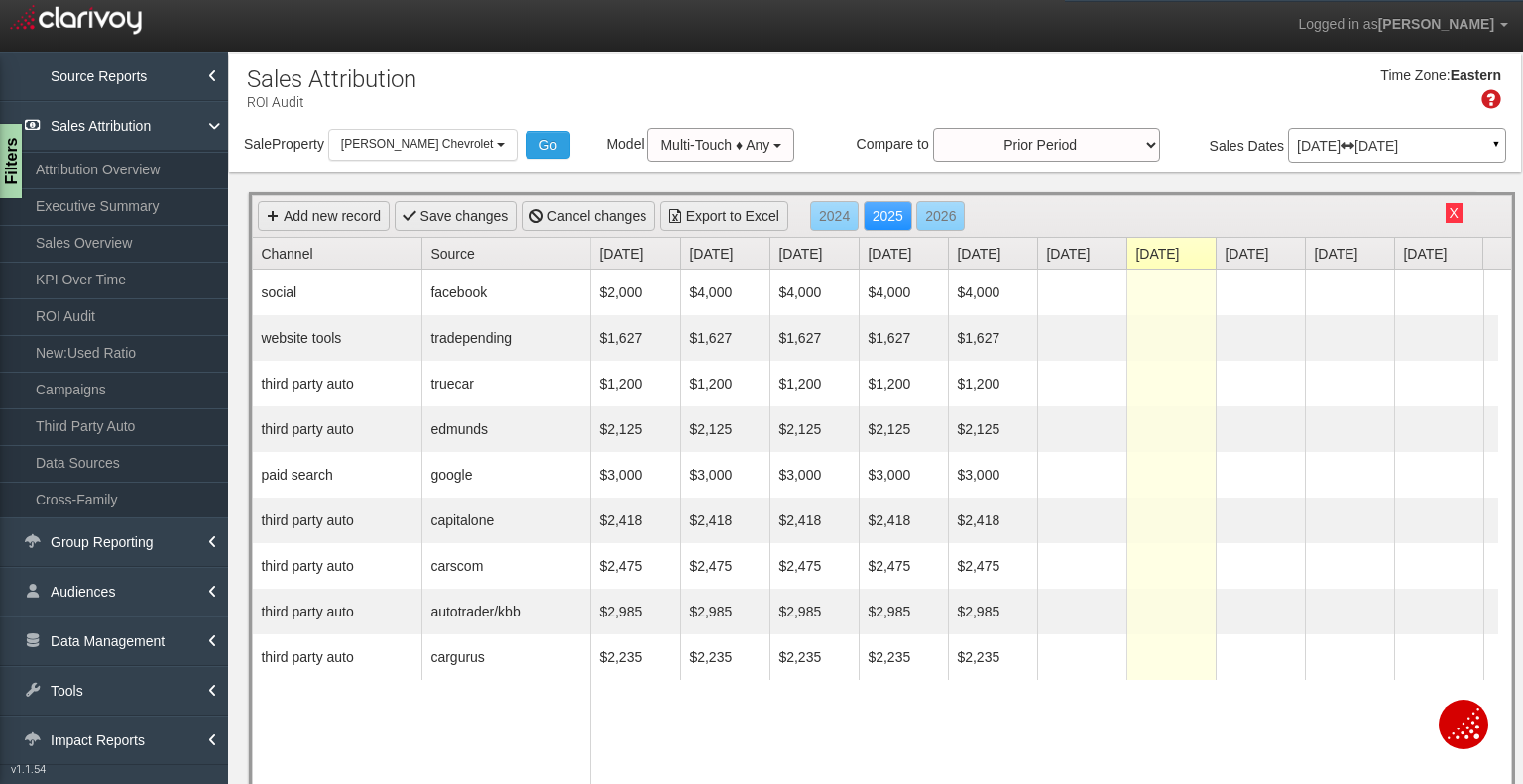 click at bounding box center [1082, 292] 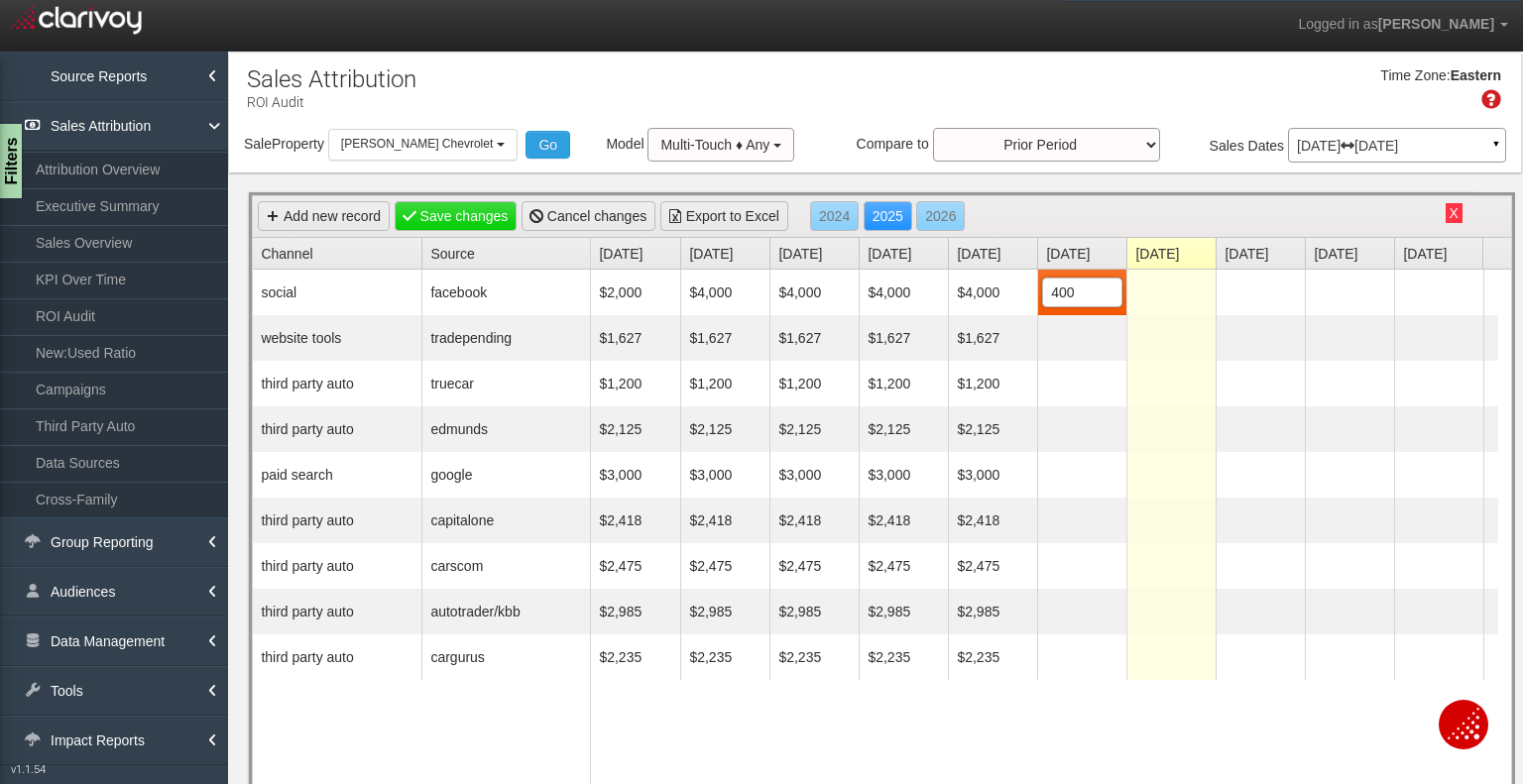 type on "4000" 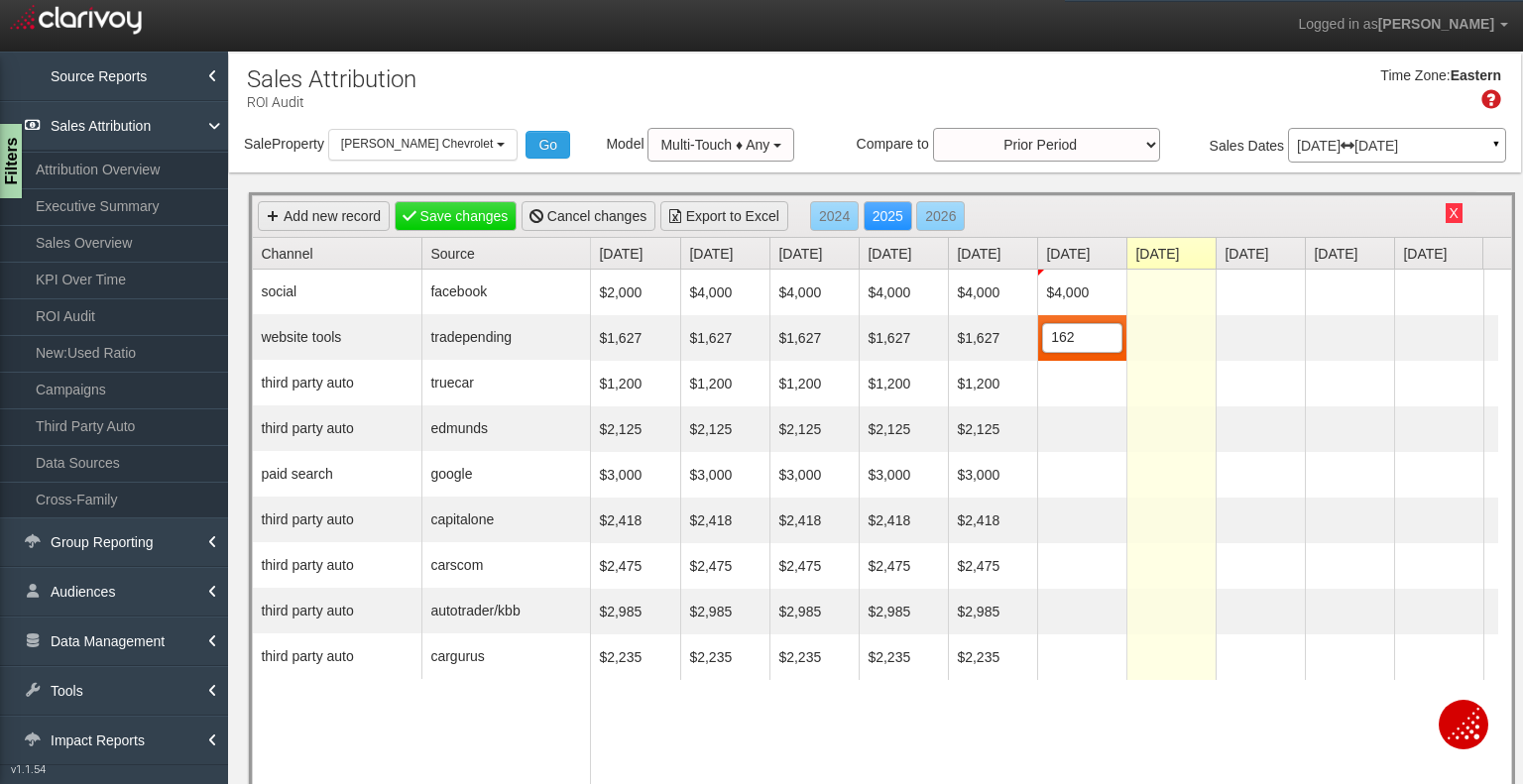 type on "1627" 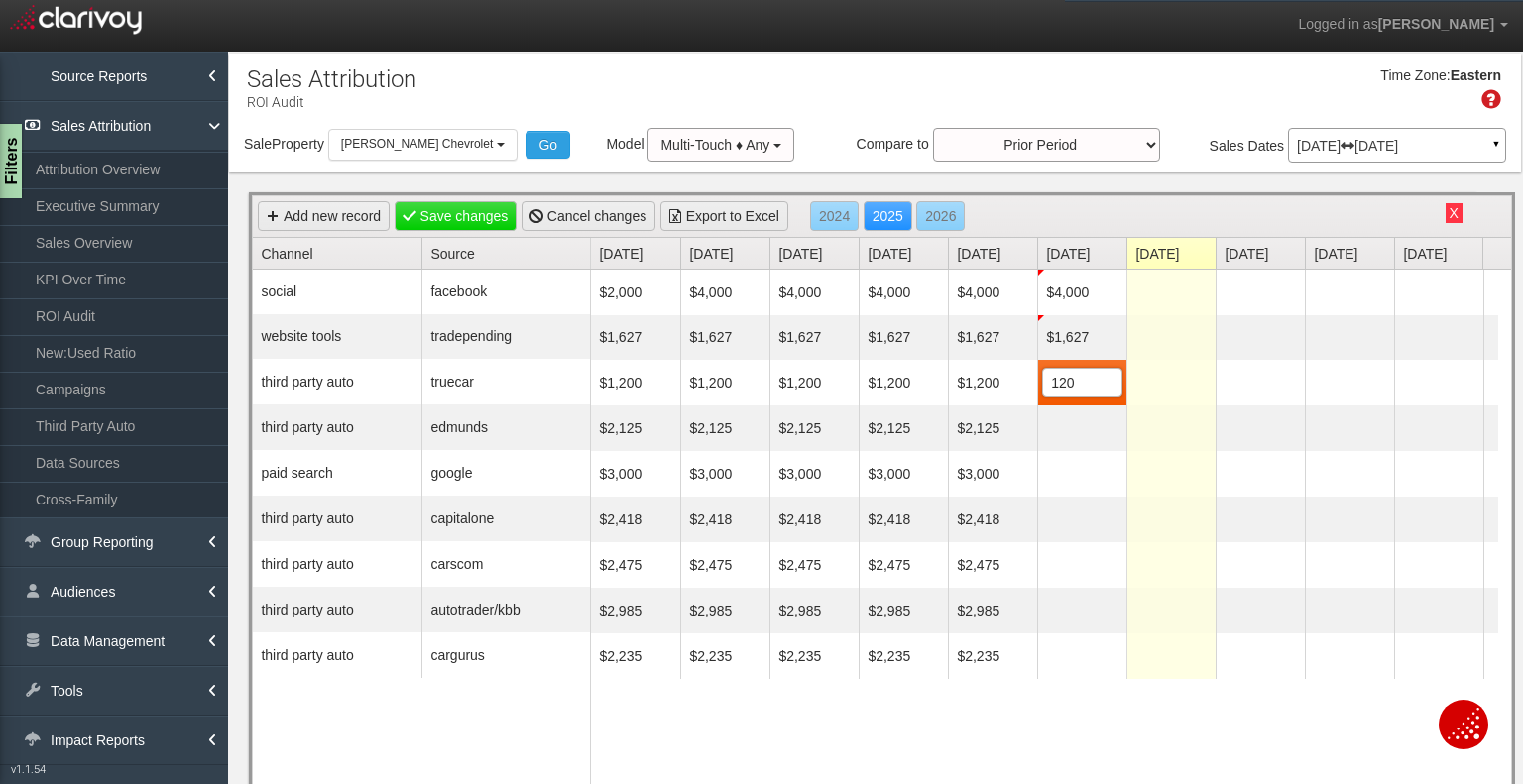 type on "1200" 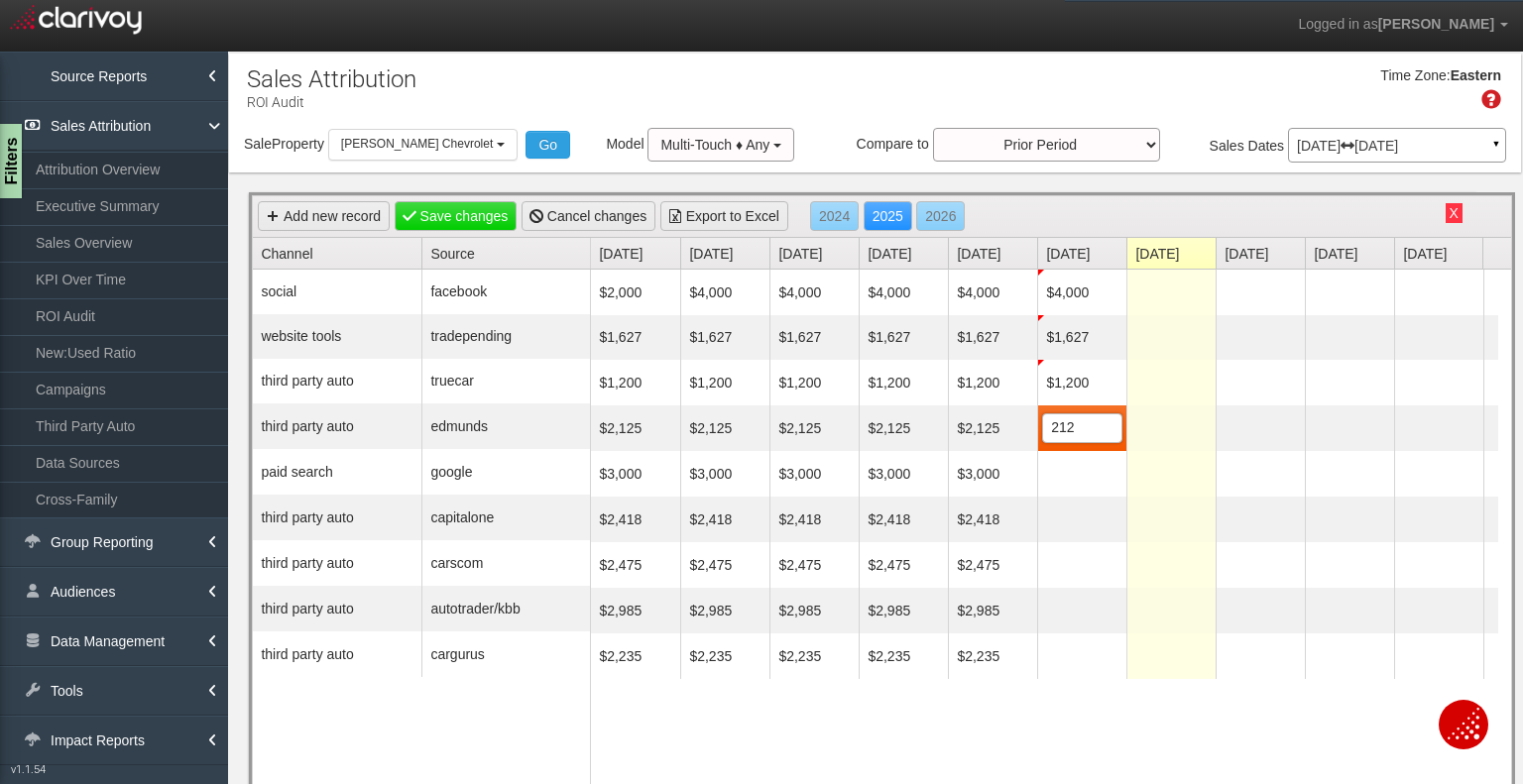 type on "2125" 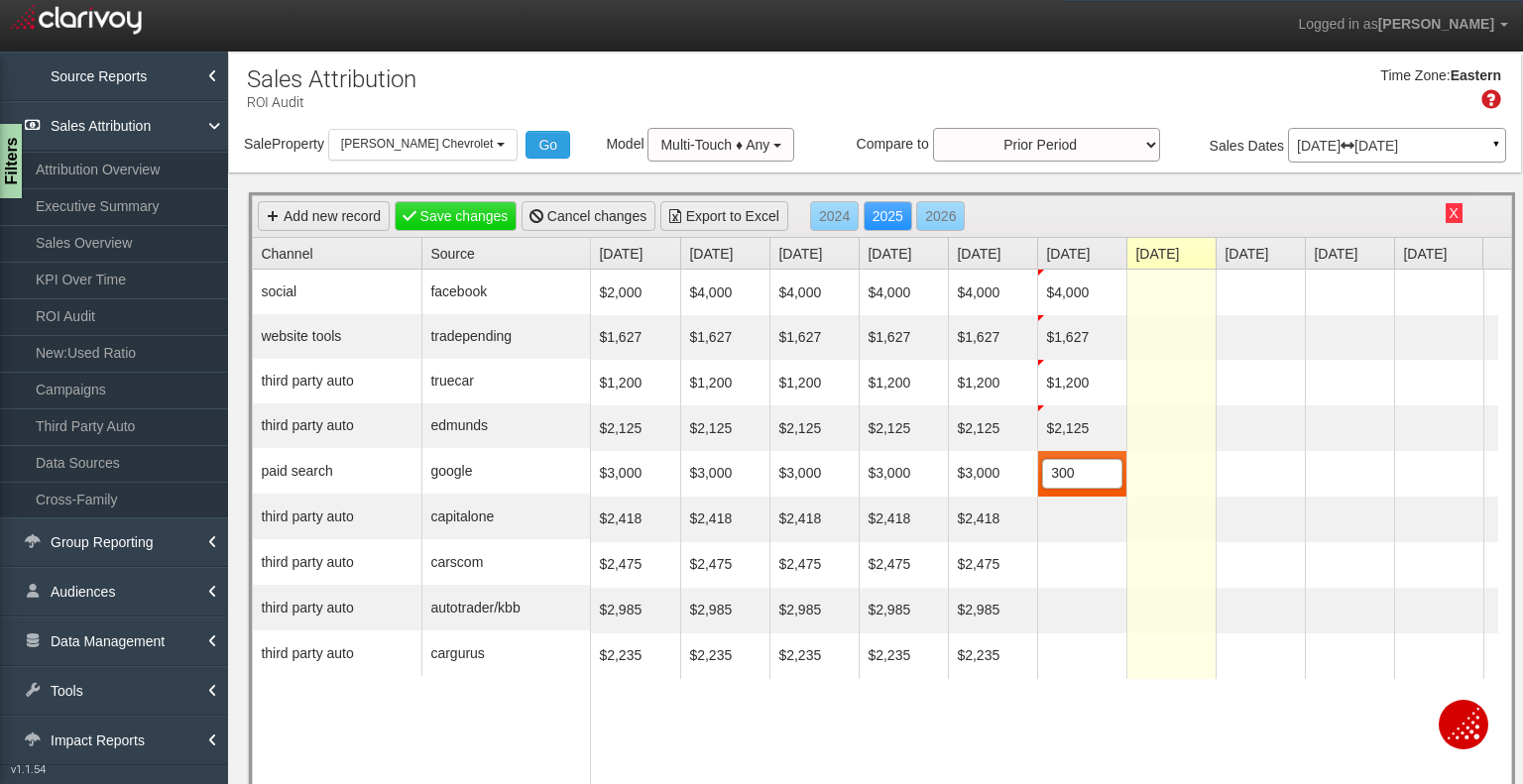 type on "3000" 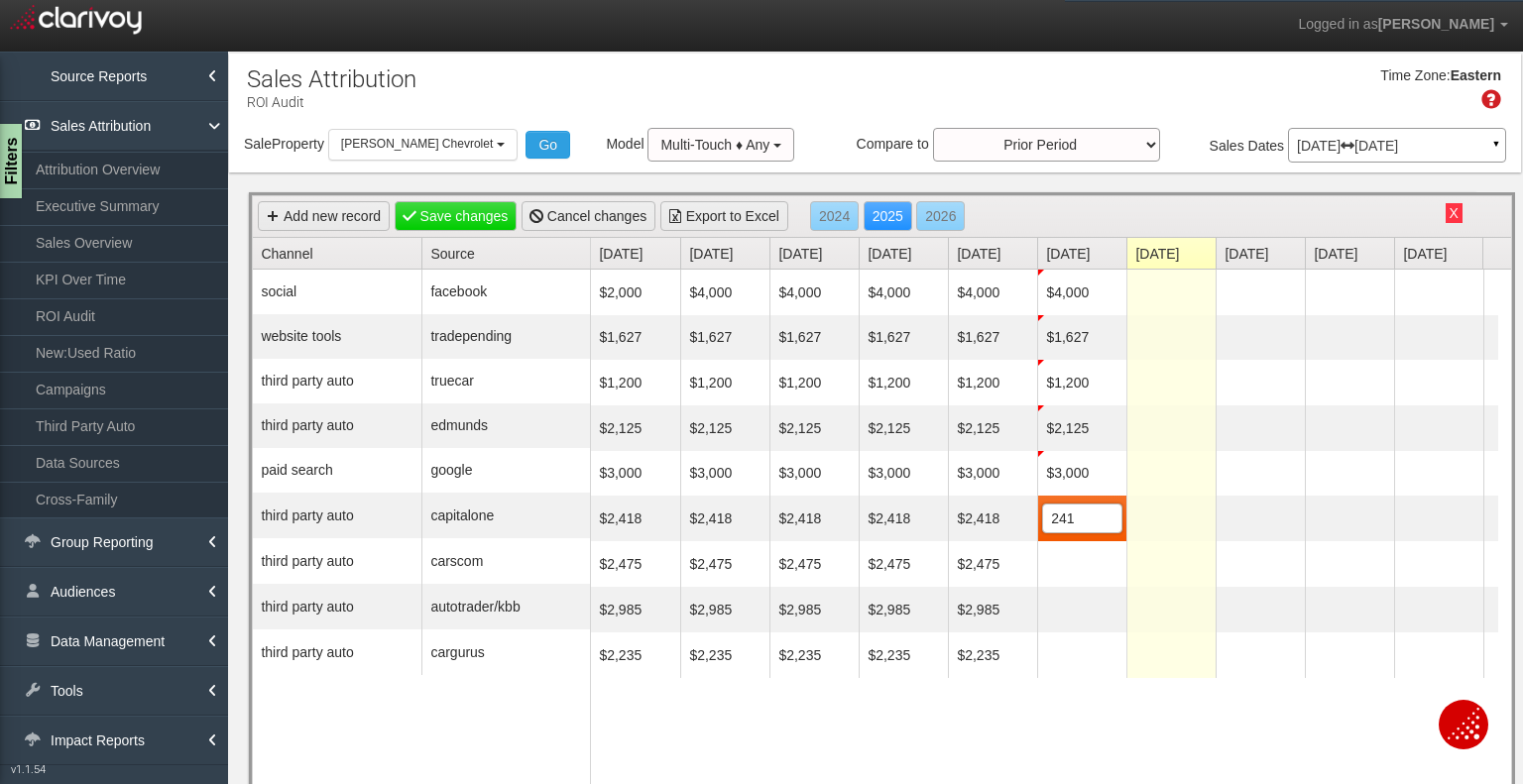 type on "2418" 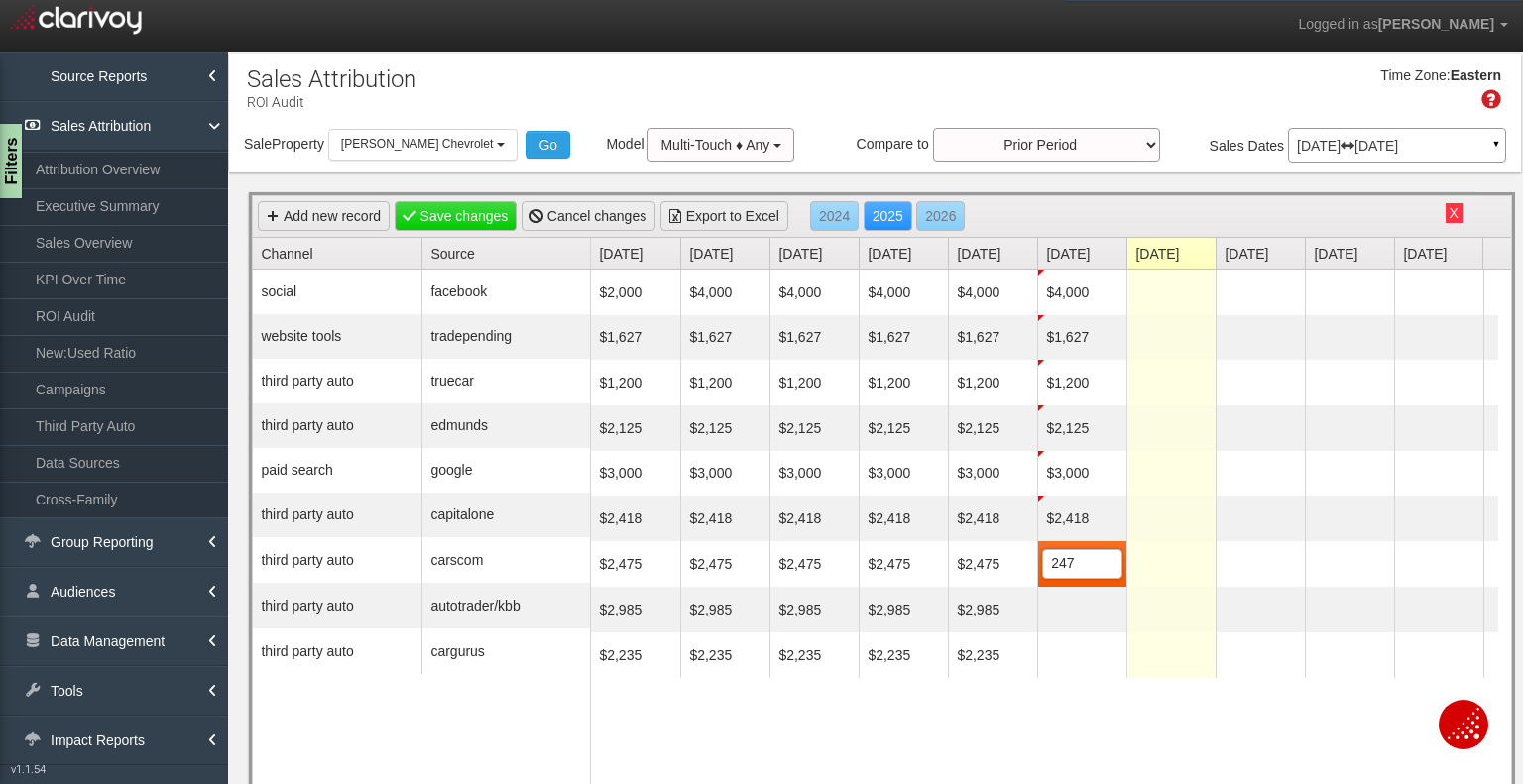 type on "2475" 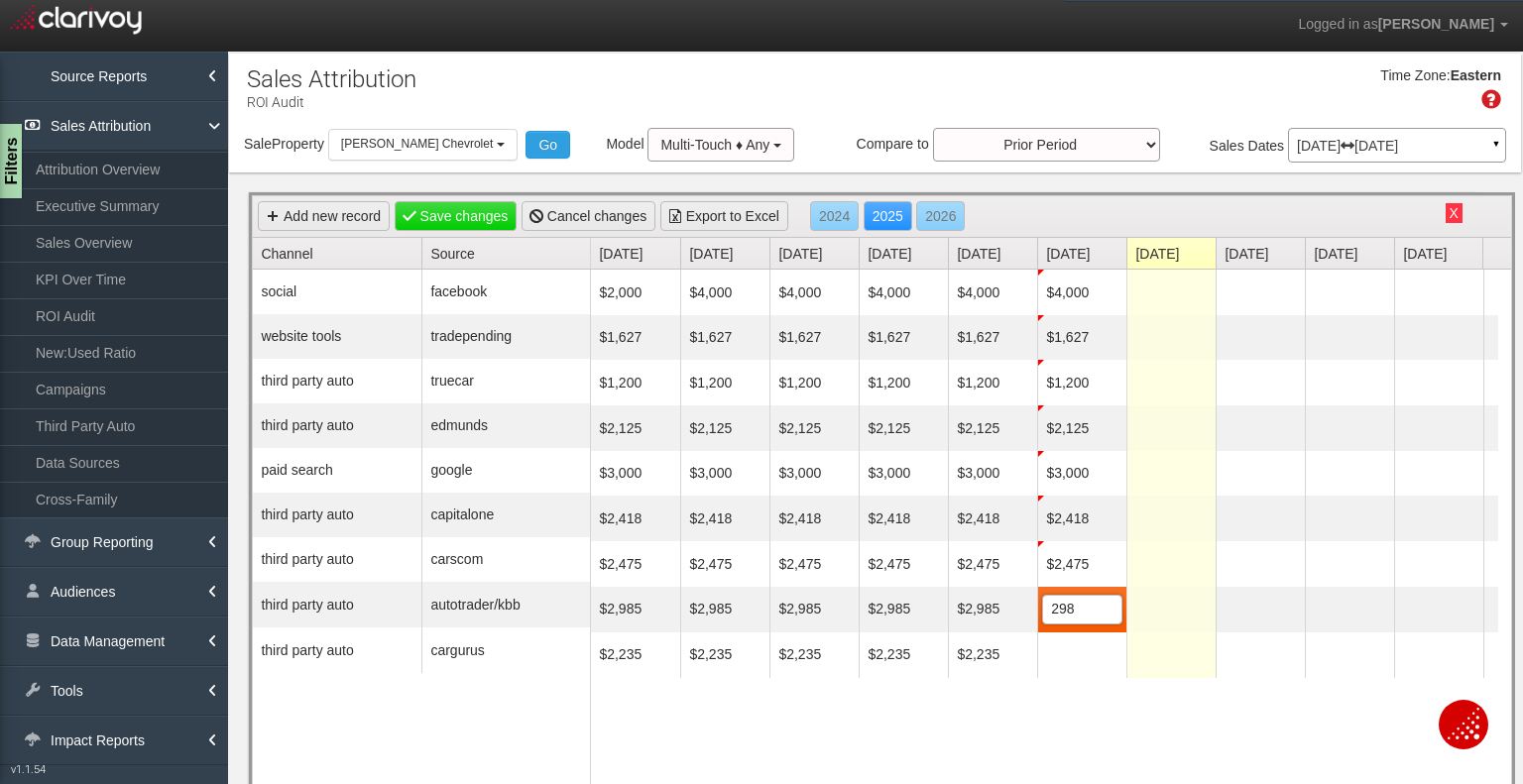 type on "2985" 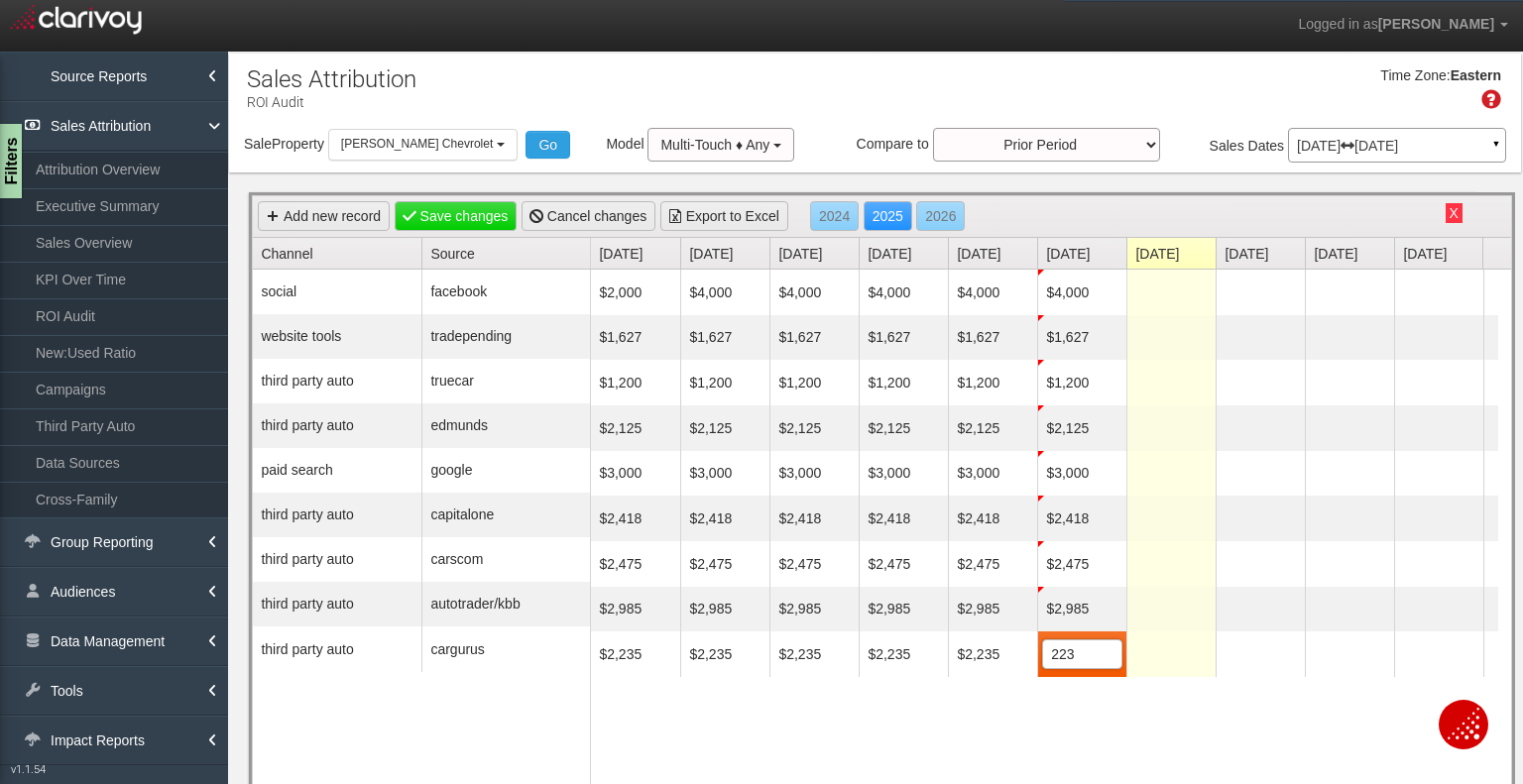 type on "2235" 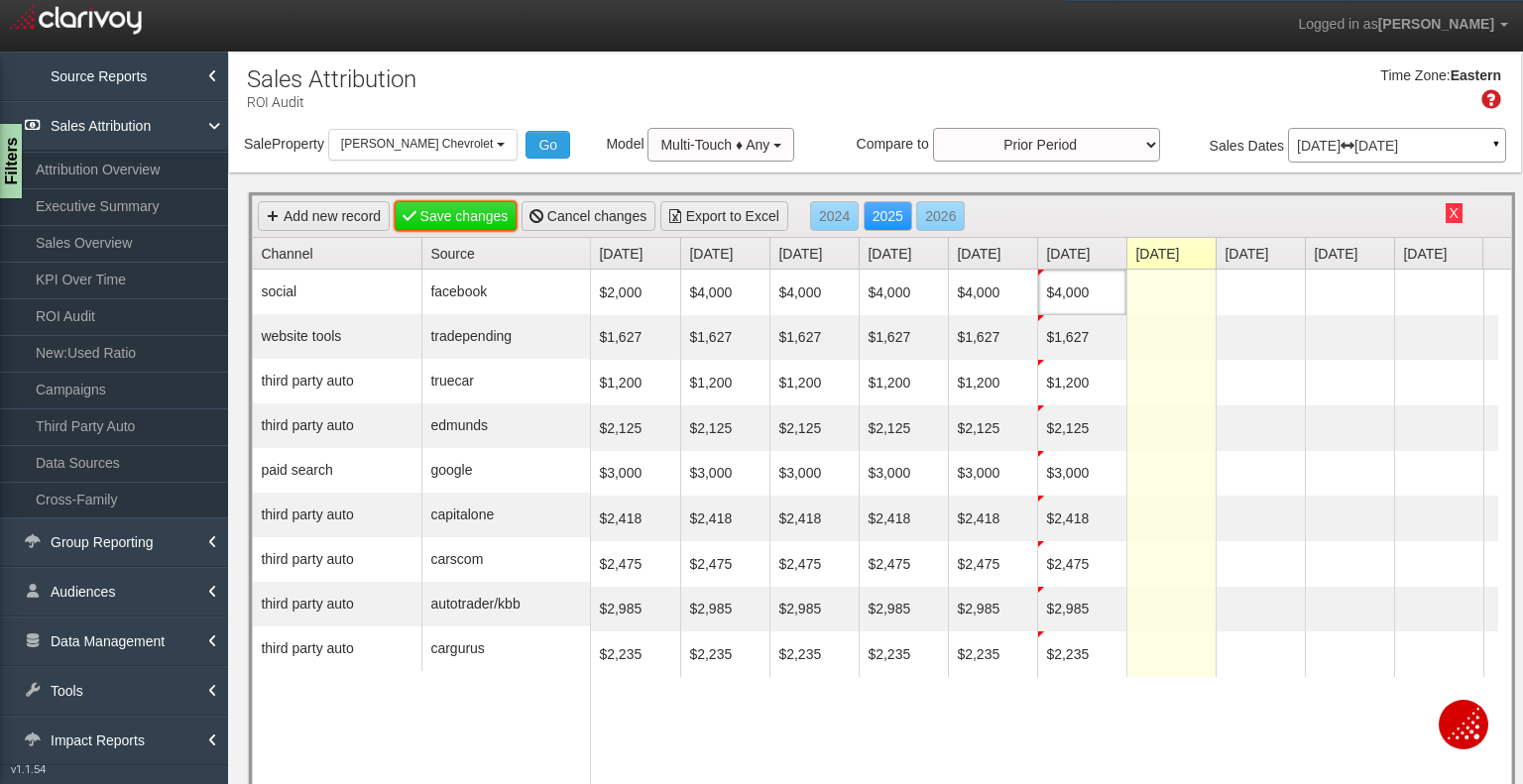 click on "Save changes" at bounding box center [456, 216] 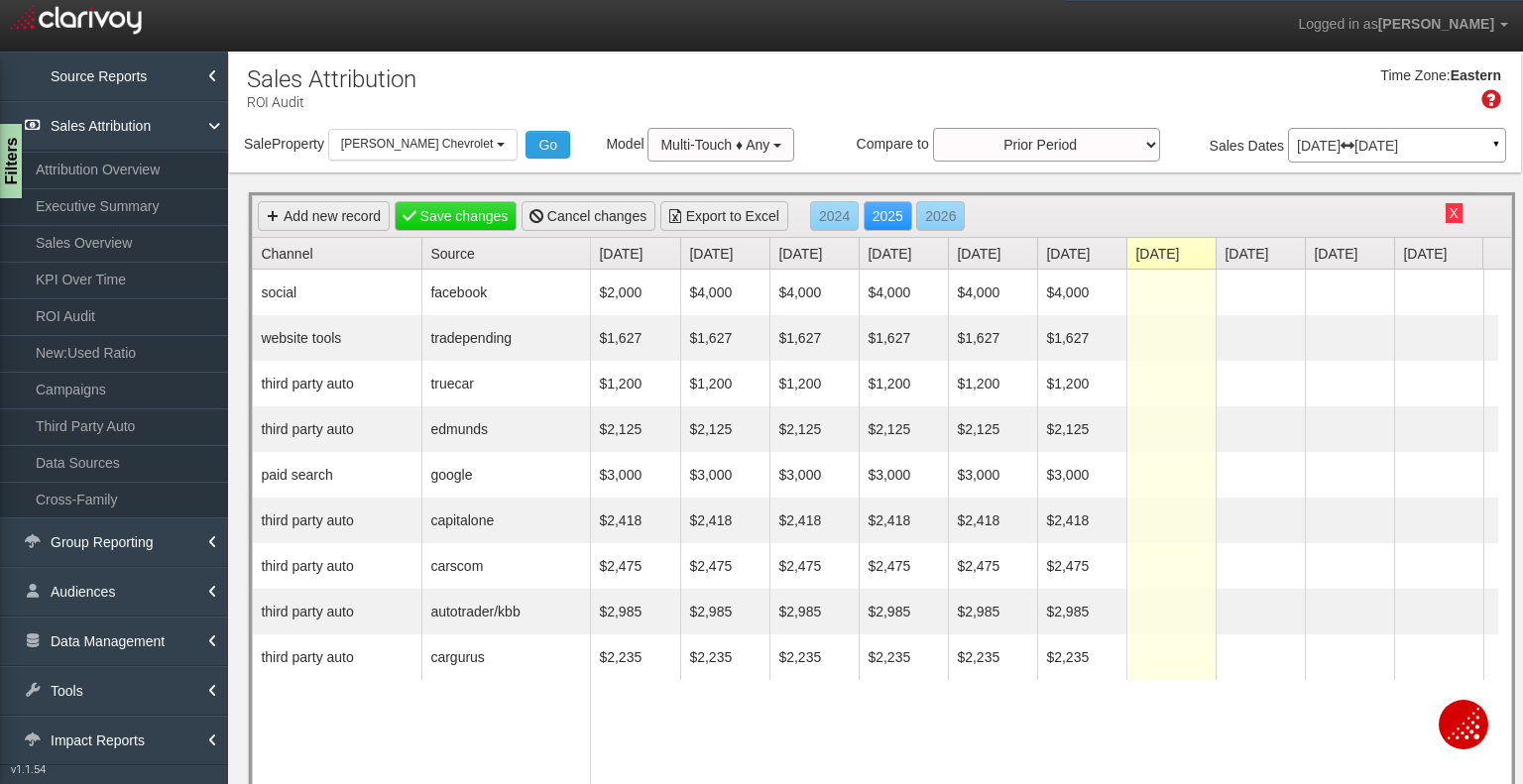 click on "X" at bounding box center (1454, 213) 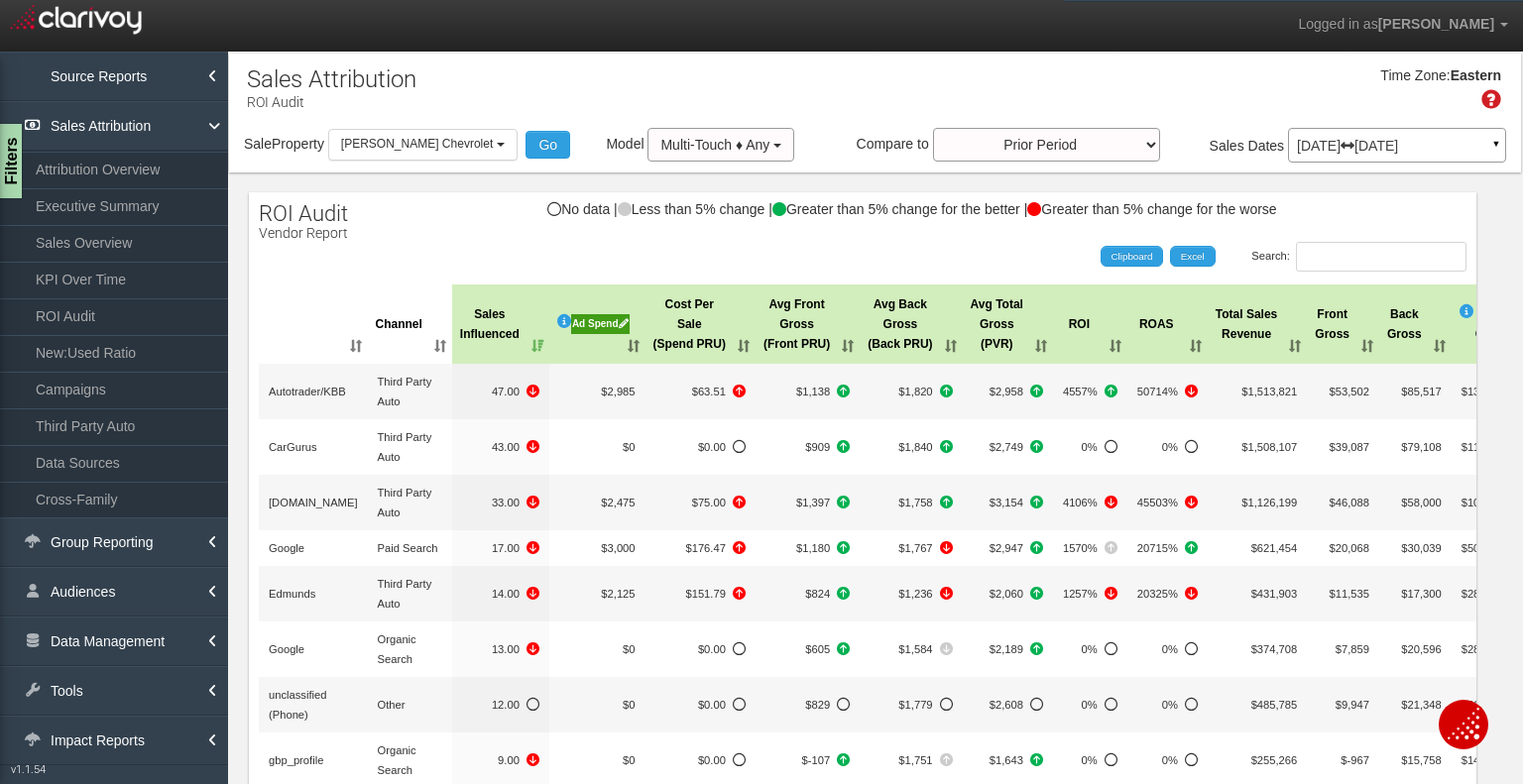 click on "Jun 01, 2025   Jun 30, 2025" at bounding box center [1397, 146] 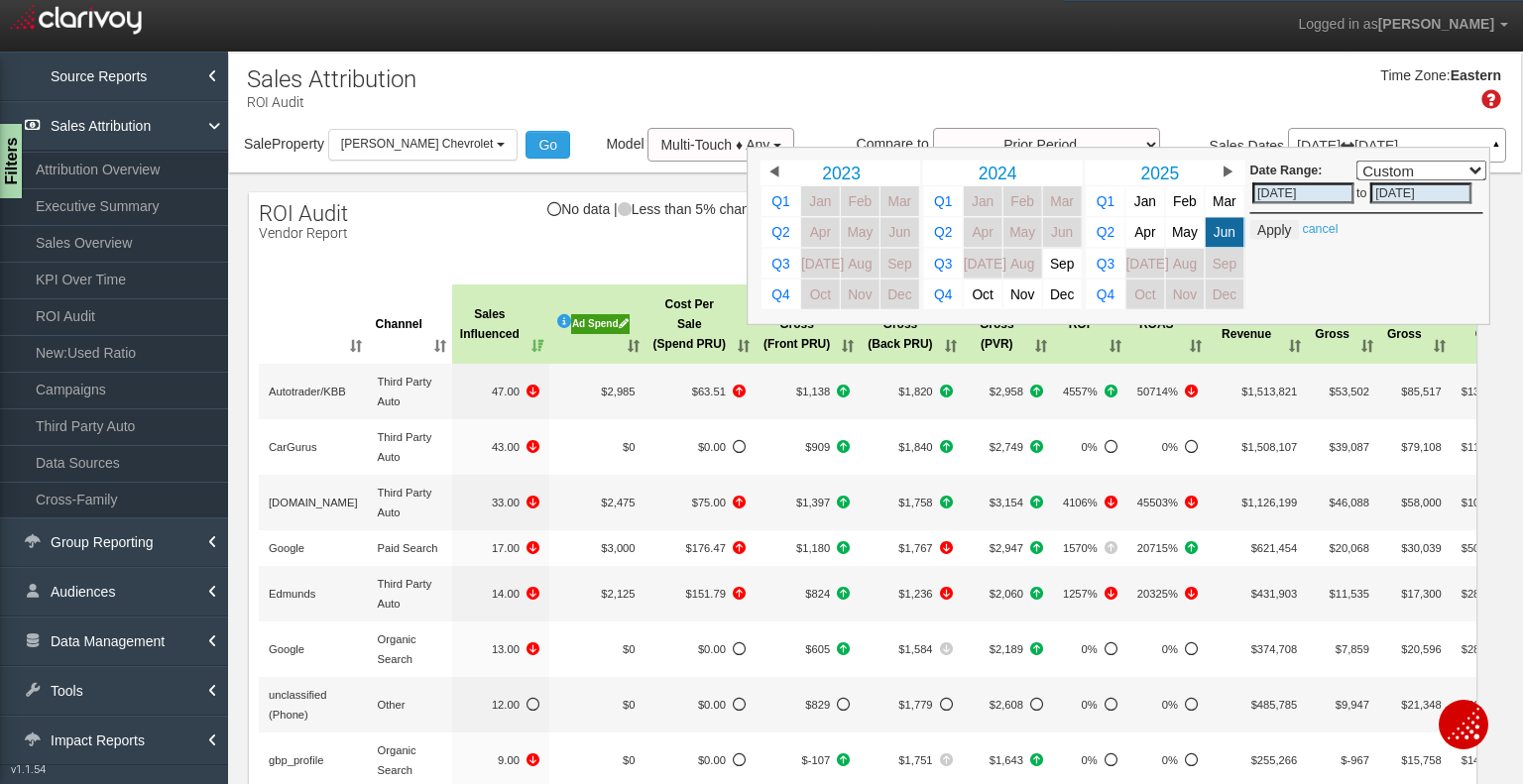 click on "Search:   Clipboard   Excel" at bounding box center (853, 257) 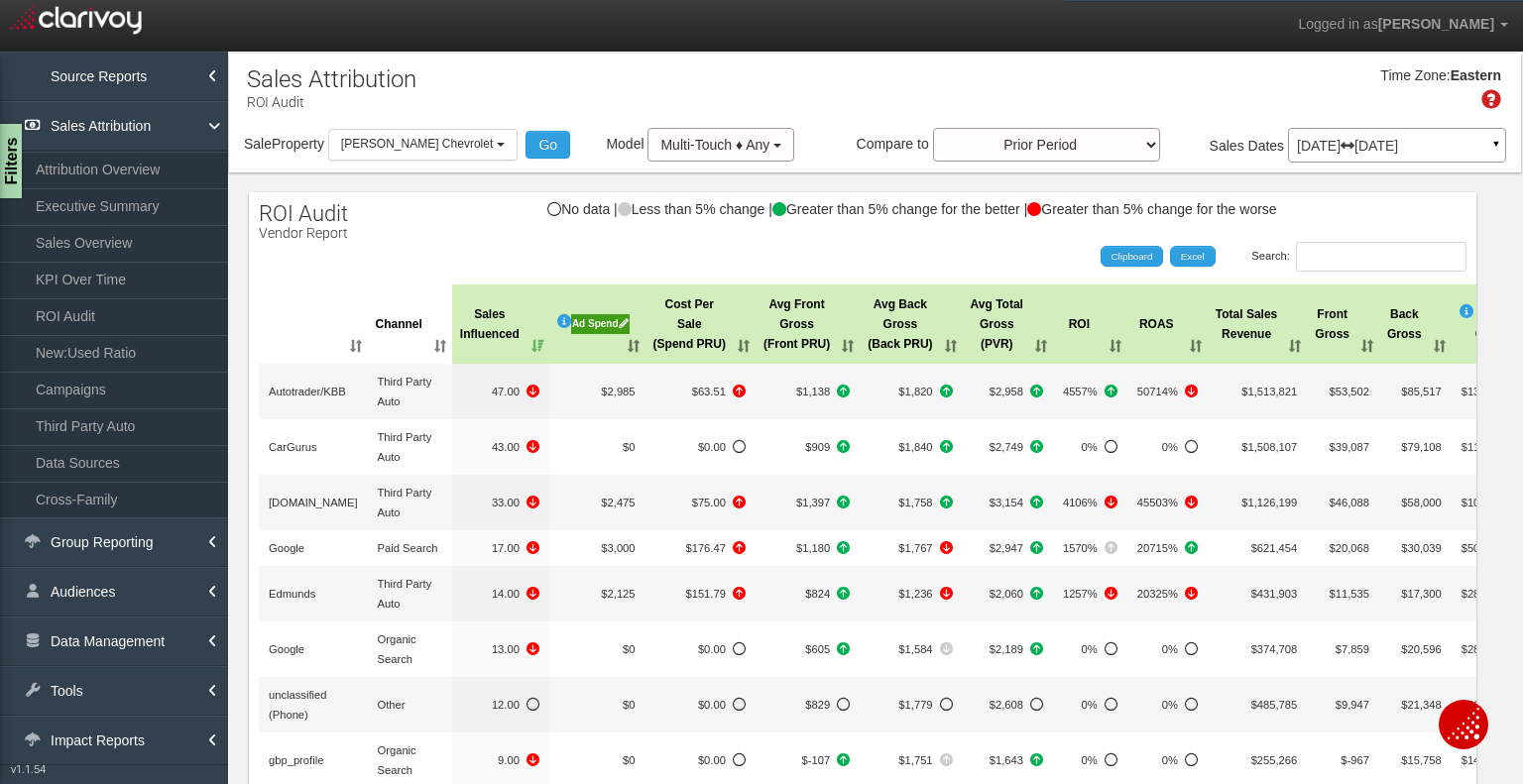 click on "Ad Spend" at bounding box center [597, 324] 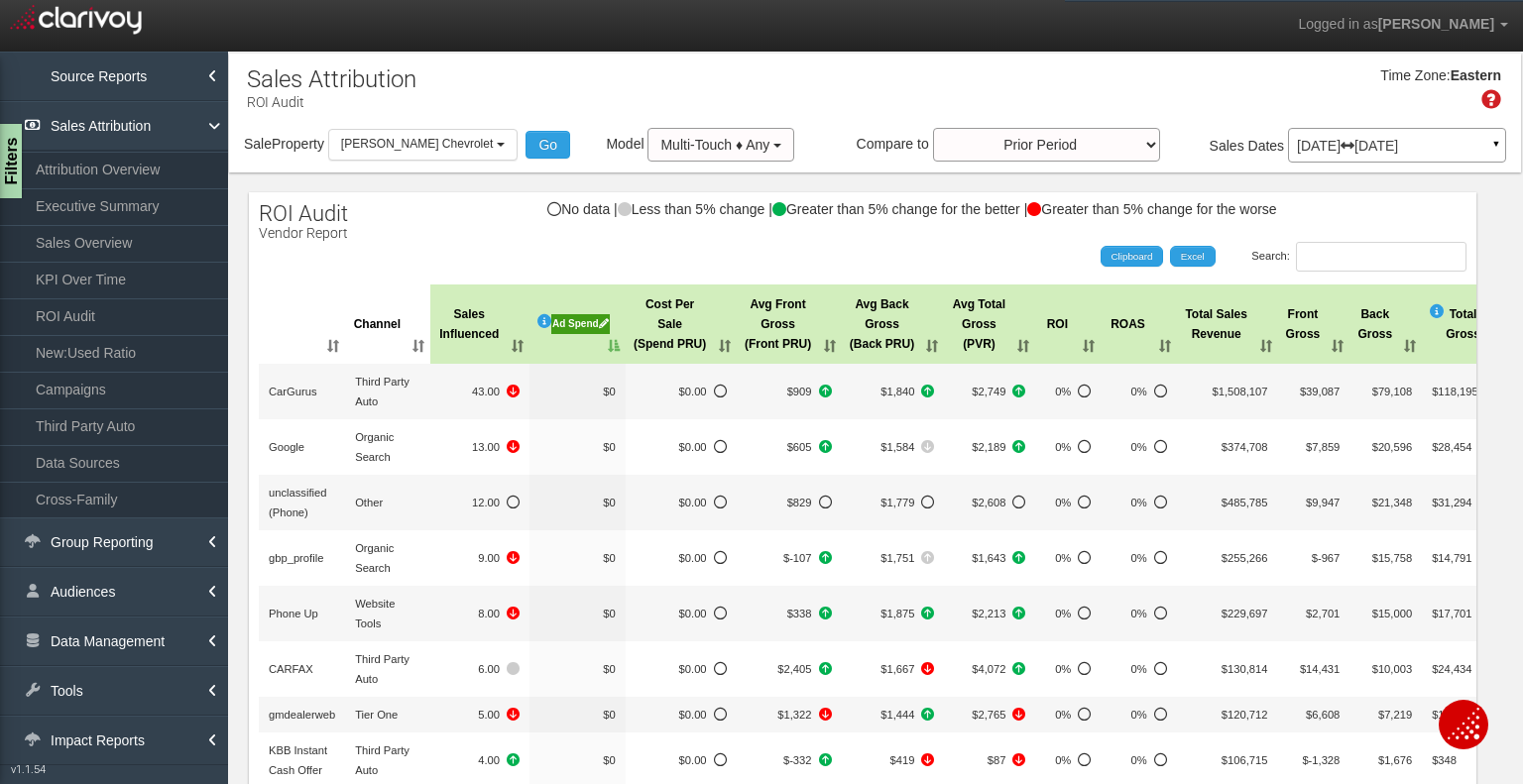 click on "Ad Spend" at bounding box center [577, 324] 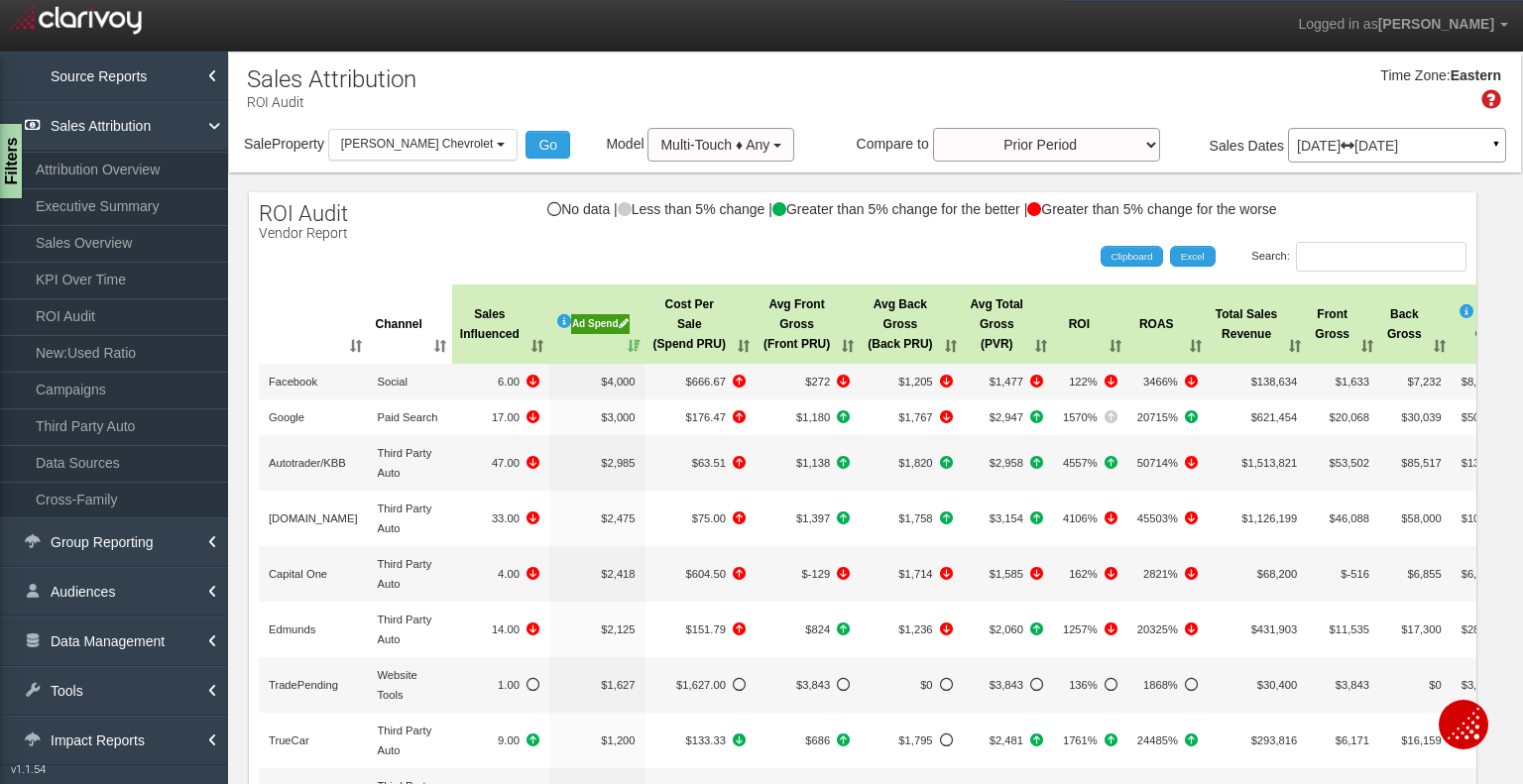 click on "Ad Spend" at bounding box center [597, 324] 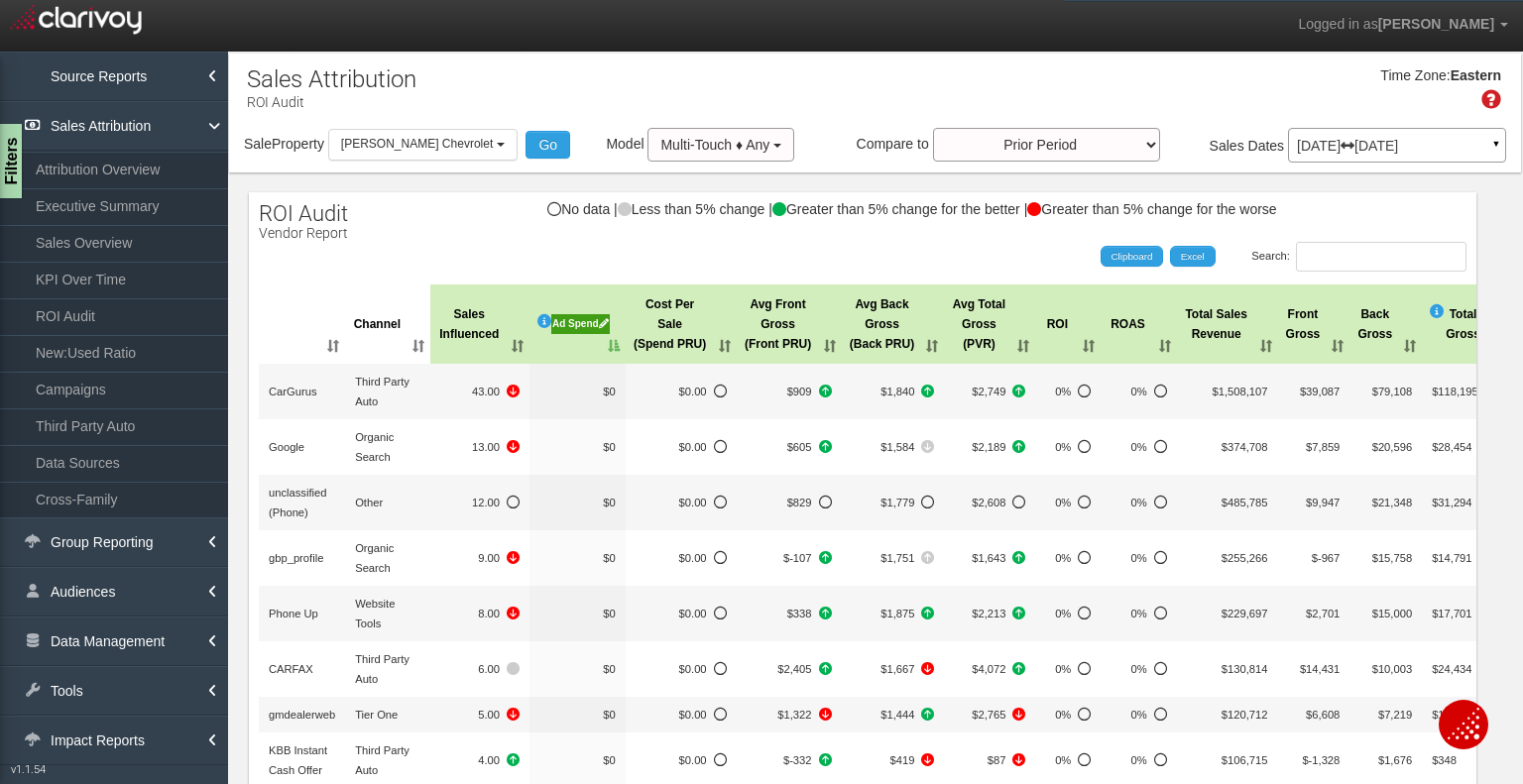 click on "Jun 01, 2025   Jun 30, 2025" at bounding box center (1397, 146) 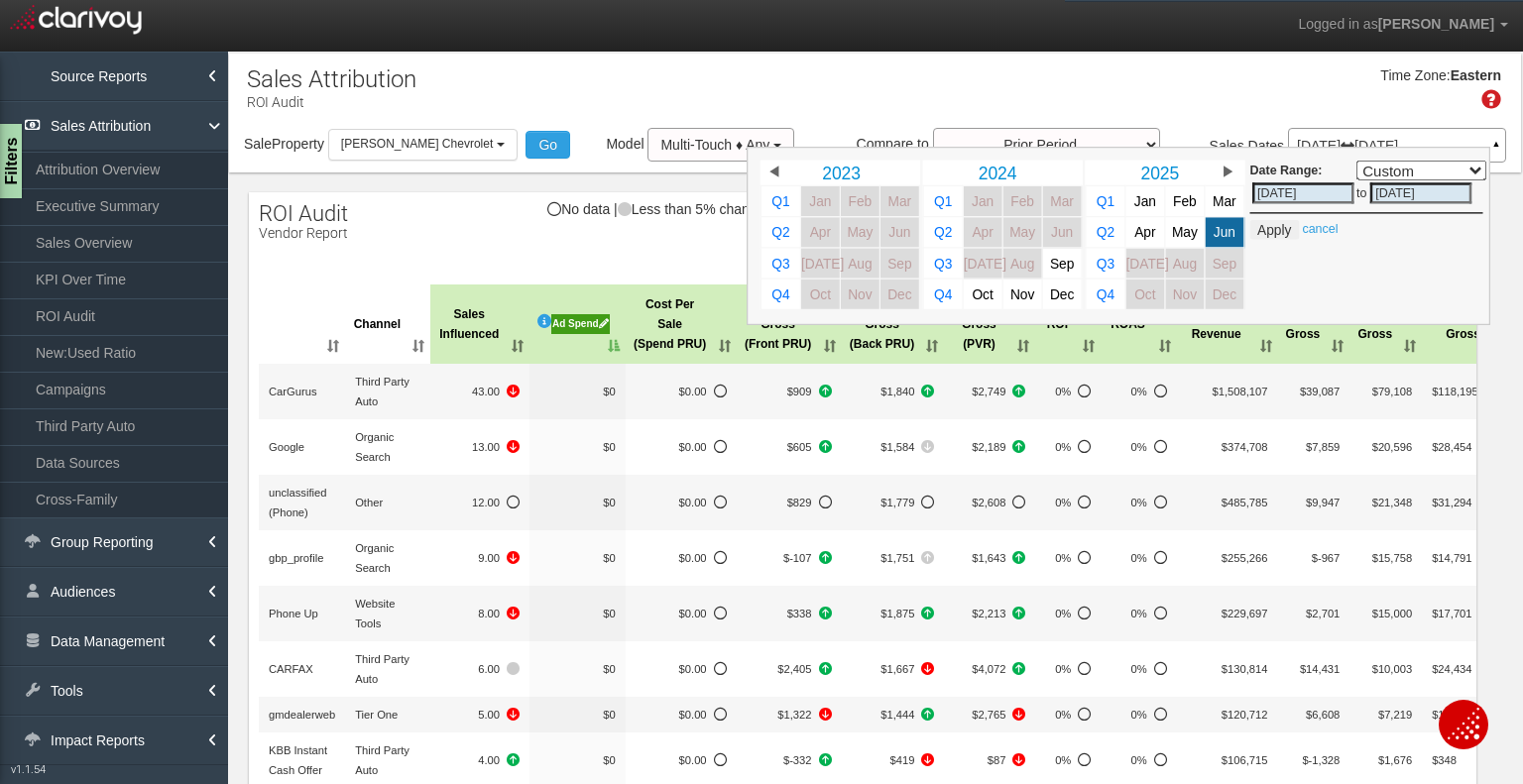 click on "Ad Spend" at bounding box center (577, 324) 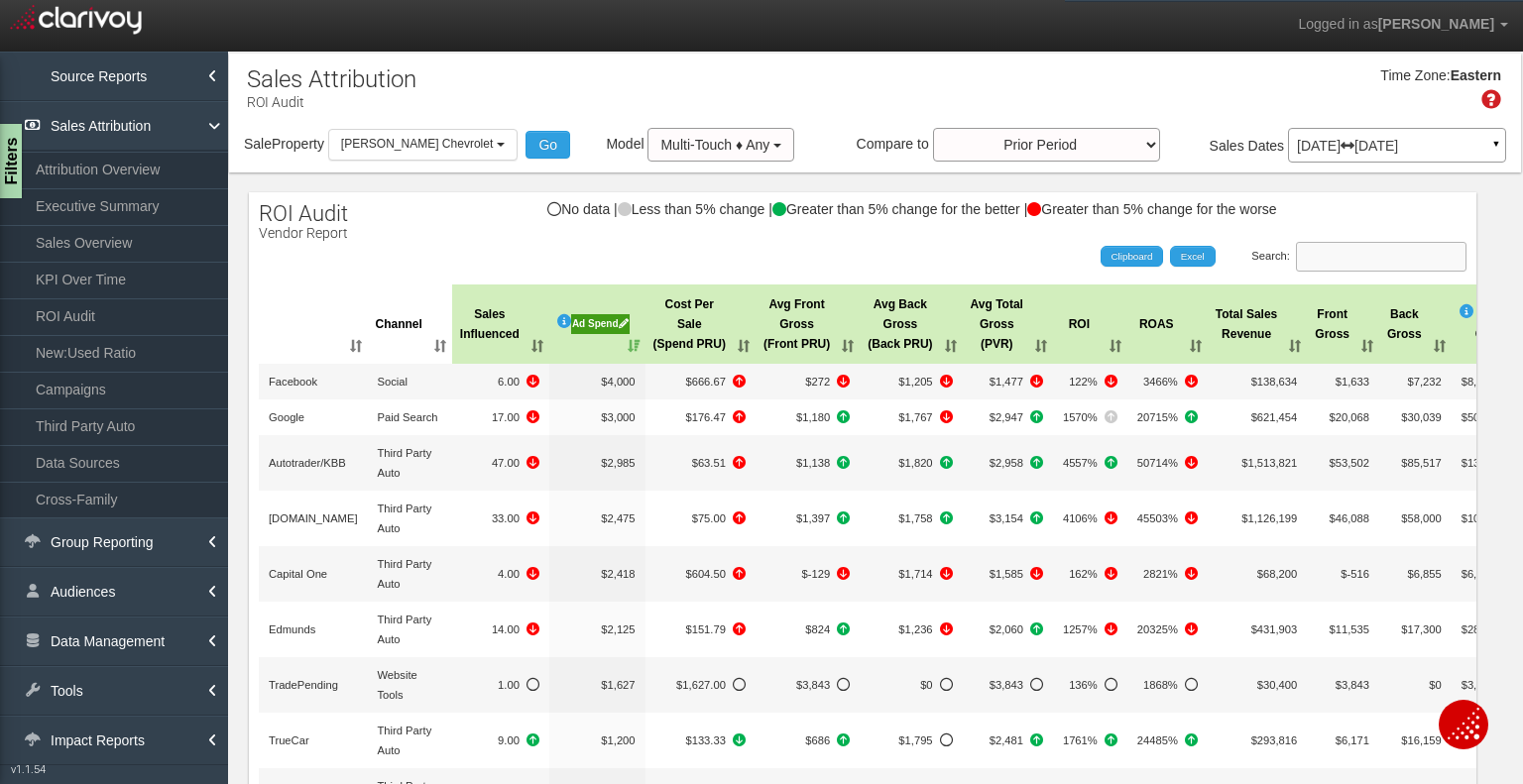 drag, startPoint x: 1307, startPoint y: 260, endPoint x: 1320, endPoint y: 238, distance: 25.553865 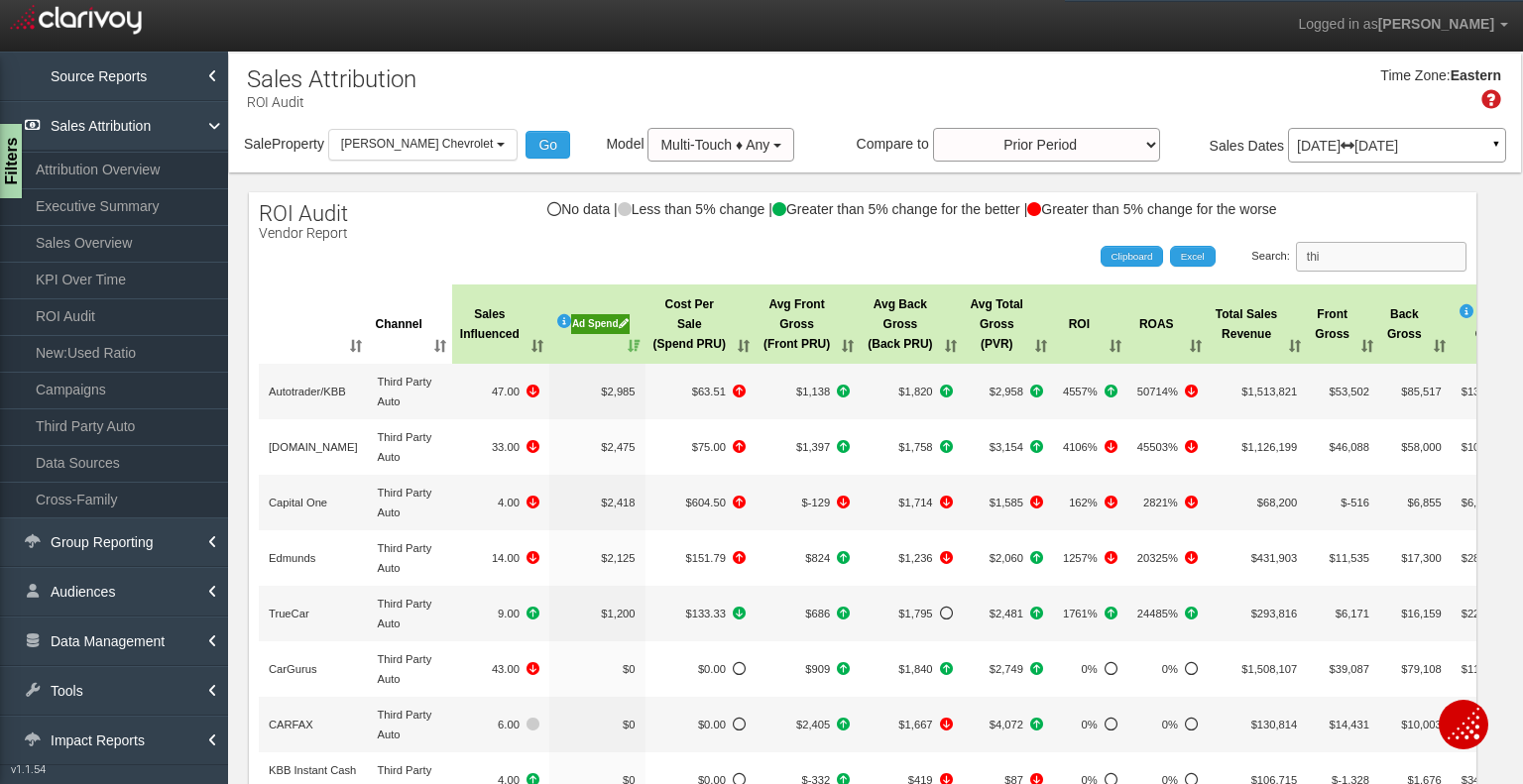 type on "thi" 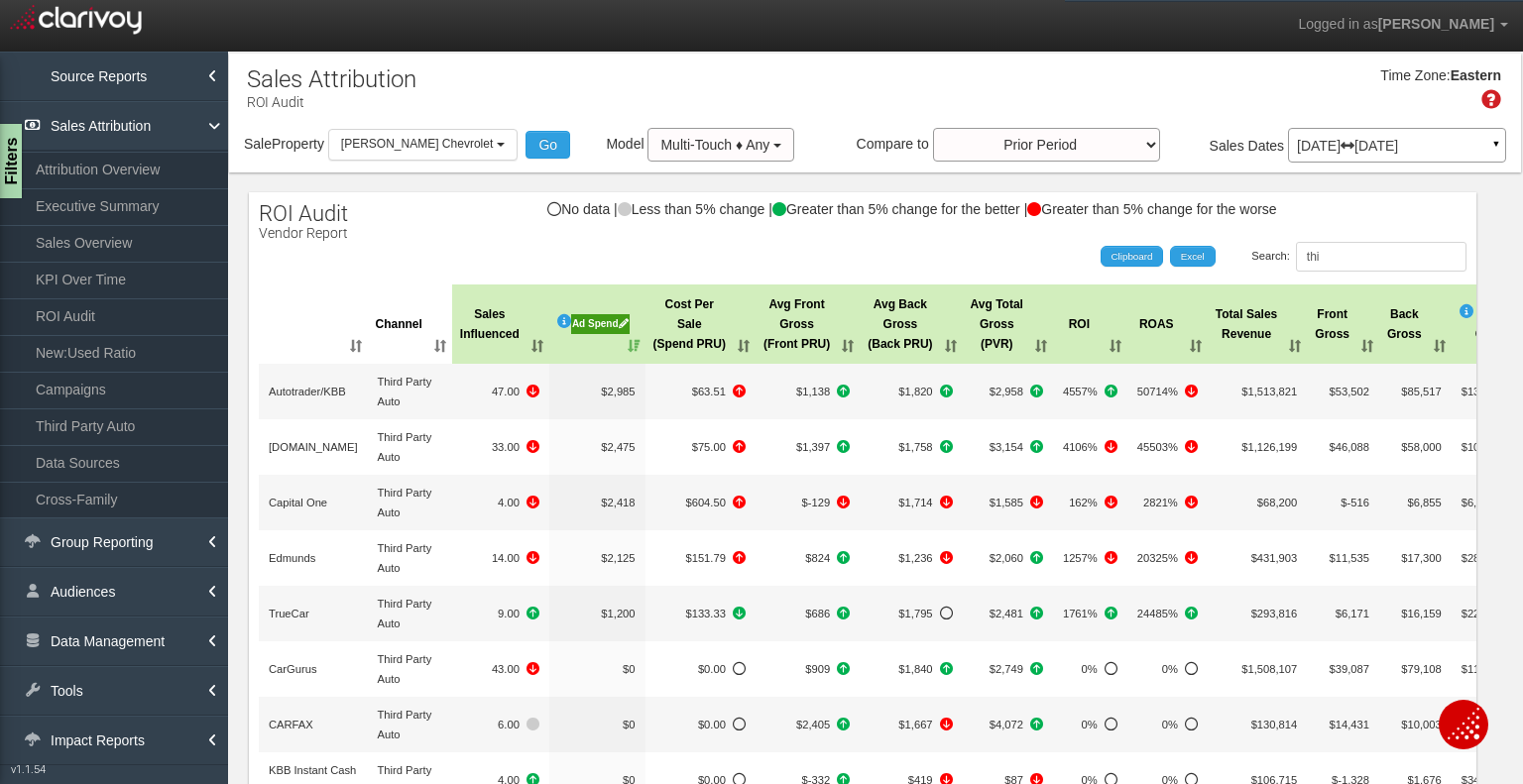click on "Jun 01, 2025   Jun 30, 2025" at bounding box center [1397, 146] 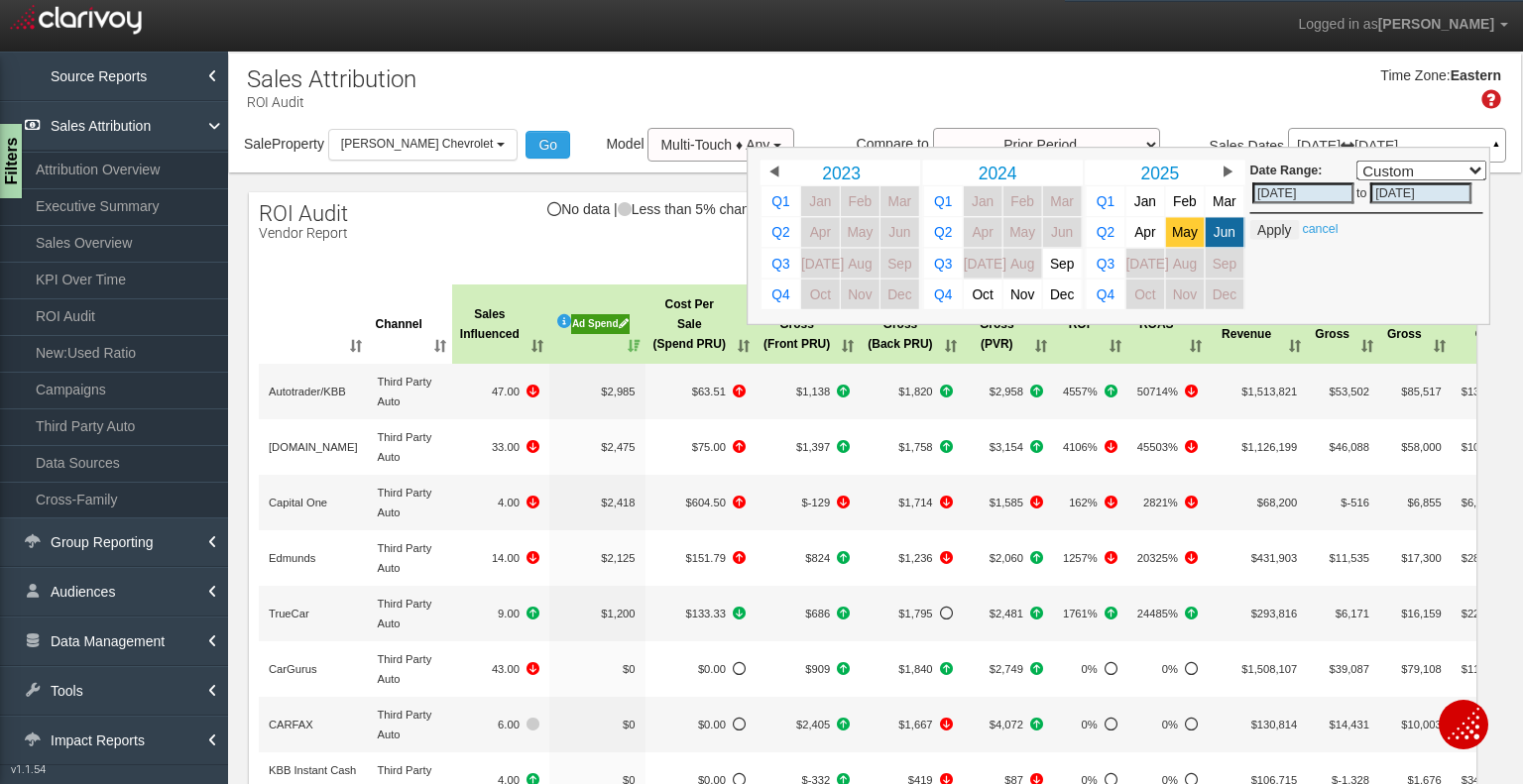 click on "May" at bounding box center (1185, 232) 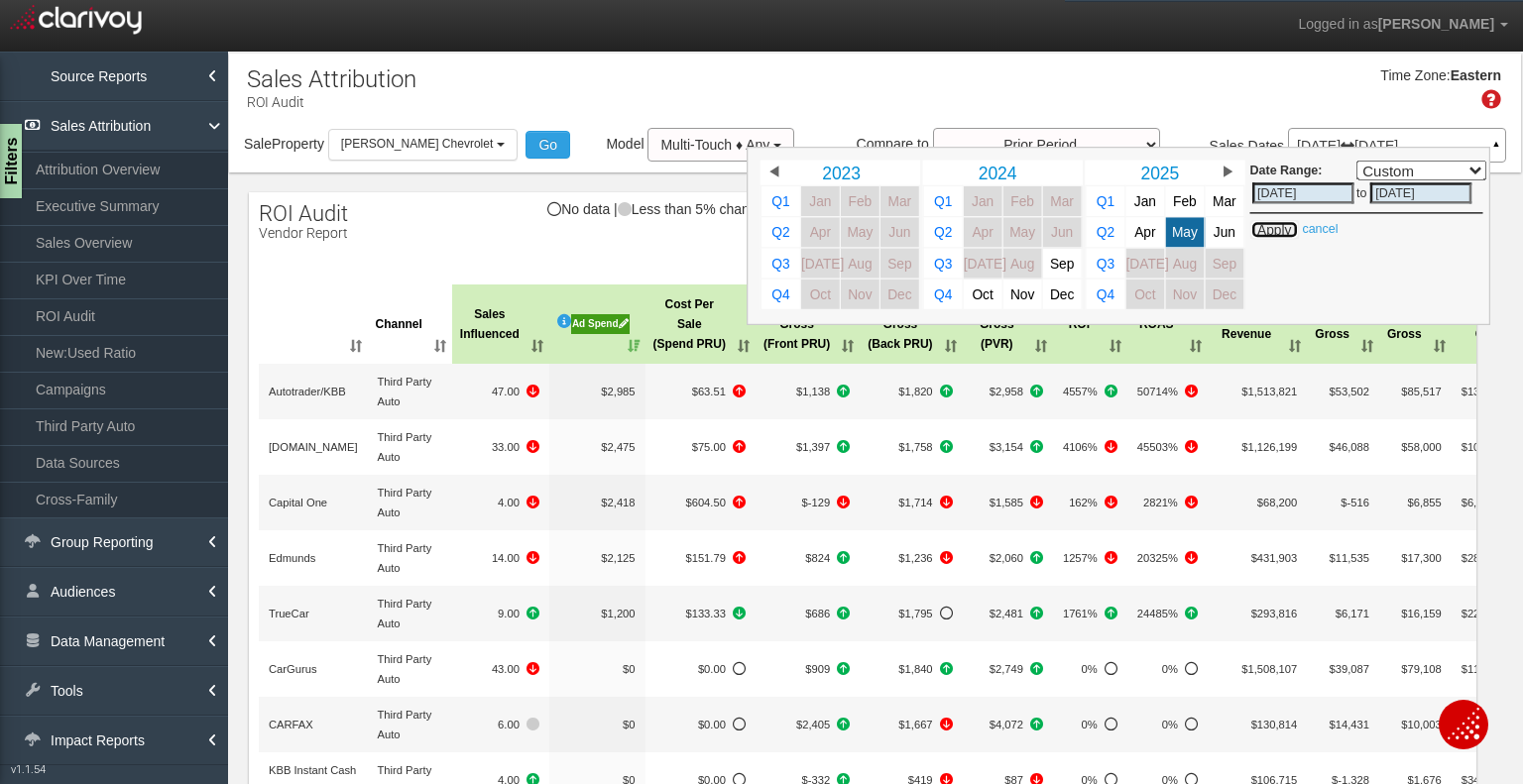 click on "Apply" at bounding box center (1273, 230) 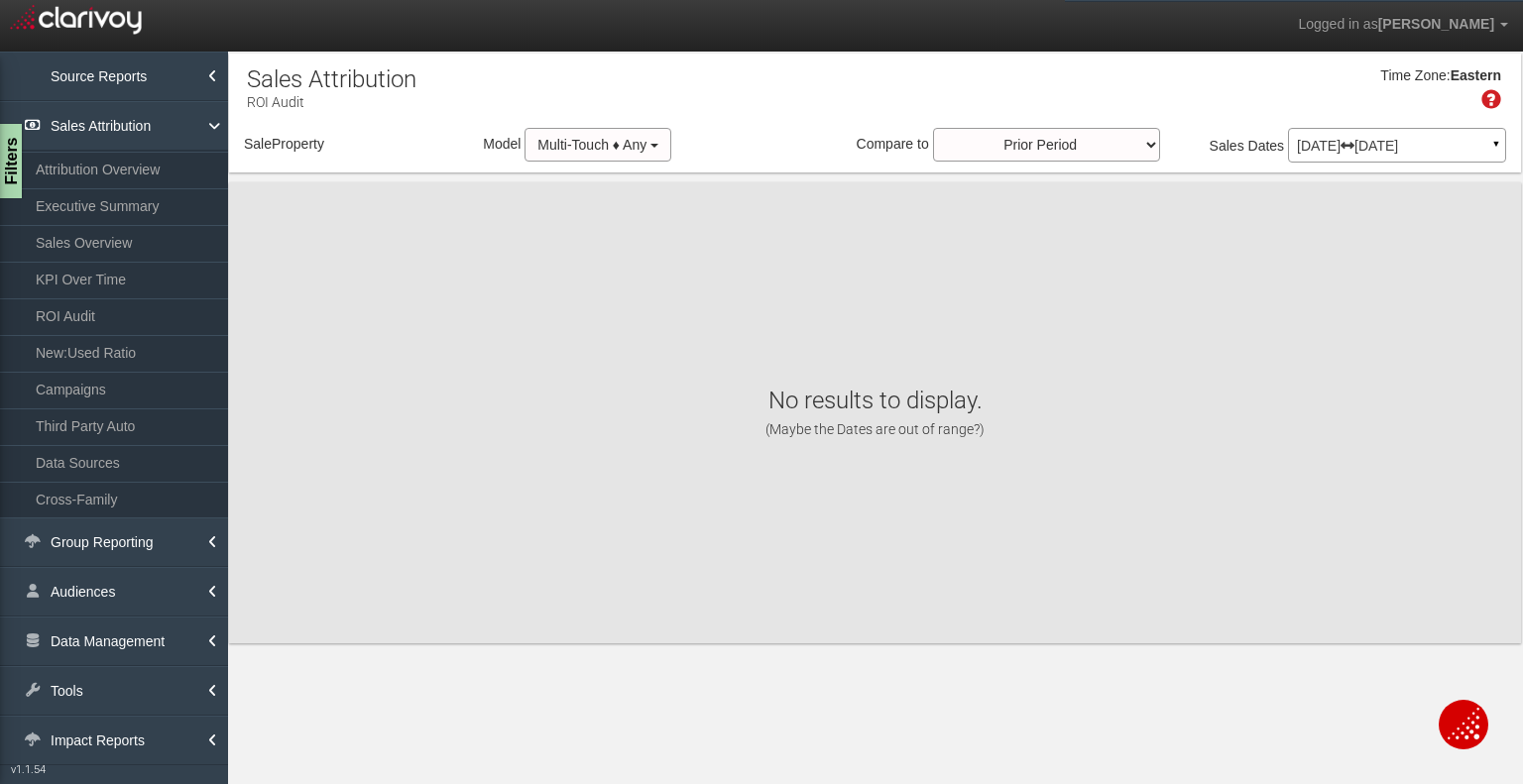 select on "object:8192" 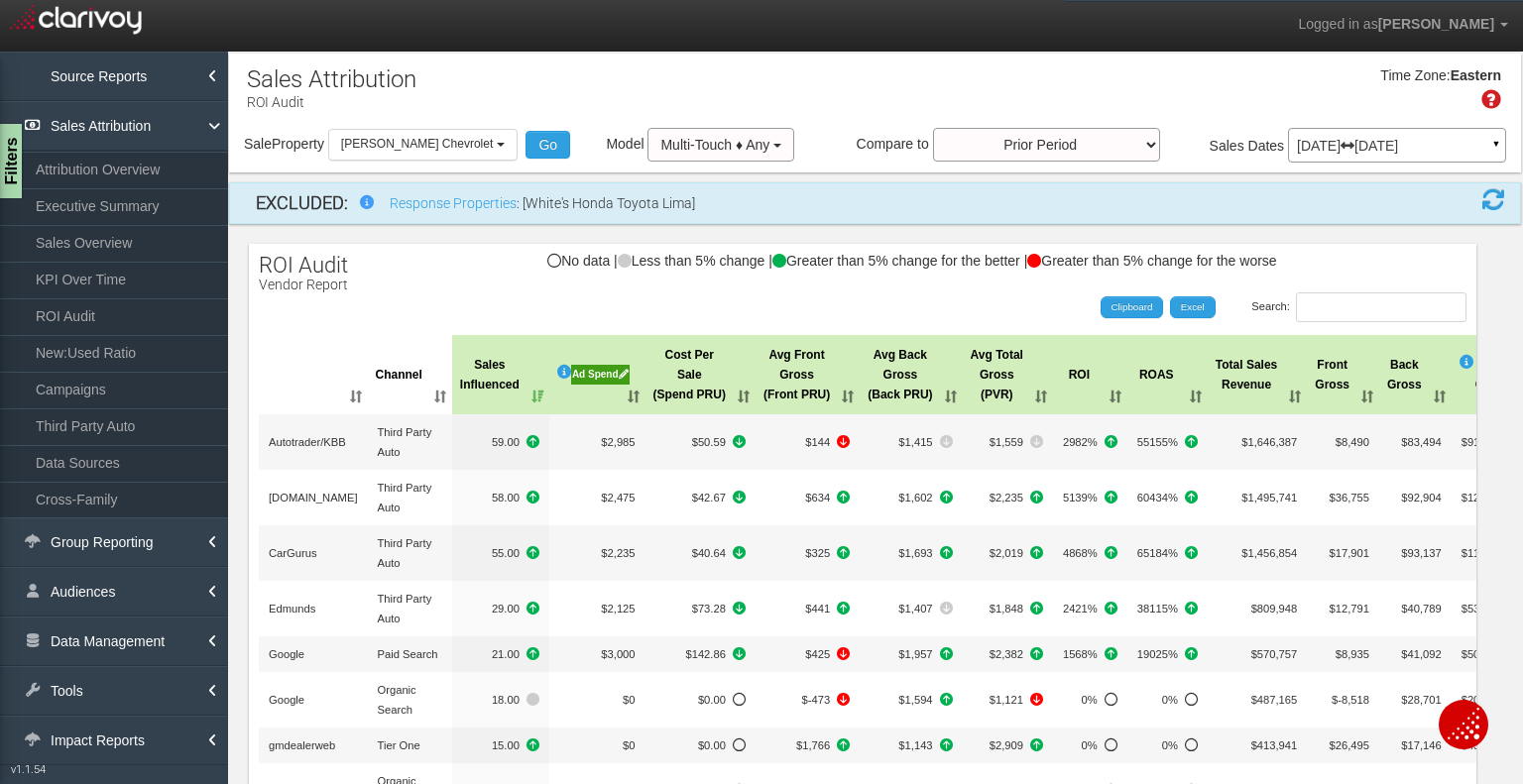 click on "May 01, 2025   May 31, 2025" at bounding box center [1397, 146] 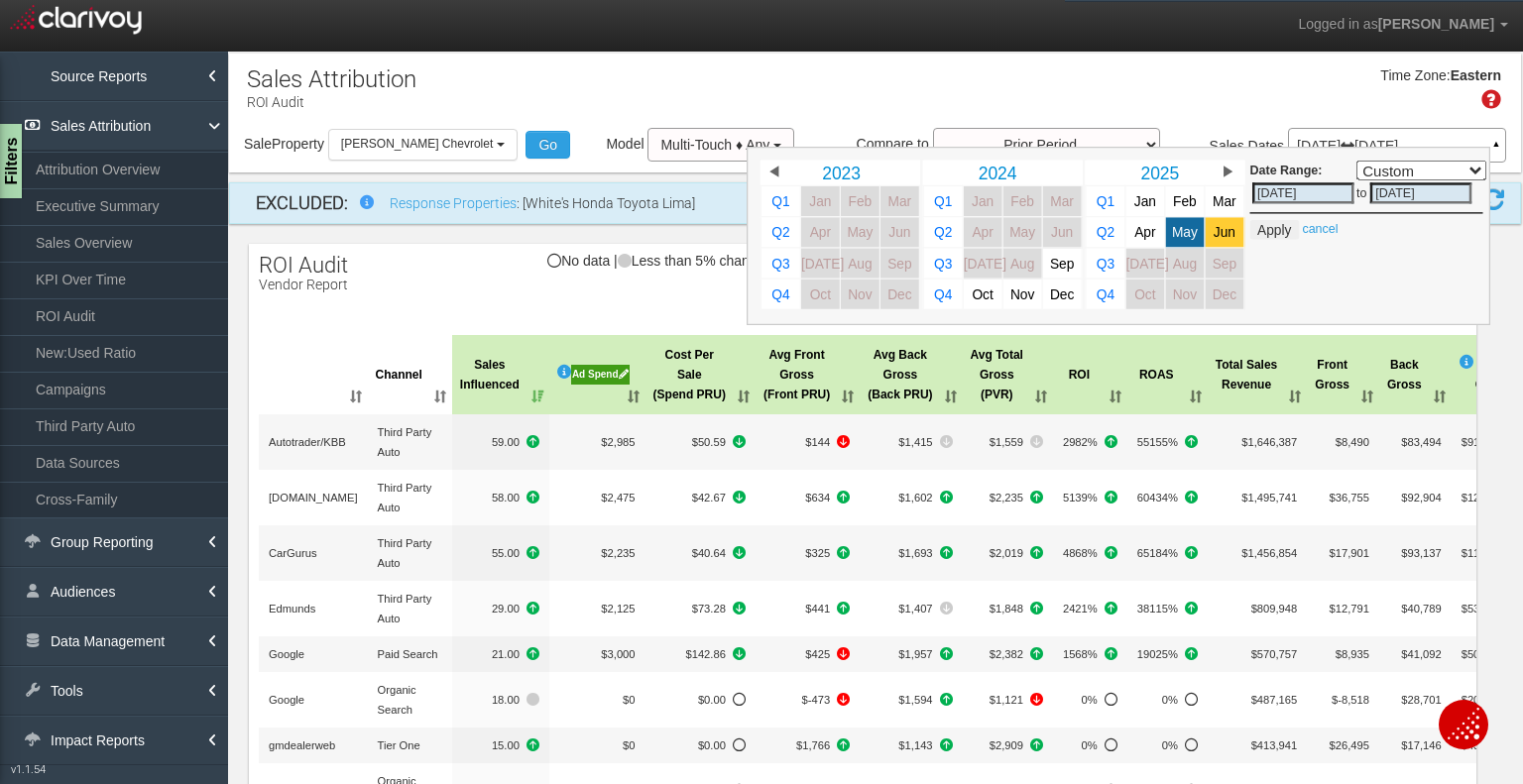click on "Jun" at bounding box center [1225, 232] 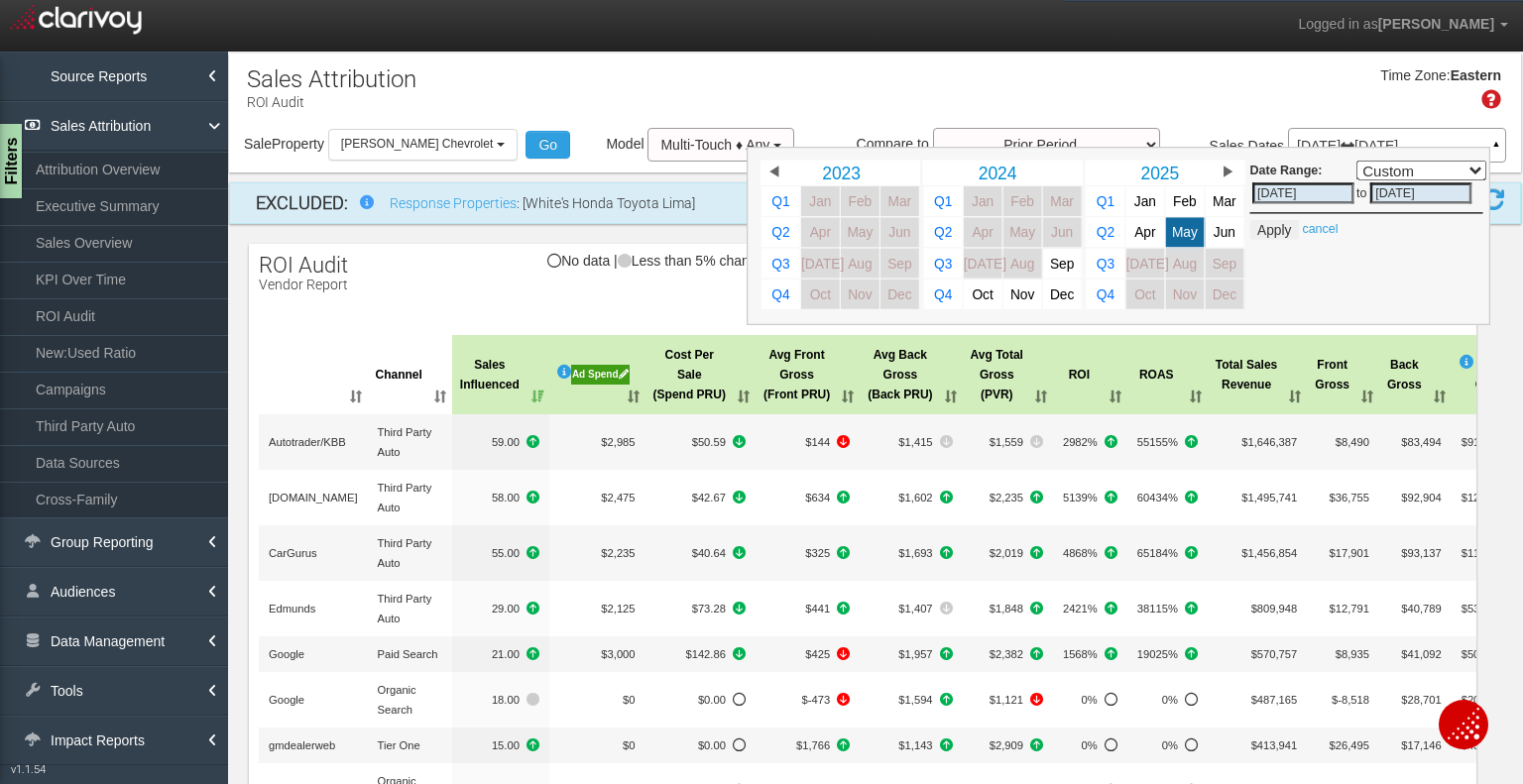 select on "," 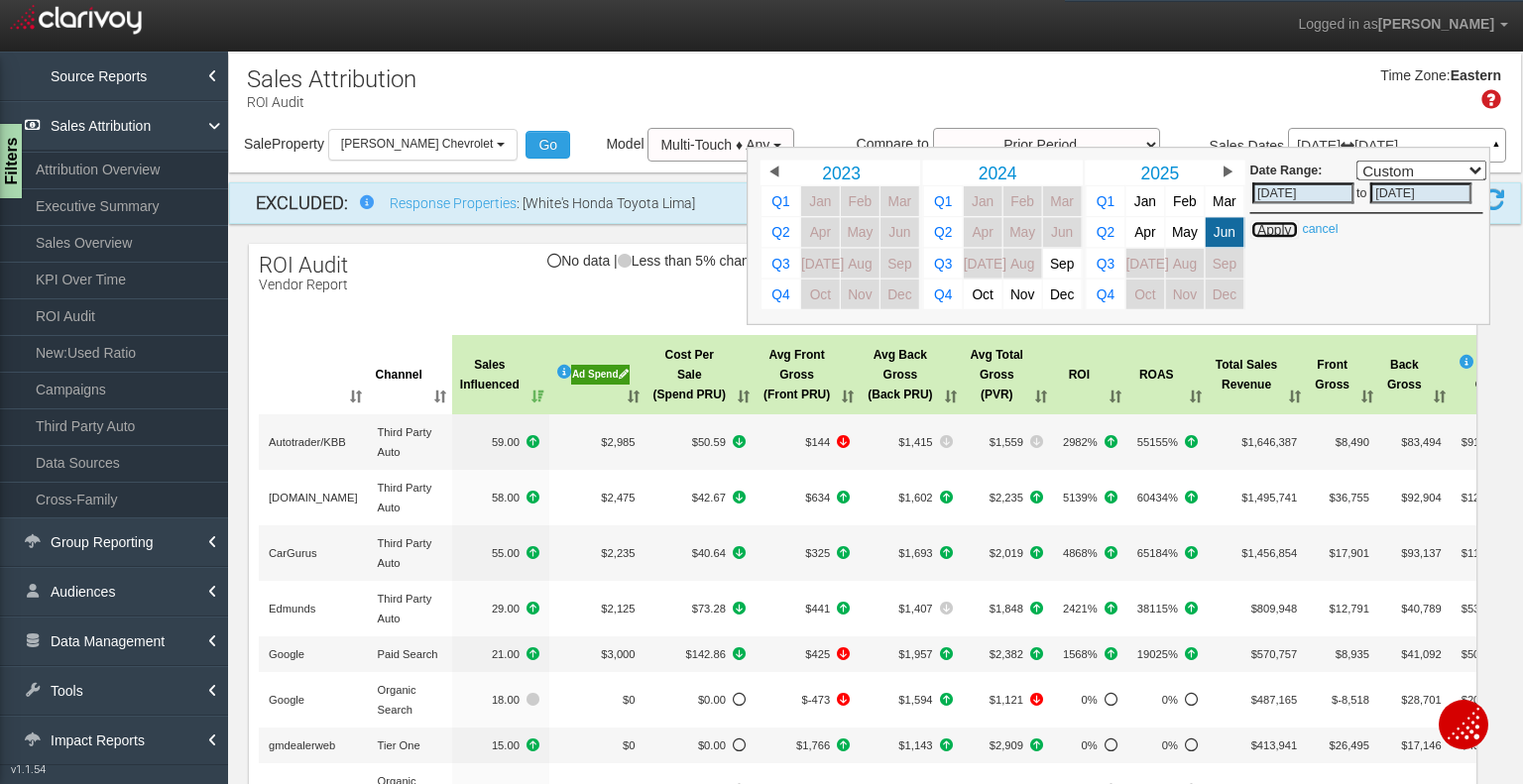 click on "Apply" at bounding box center [1273, 230] 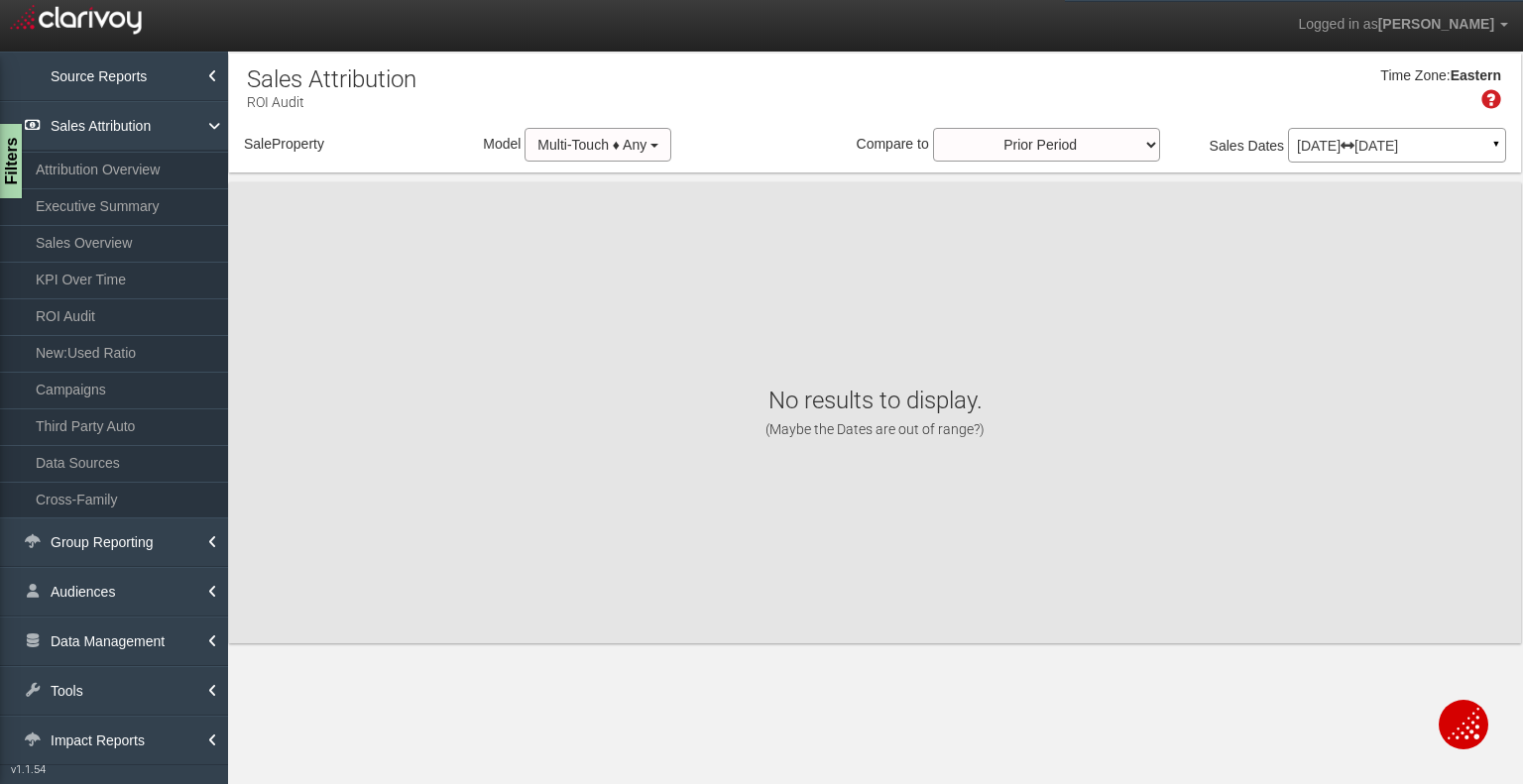select on "object:10810" 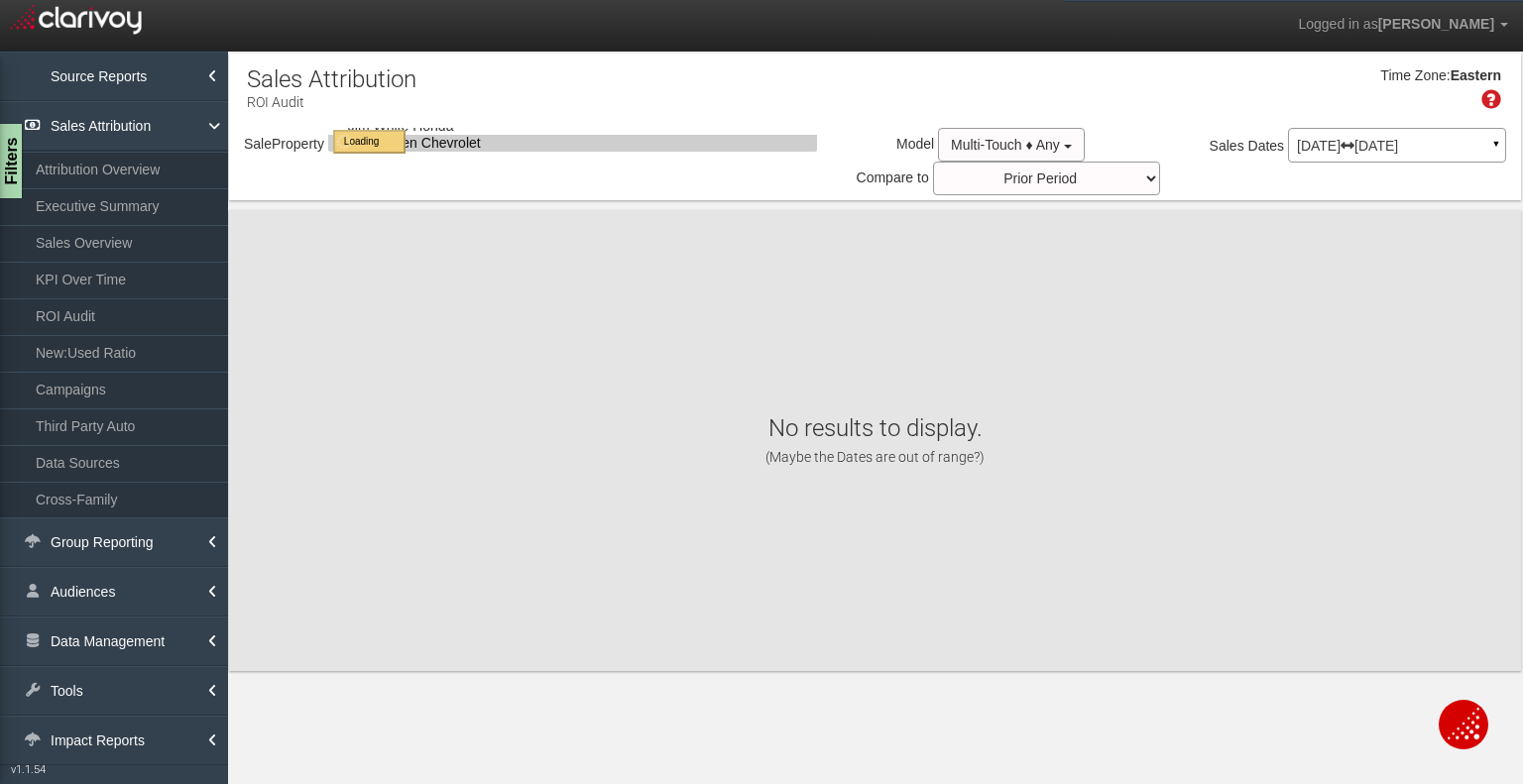 select on "object:10810" 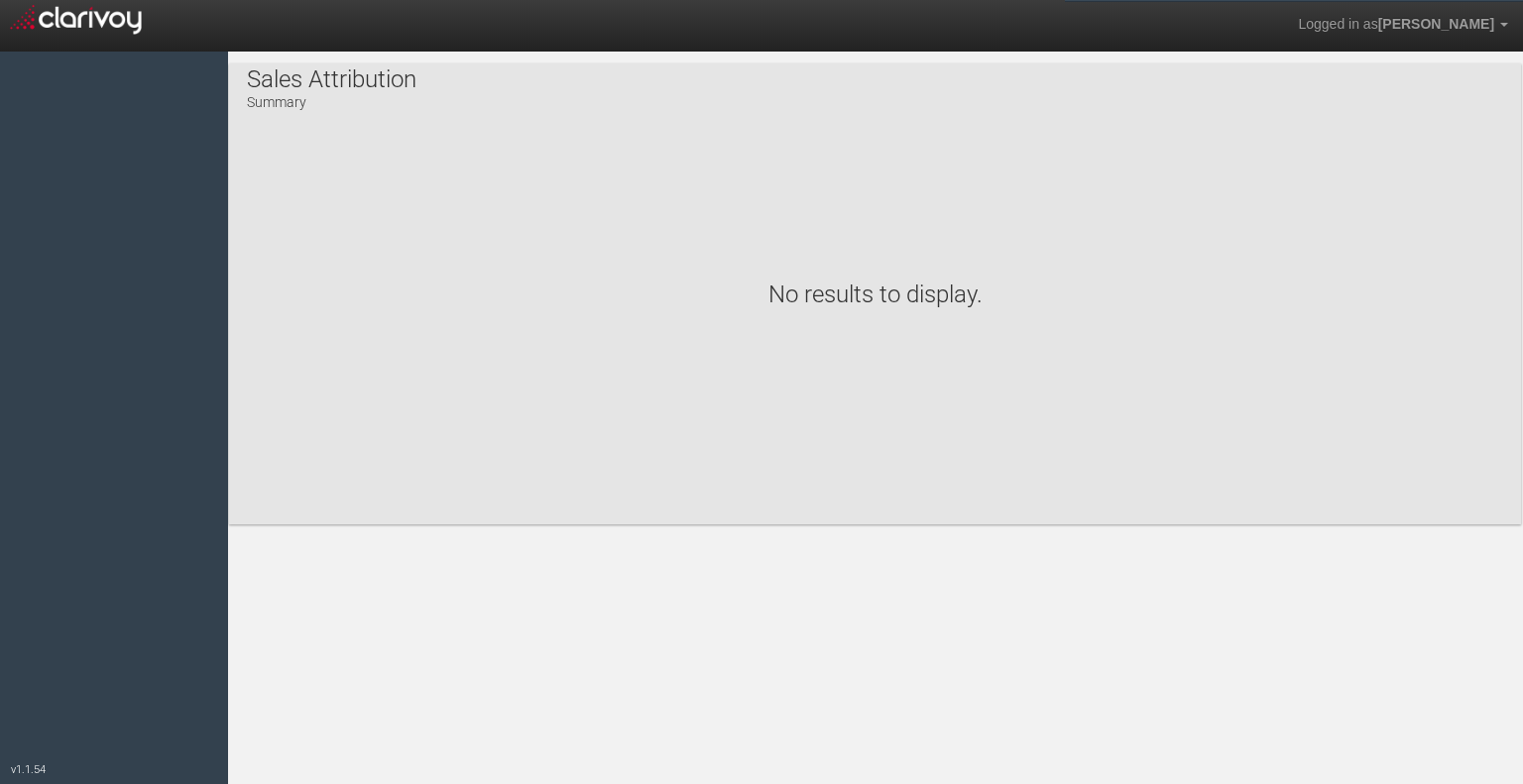 scroll, scrollTop: 0, scrollLeft: 0, axis: both 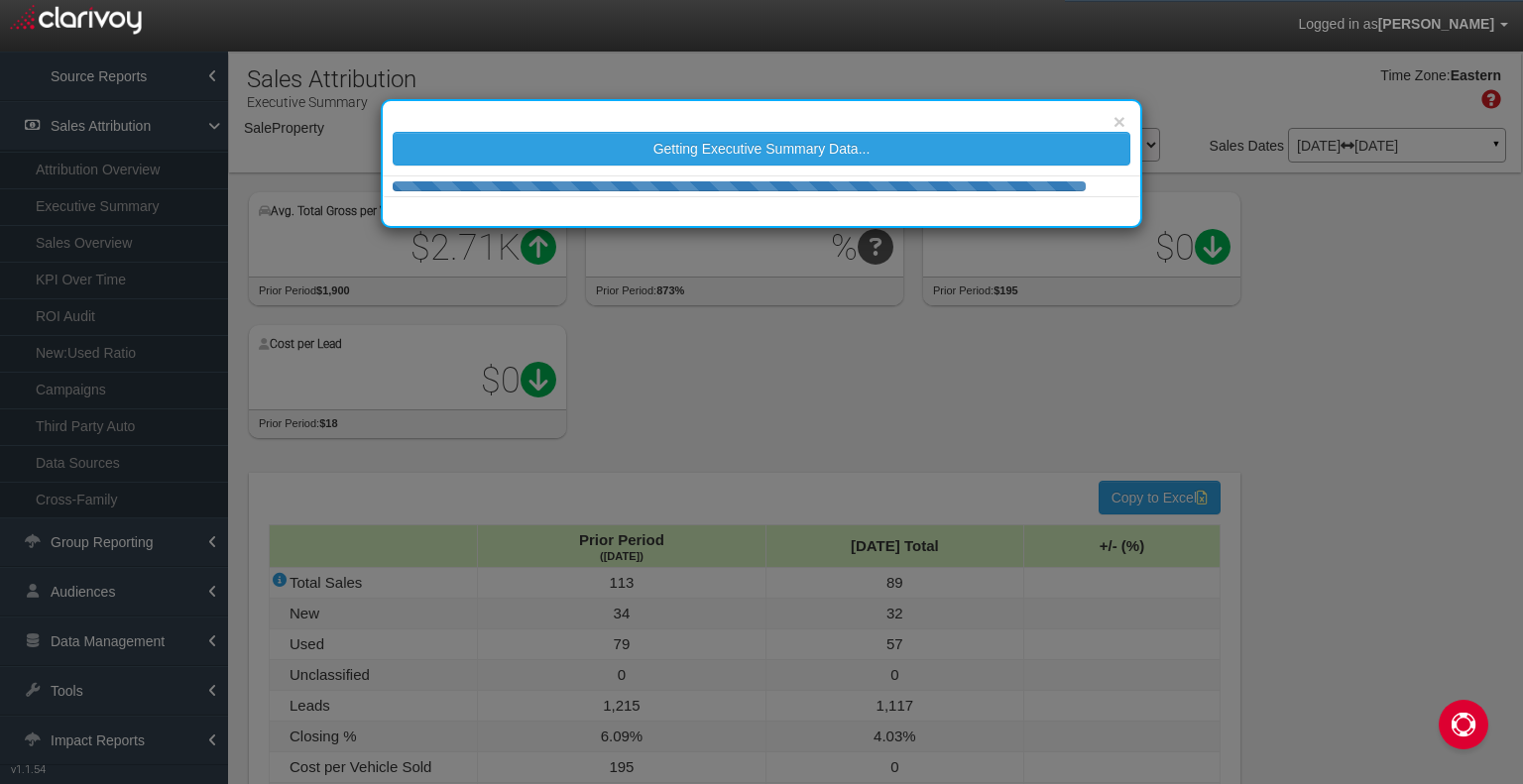 select on "object:2943" 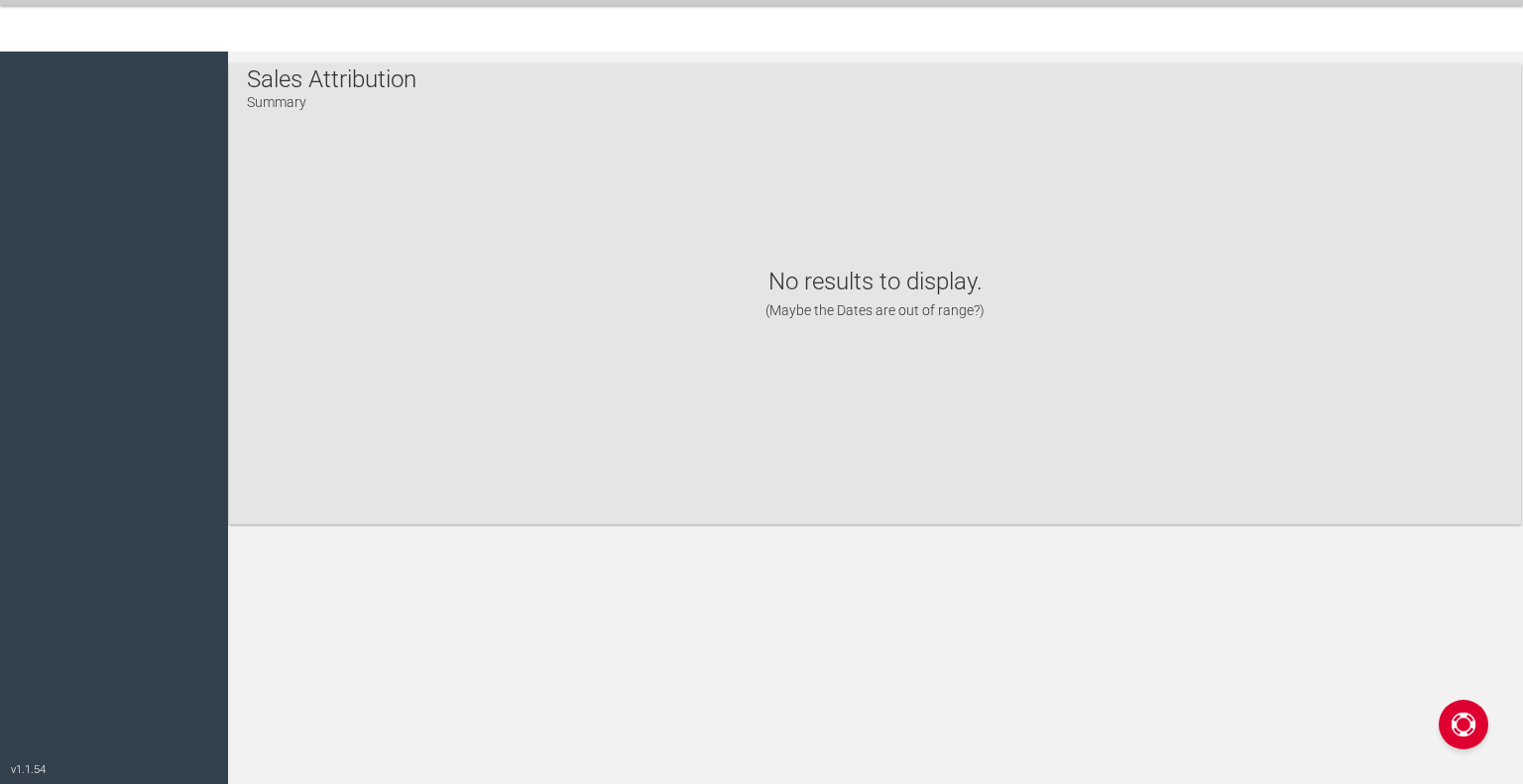 scroll, scrollTop: 0, scrollLeft: 0, axis: both 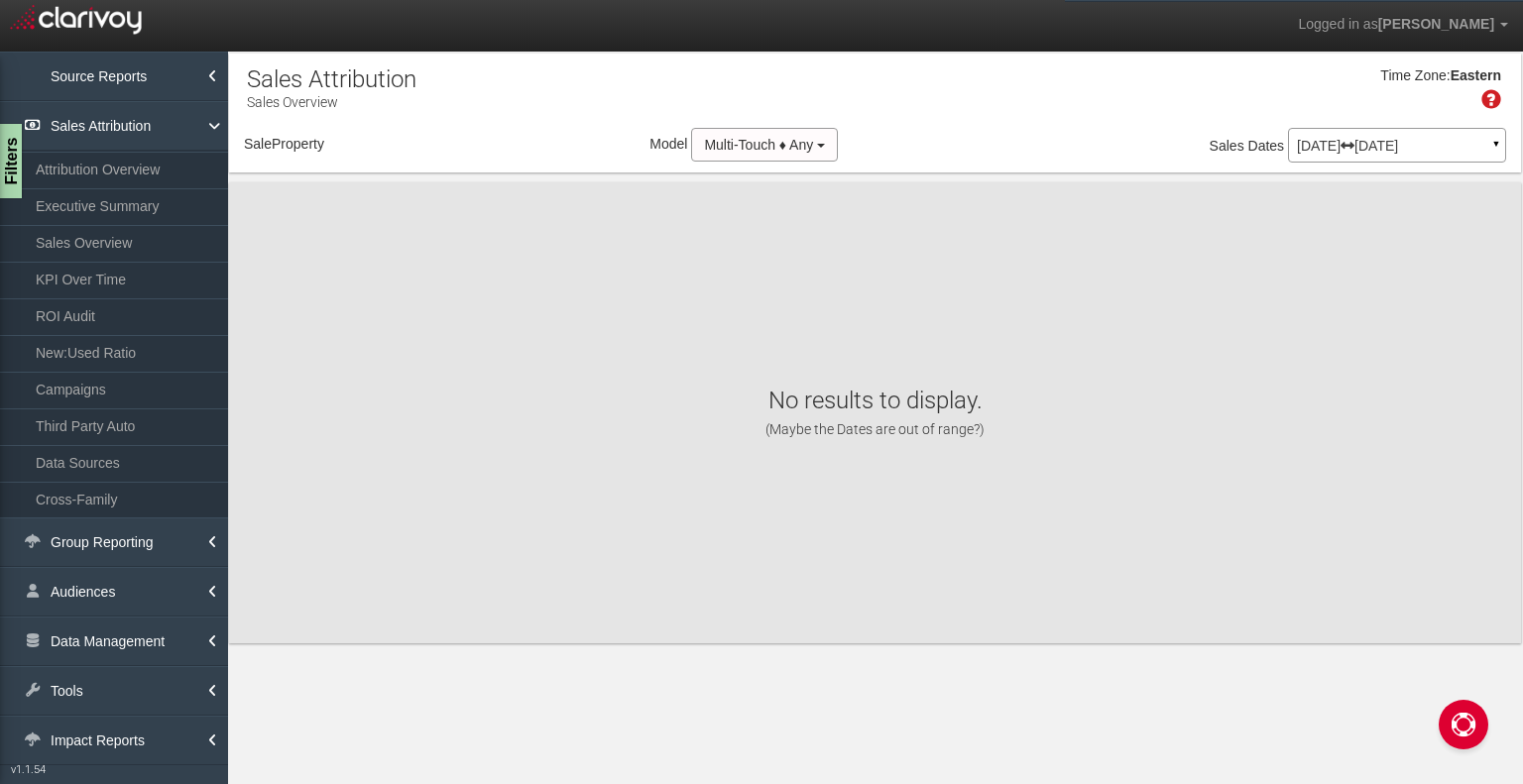select on "object:2932" 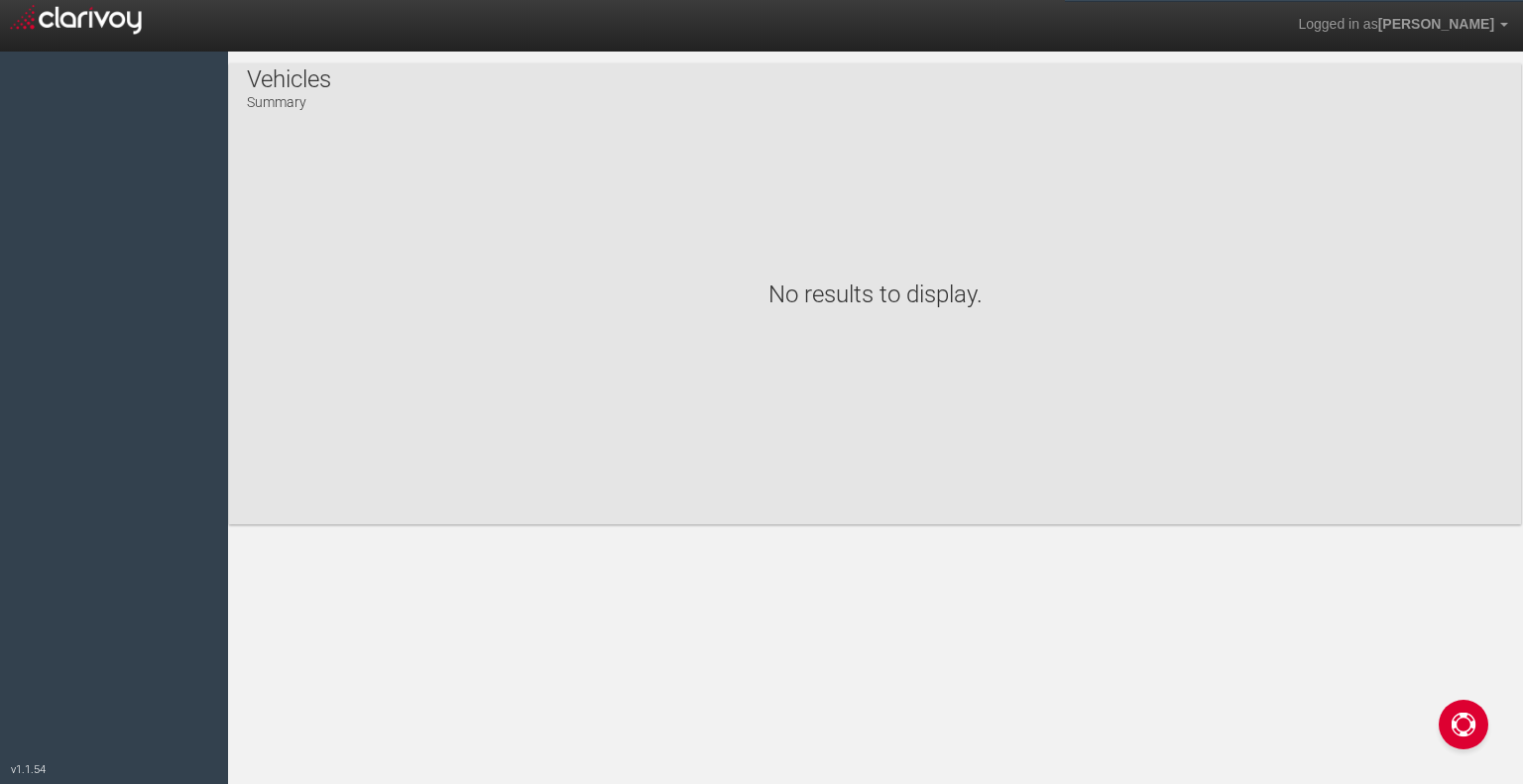 scroll, scrollTop: 0, scrollLeft: 0, axis: both 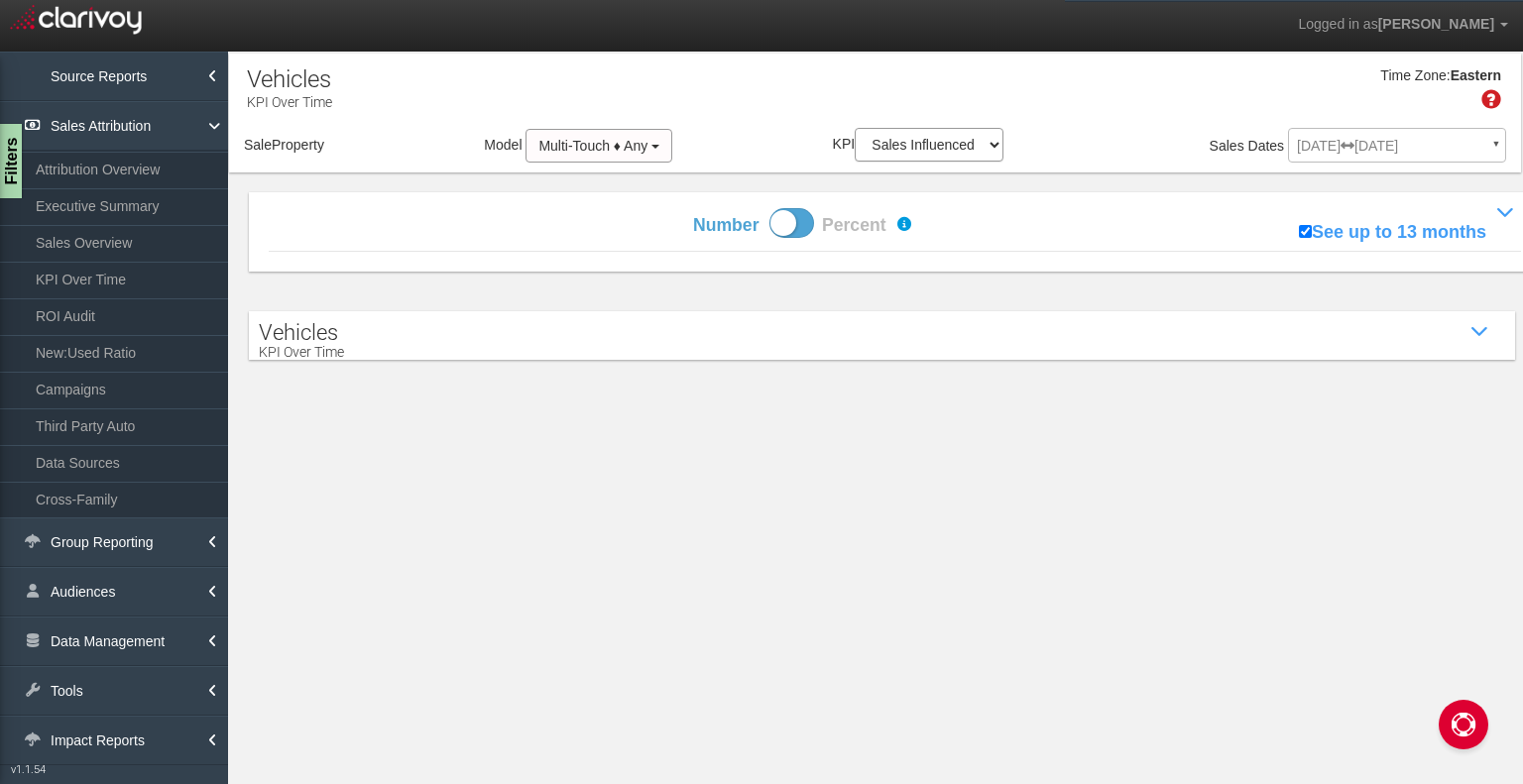 select on "object:2932" 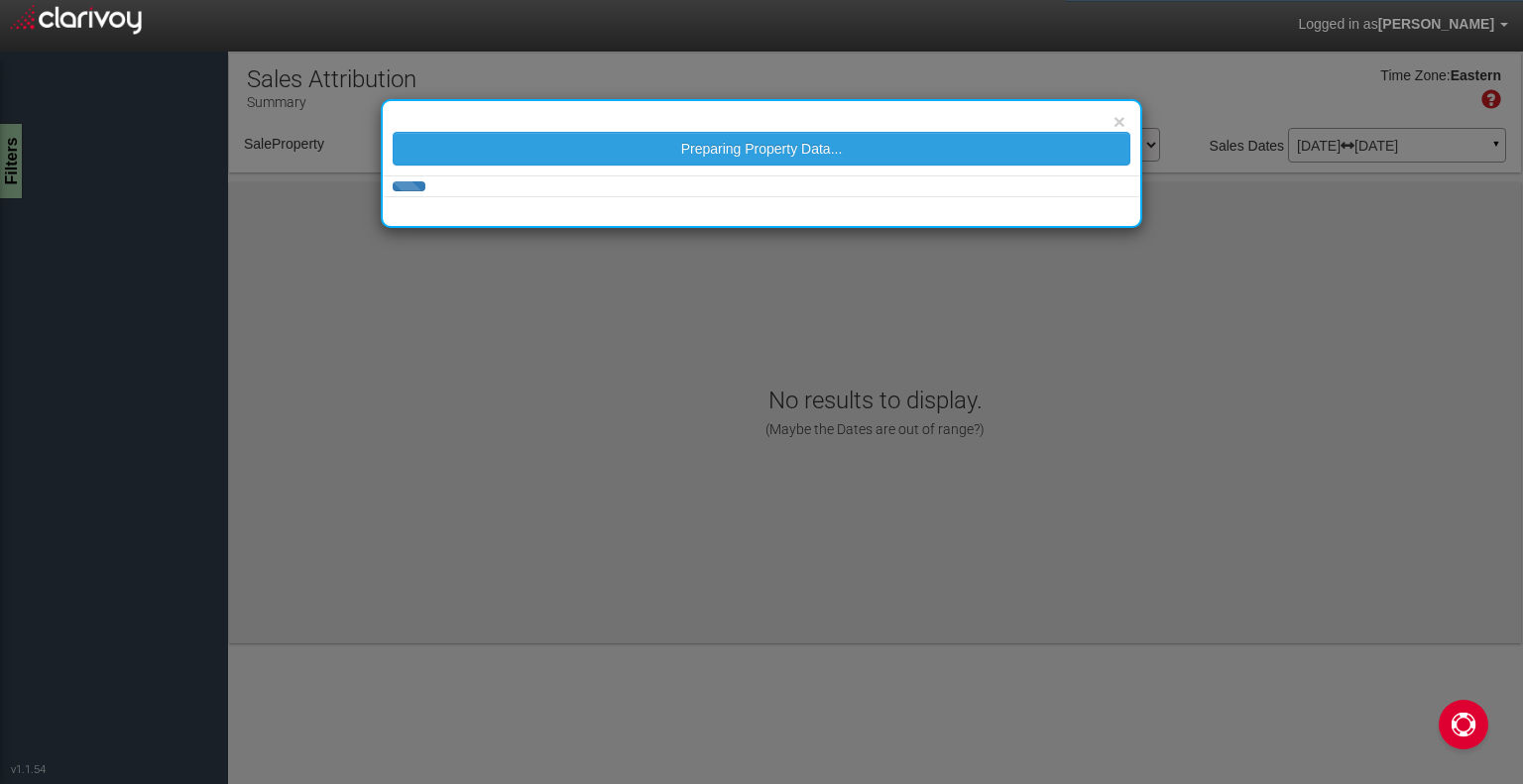 scroll, scrollTop: 0, scrollLeft: 0, axis: both 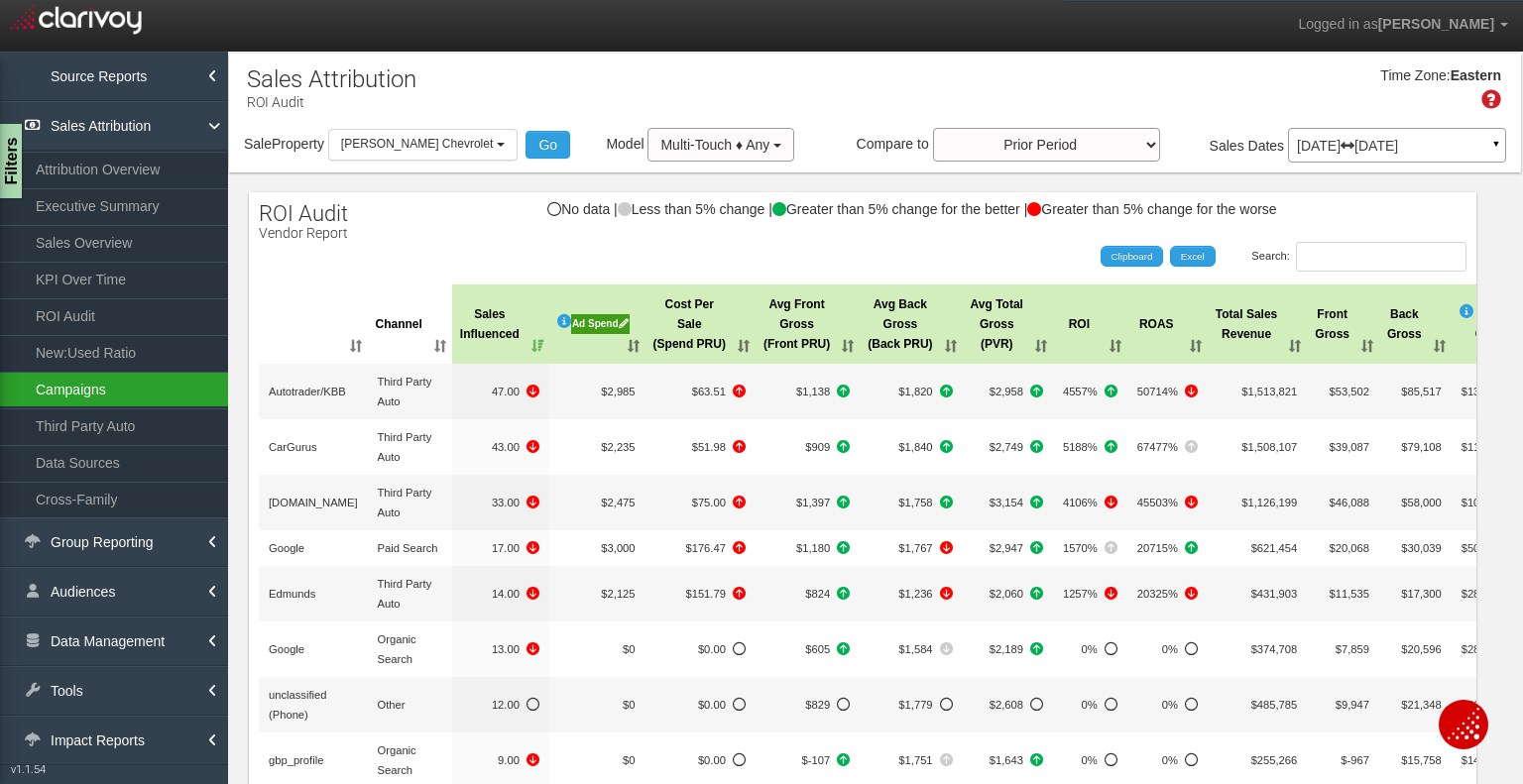 click on "Campaigns" at bounding box center [114, 390] 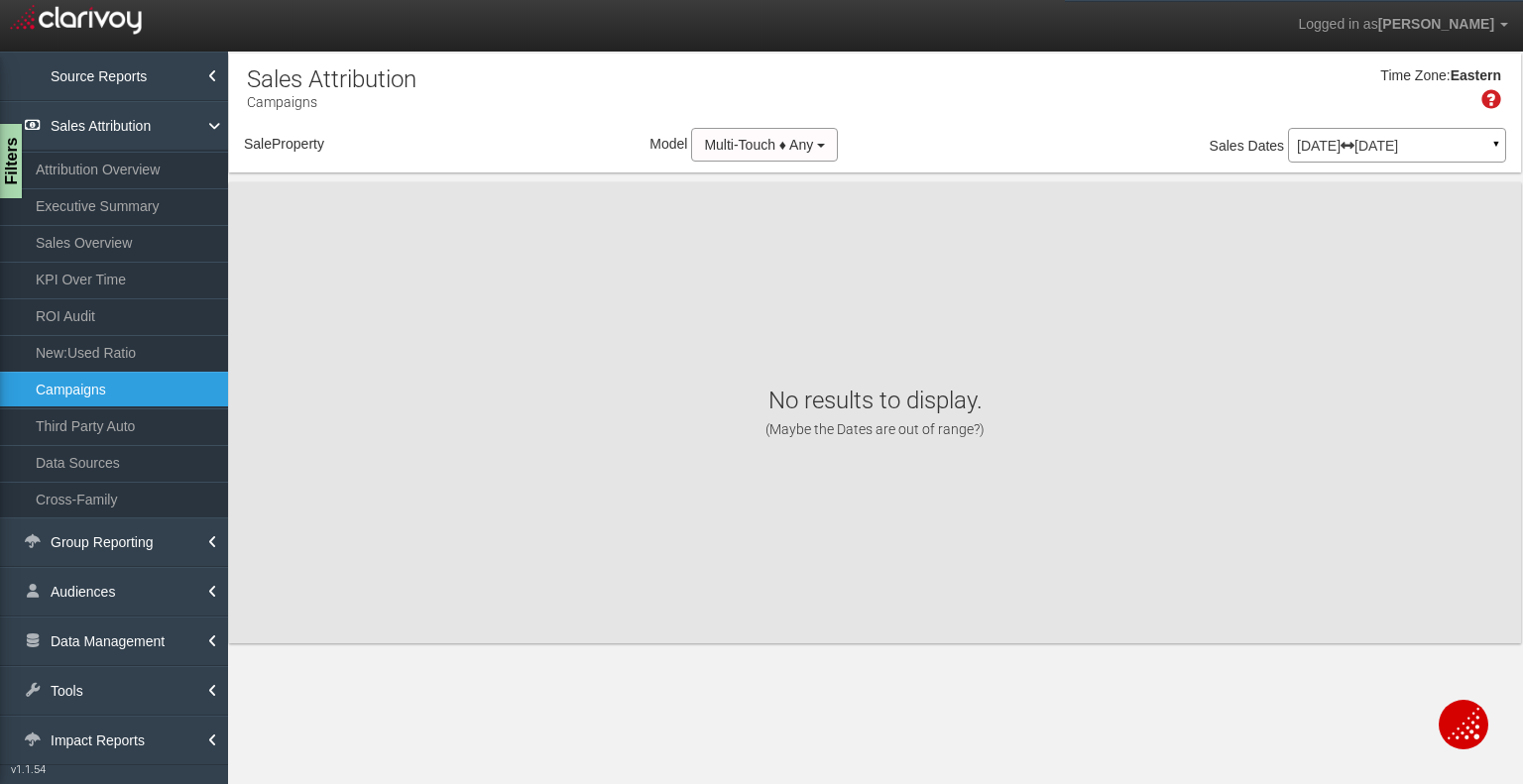 select on "object:5554" 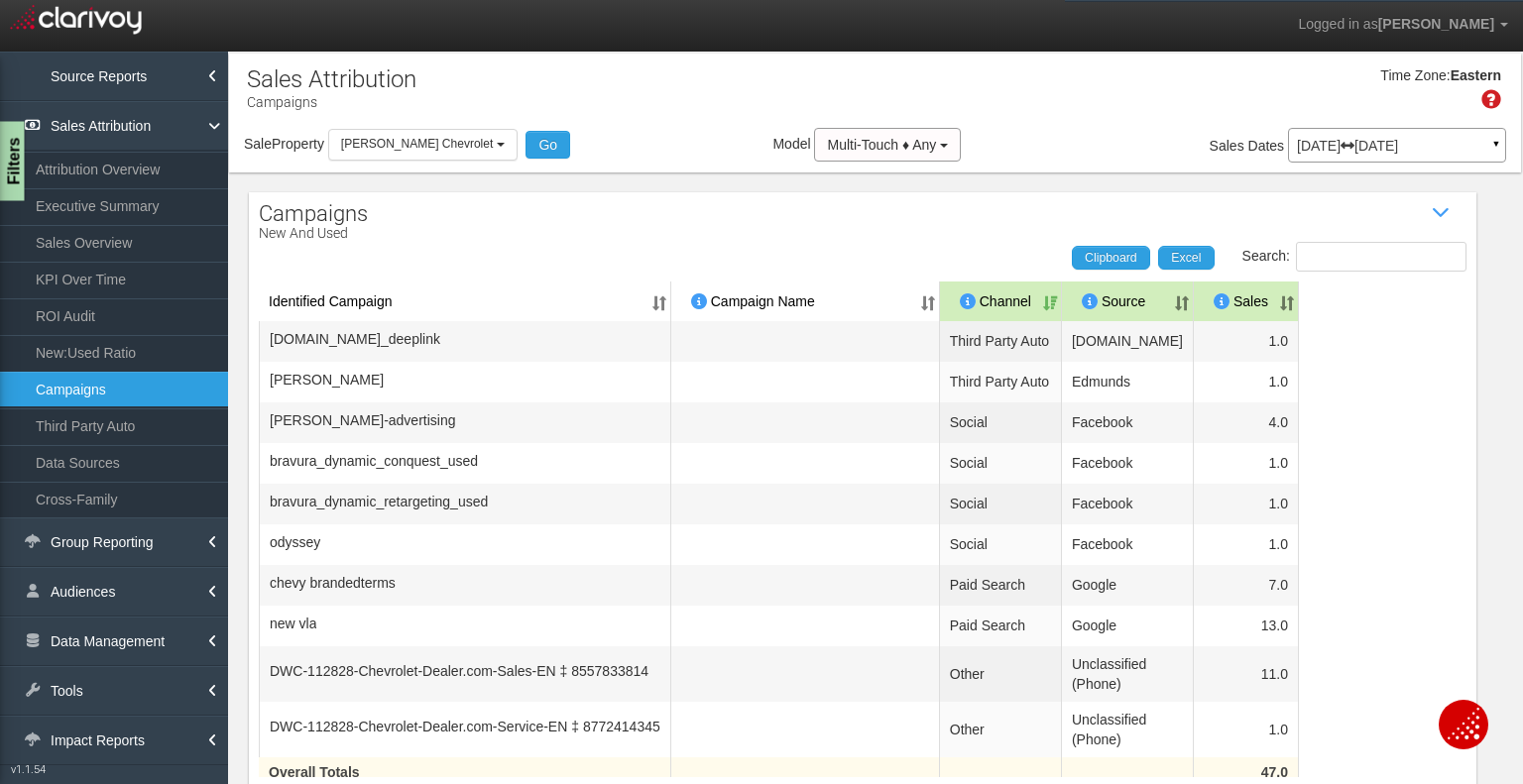 click on "Filters" at bounding box center (12, 162) 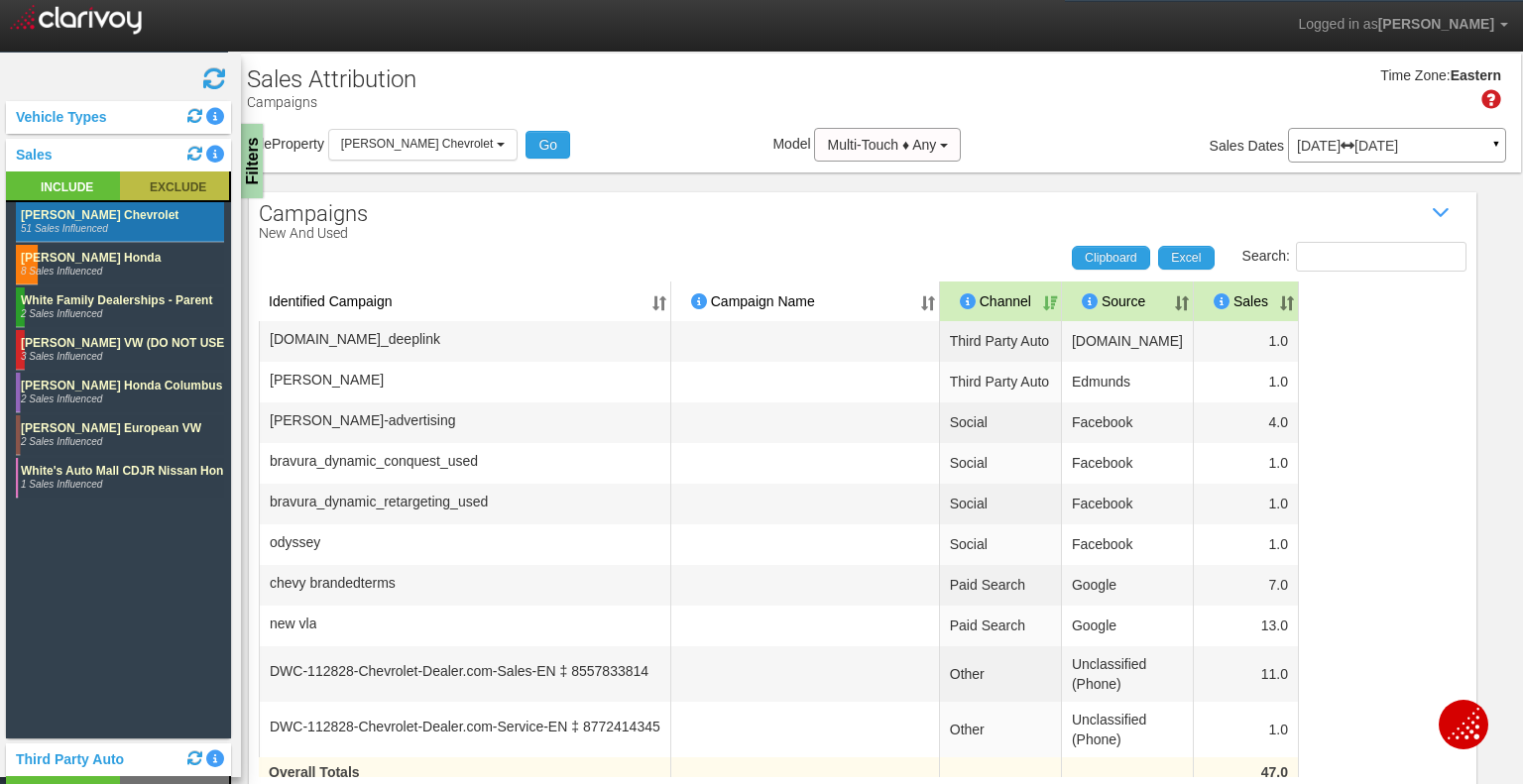 click 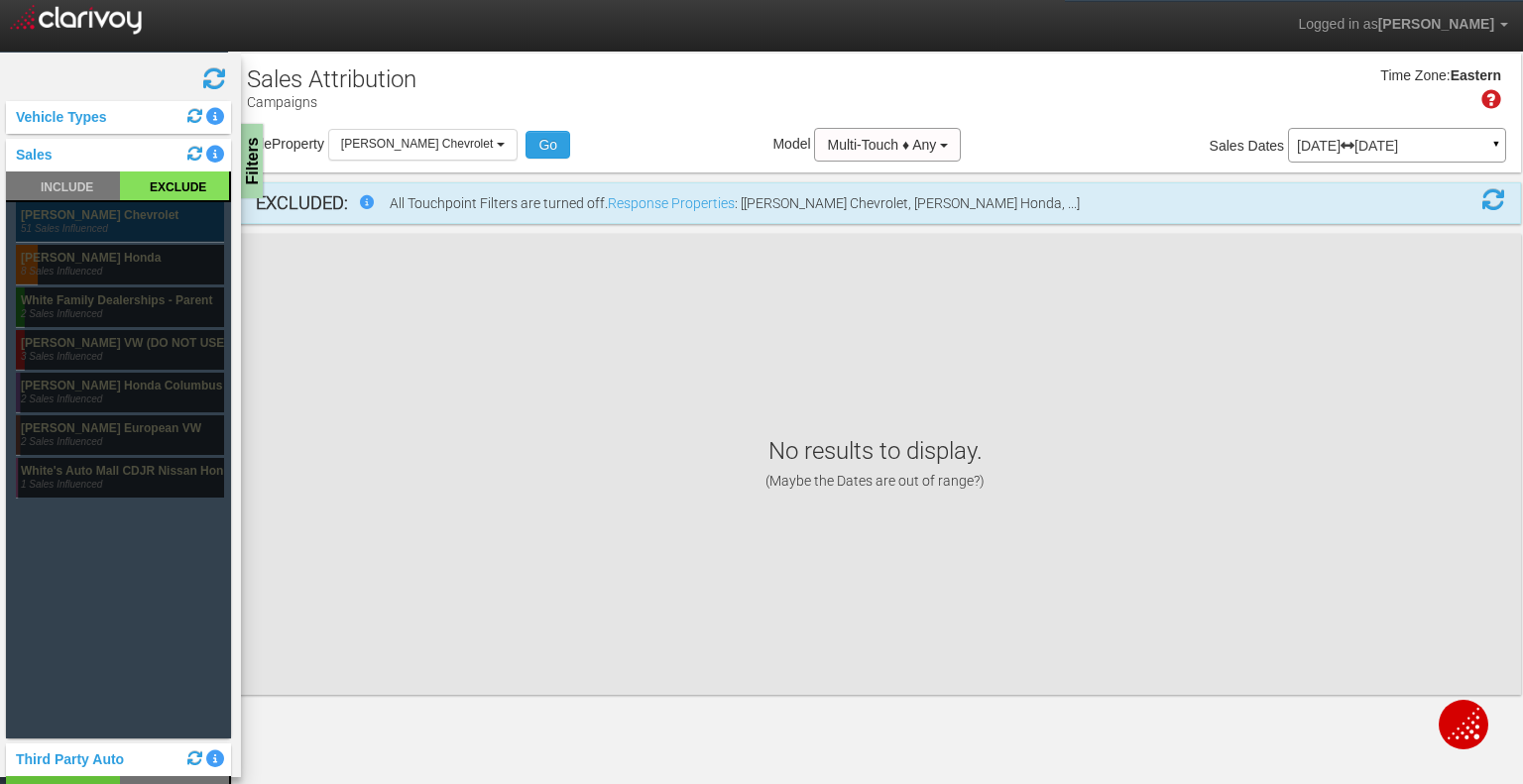 click 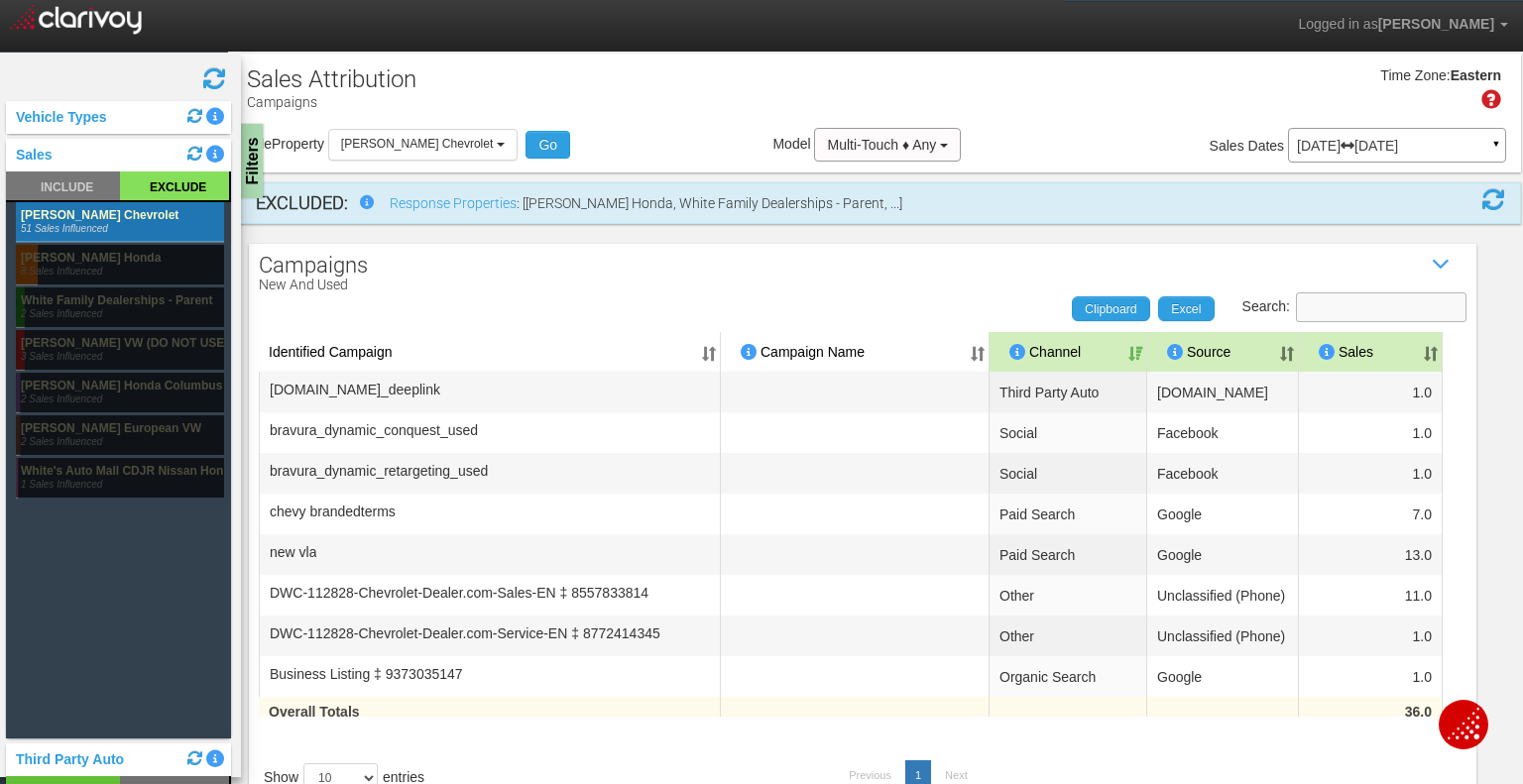 click on "Search:" at bounding box center [1381, 307] 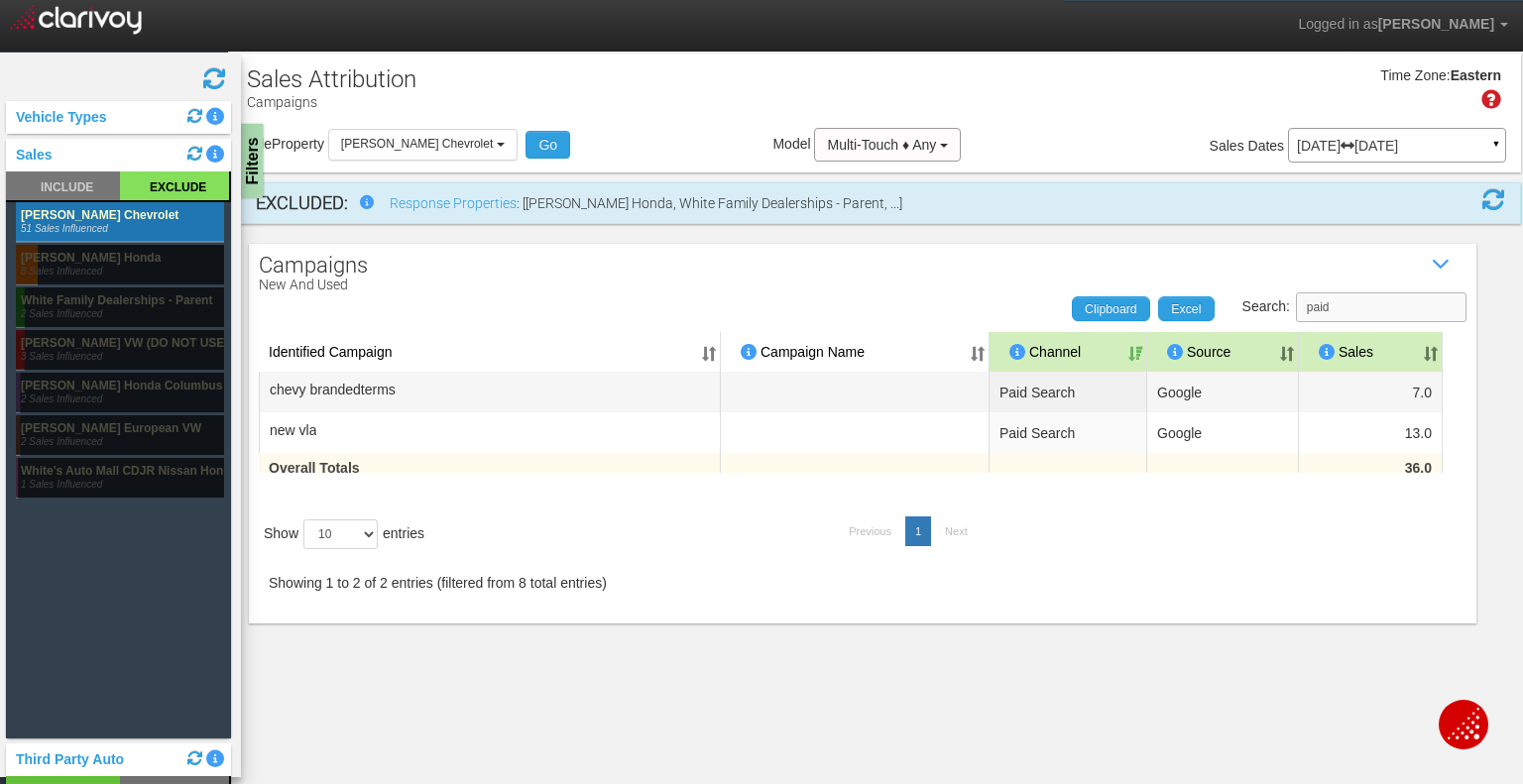 type on "paid" 